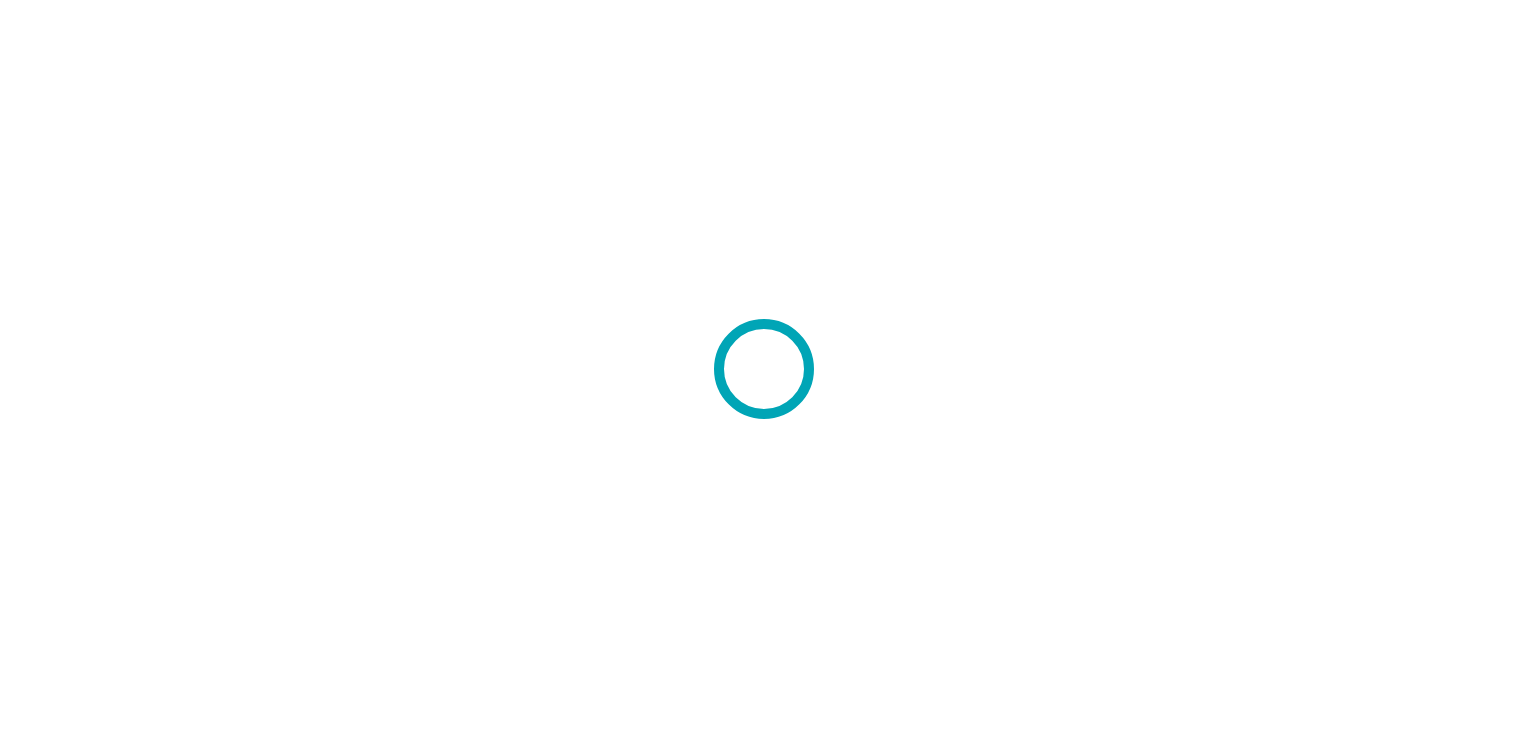 scroll, scrollTop: 0, scrollLeft: 0, axis: both 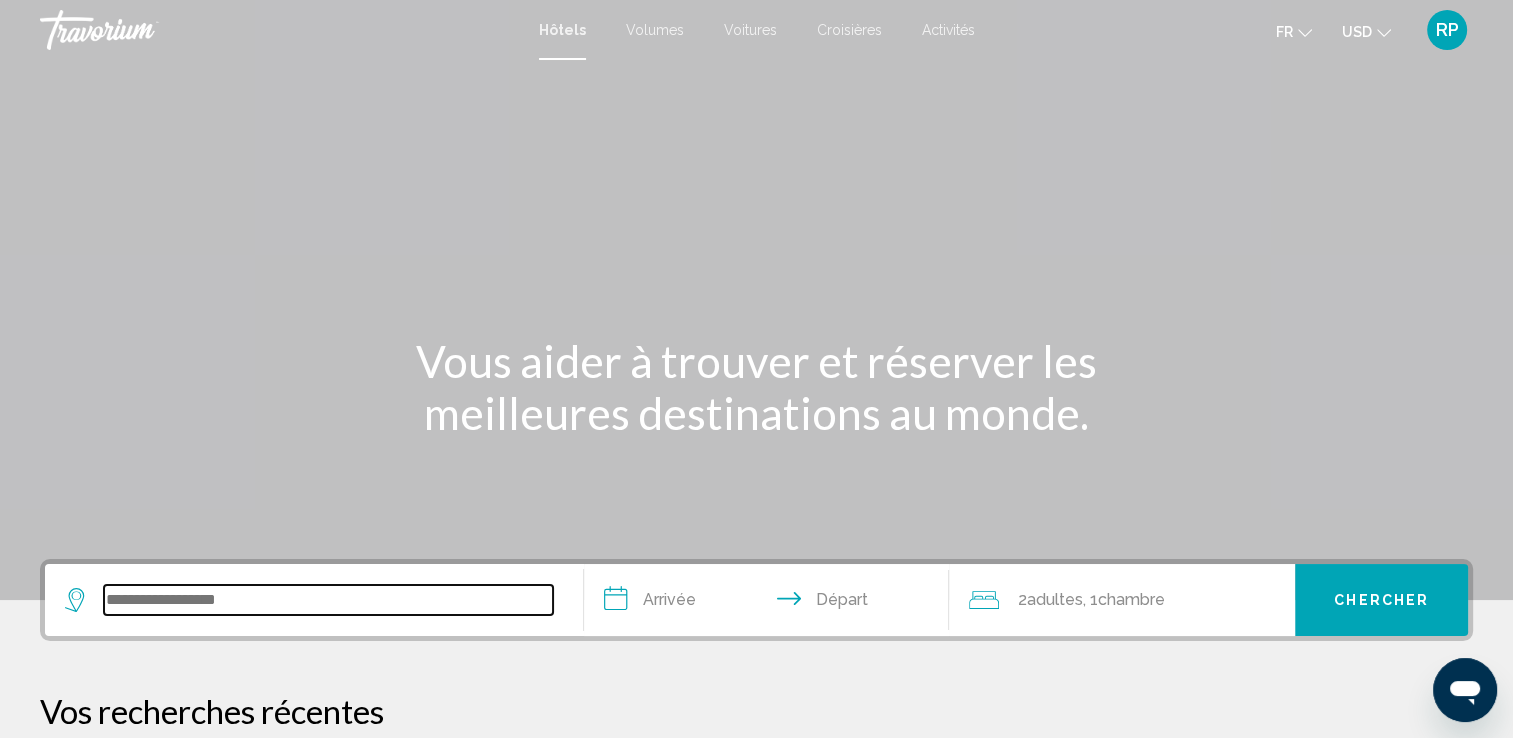 click at bounding box center [328, 600] 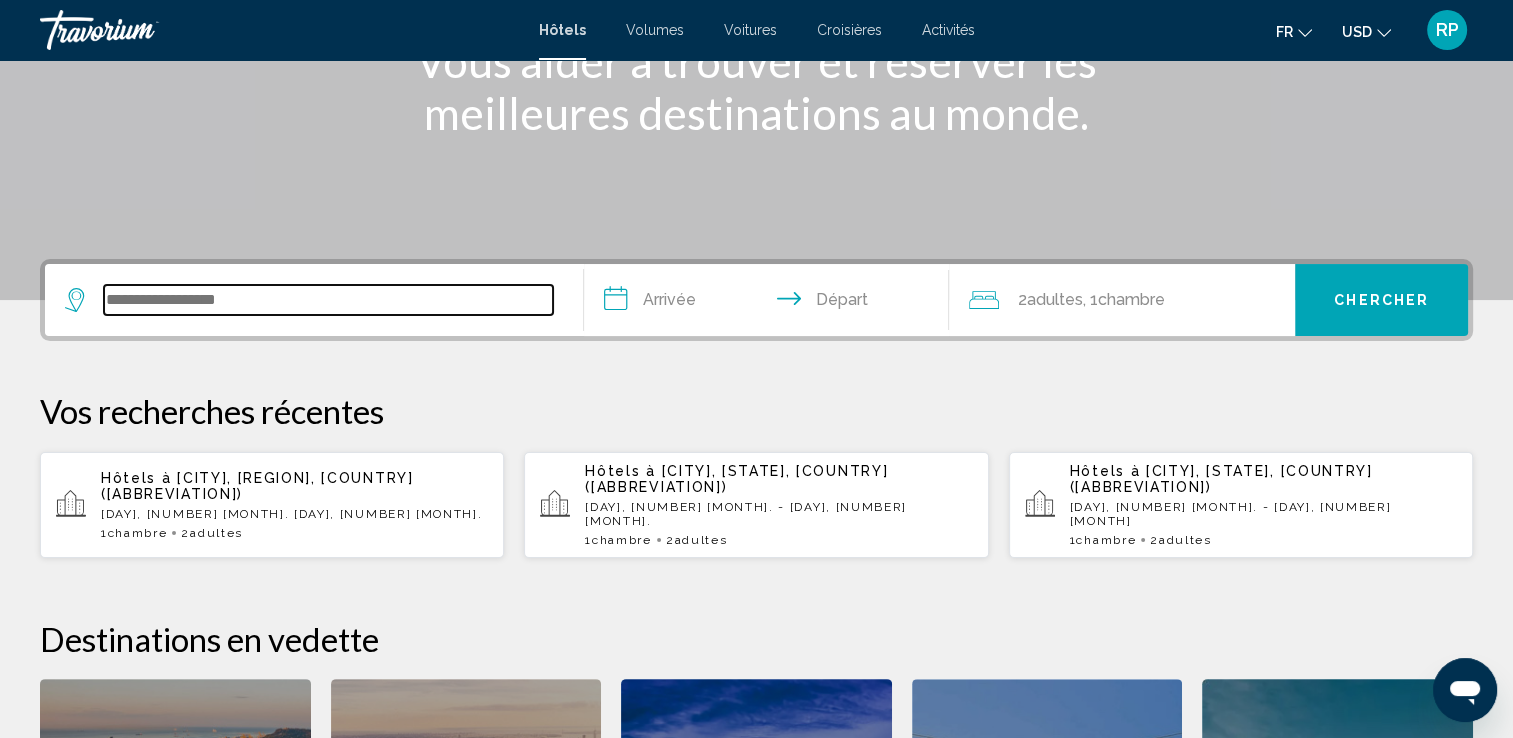 scroll, scrollTop: 493, scrollLeft: 0, axis: vertical 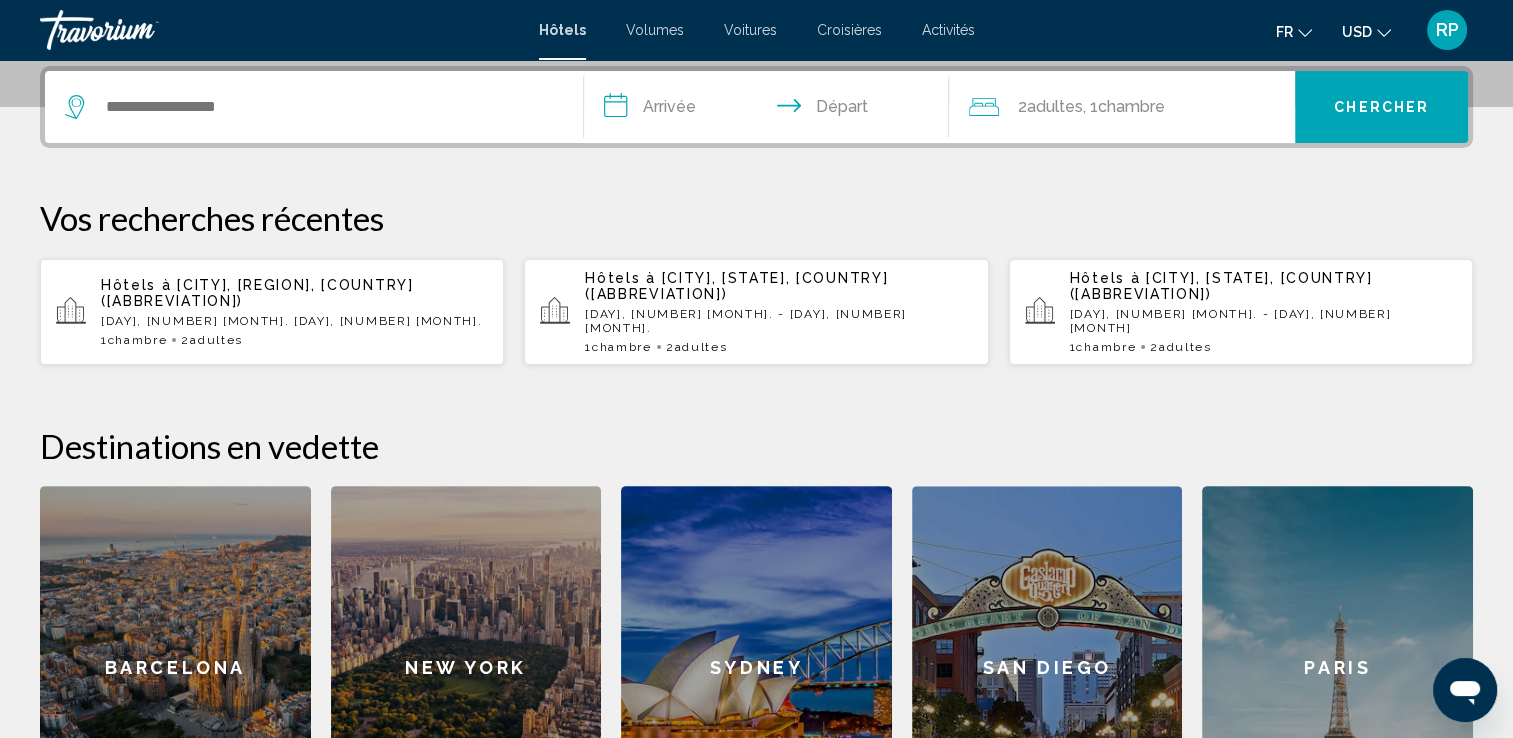 click on "[CITY] [CITY] [CITY] [CITY] [CITY]" at bounding box center [756, 668] 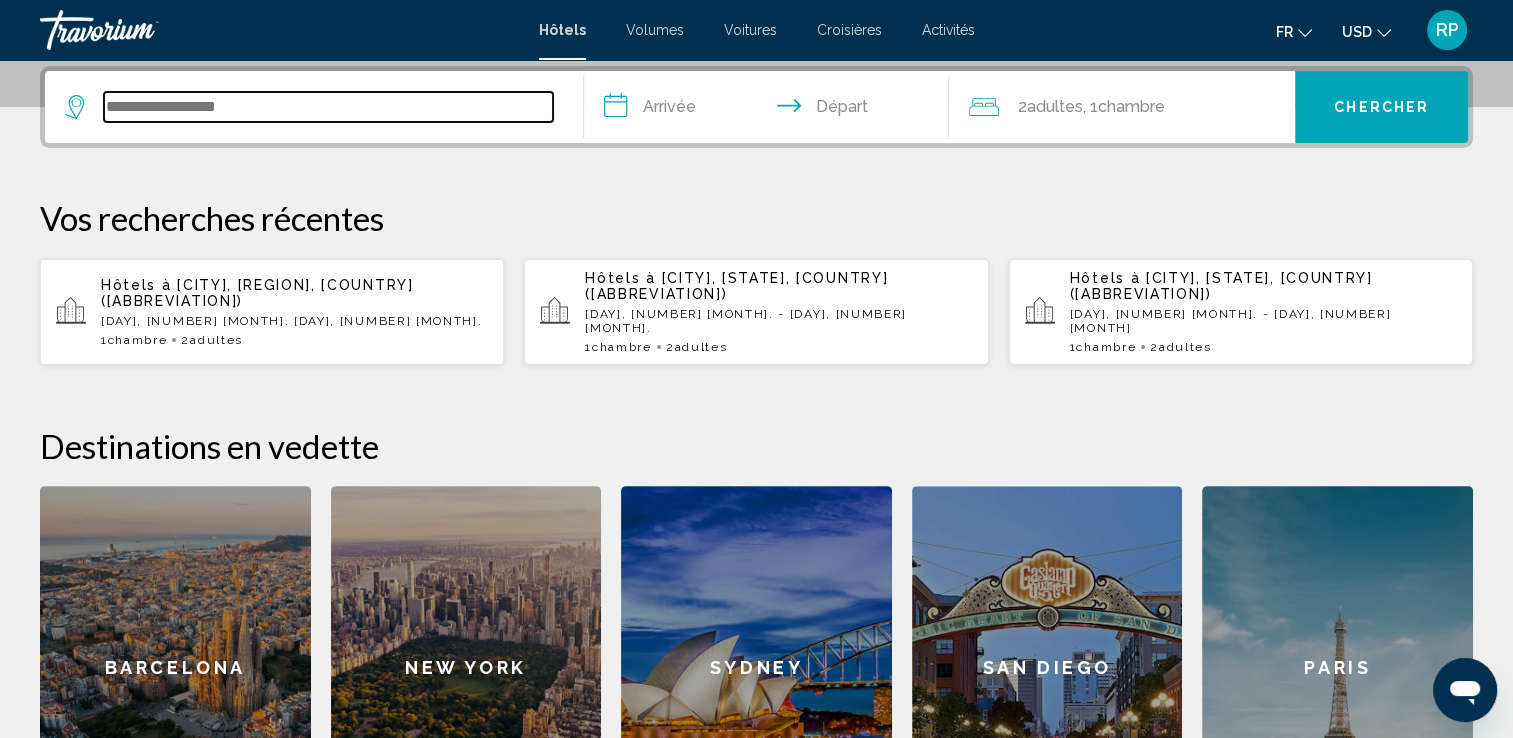 click at bounding box center [328, 107] 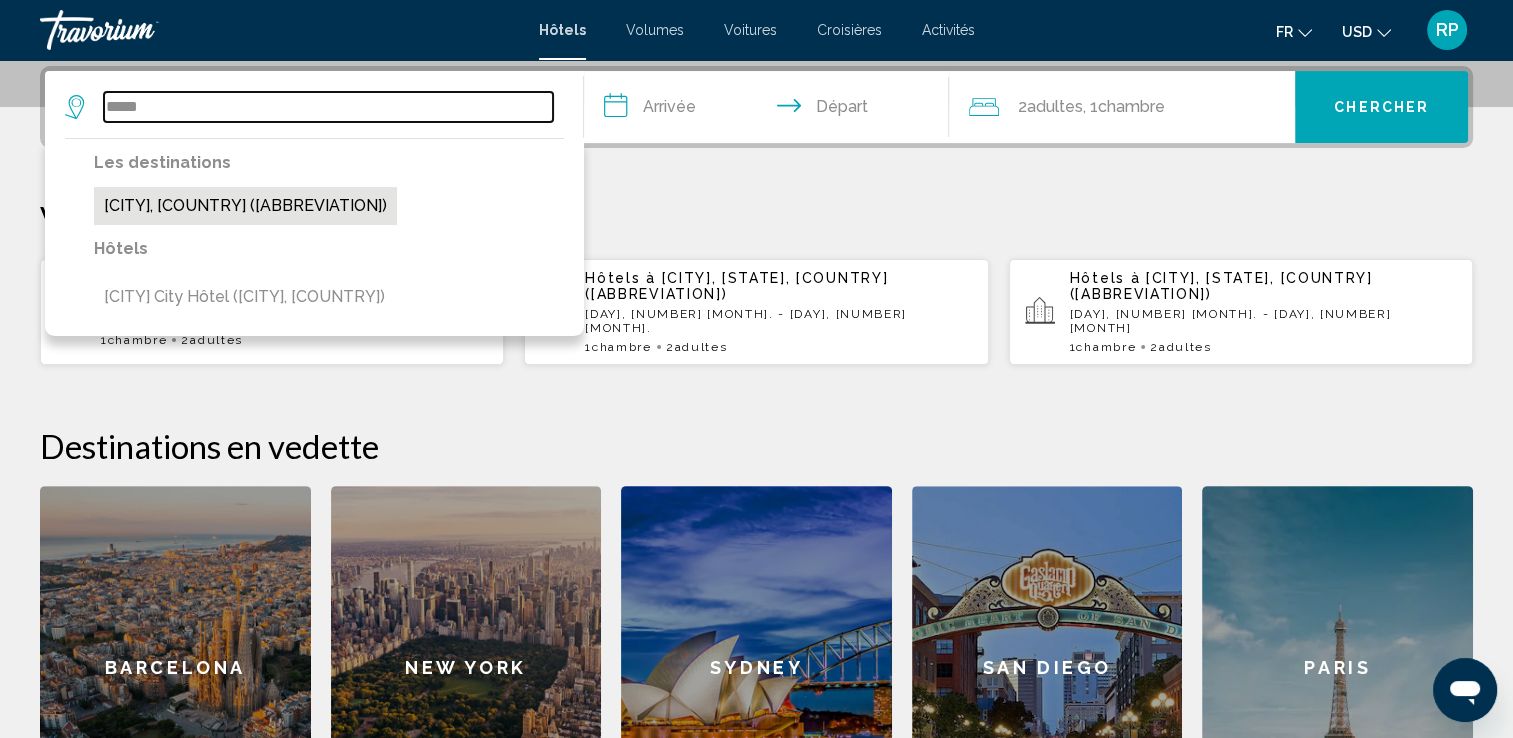 type on "*****" 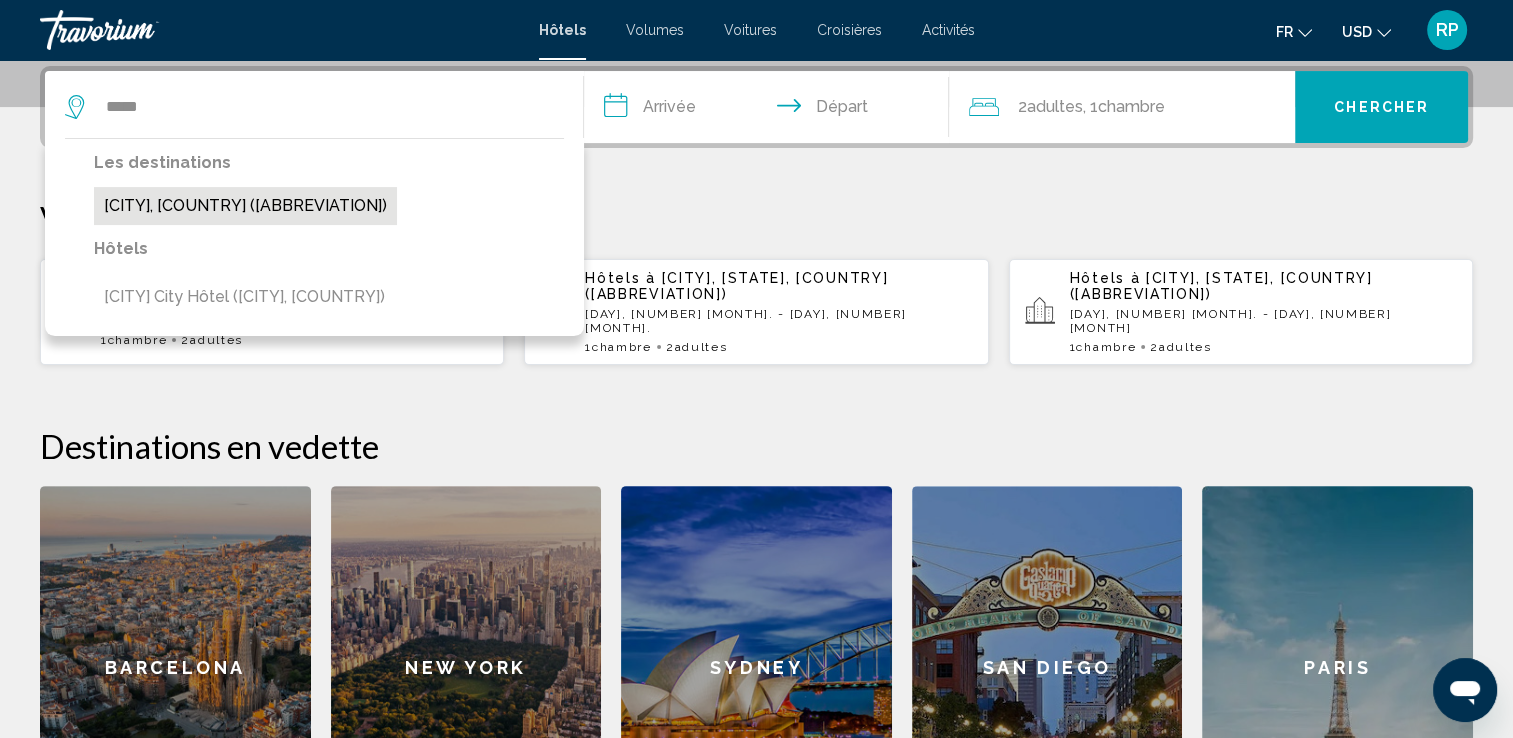 click on "[CITY], [COUNTRY] ([ABBREVIATION])" at bounding box center [245, 206] 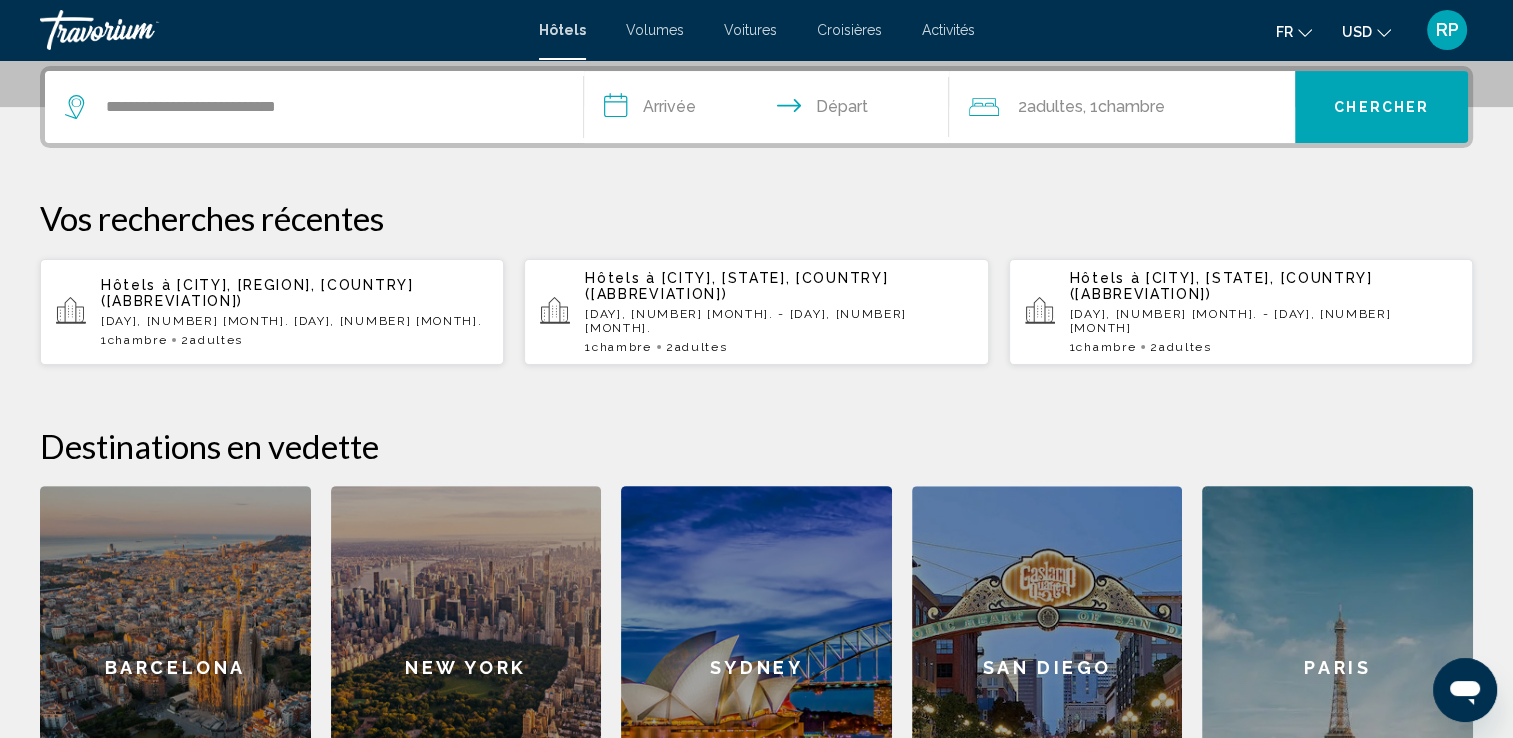click on "**********" at bounding box center [771, 110] 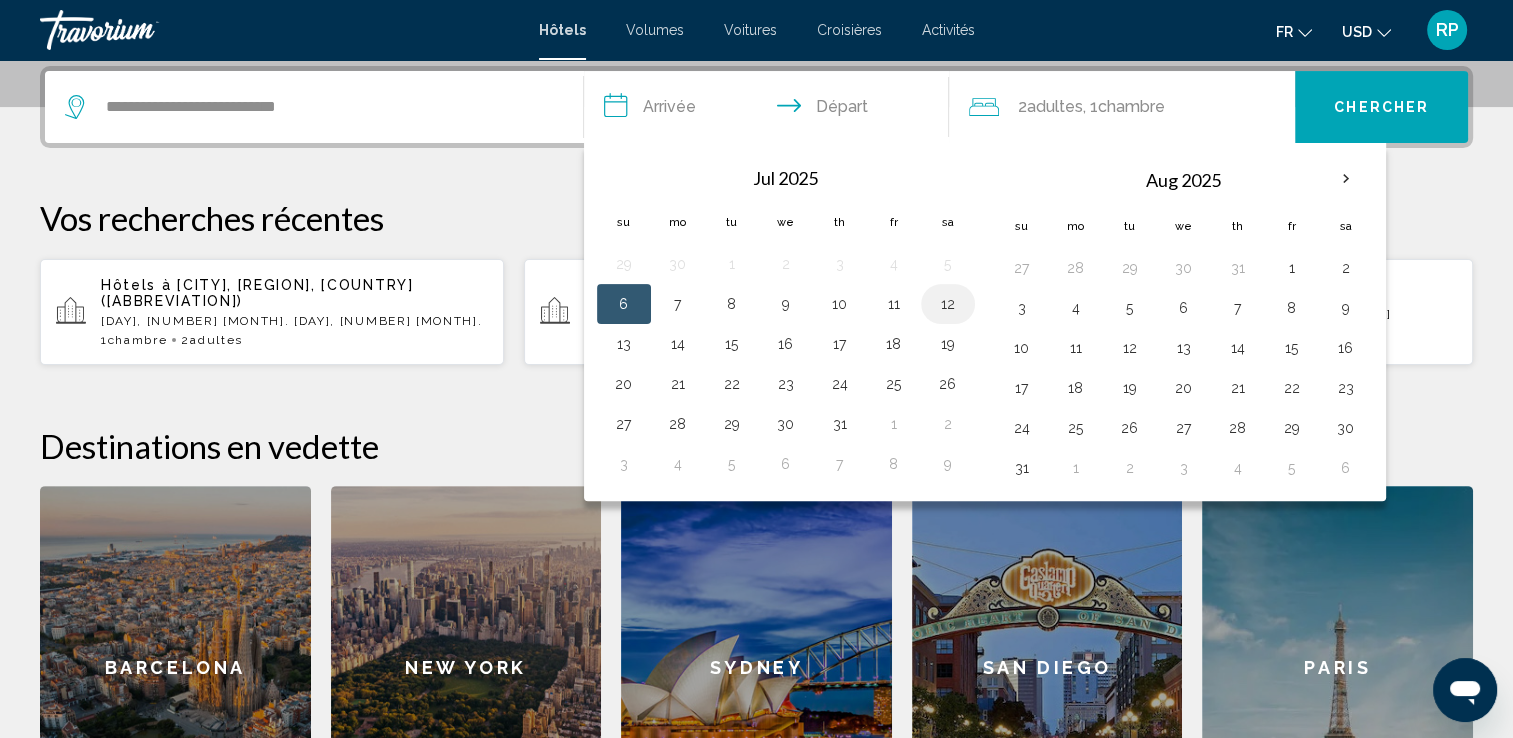click on "12" at bounding box center [948, 304] 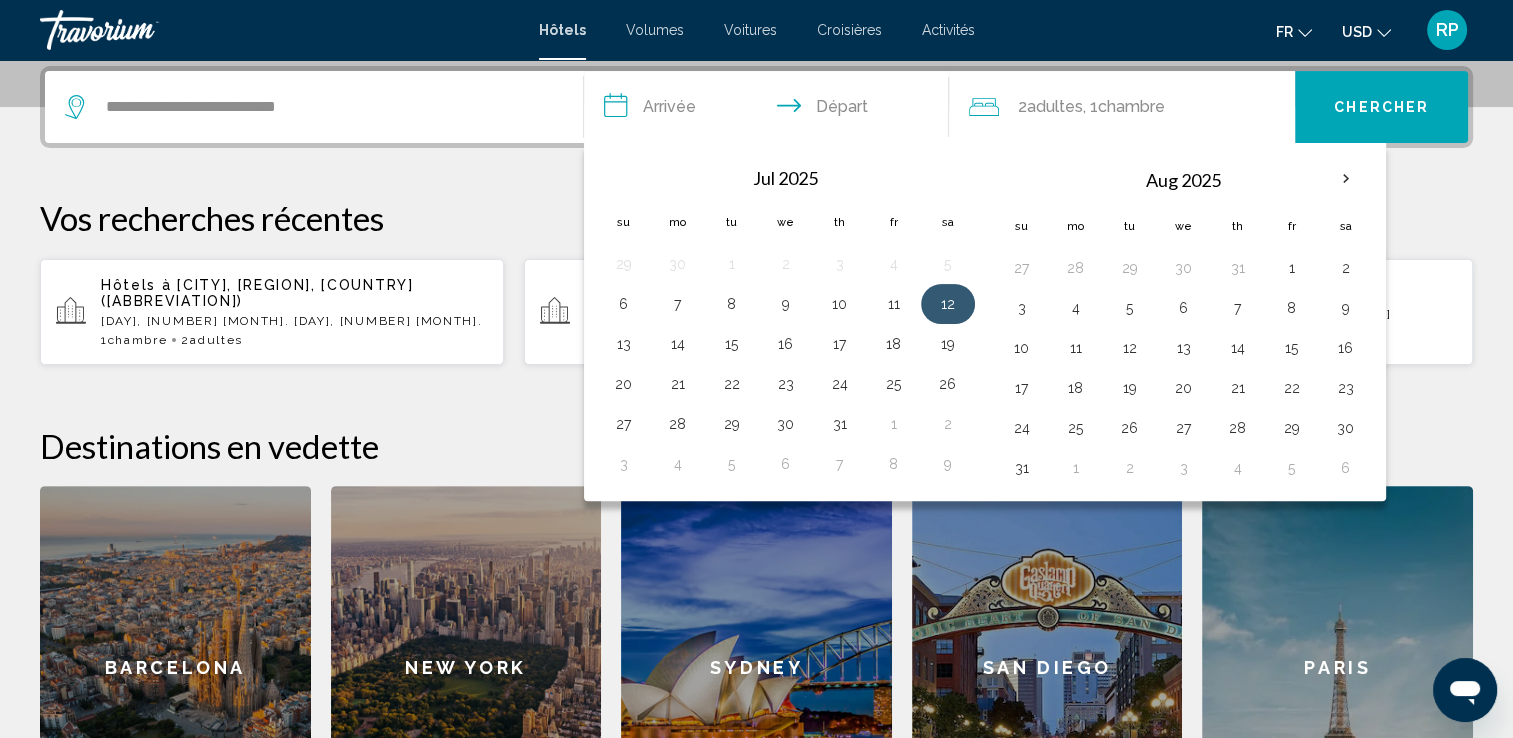 click on "12" at bounding box center [948, 304] 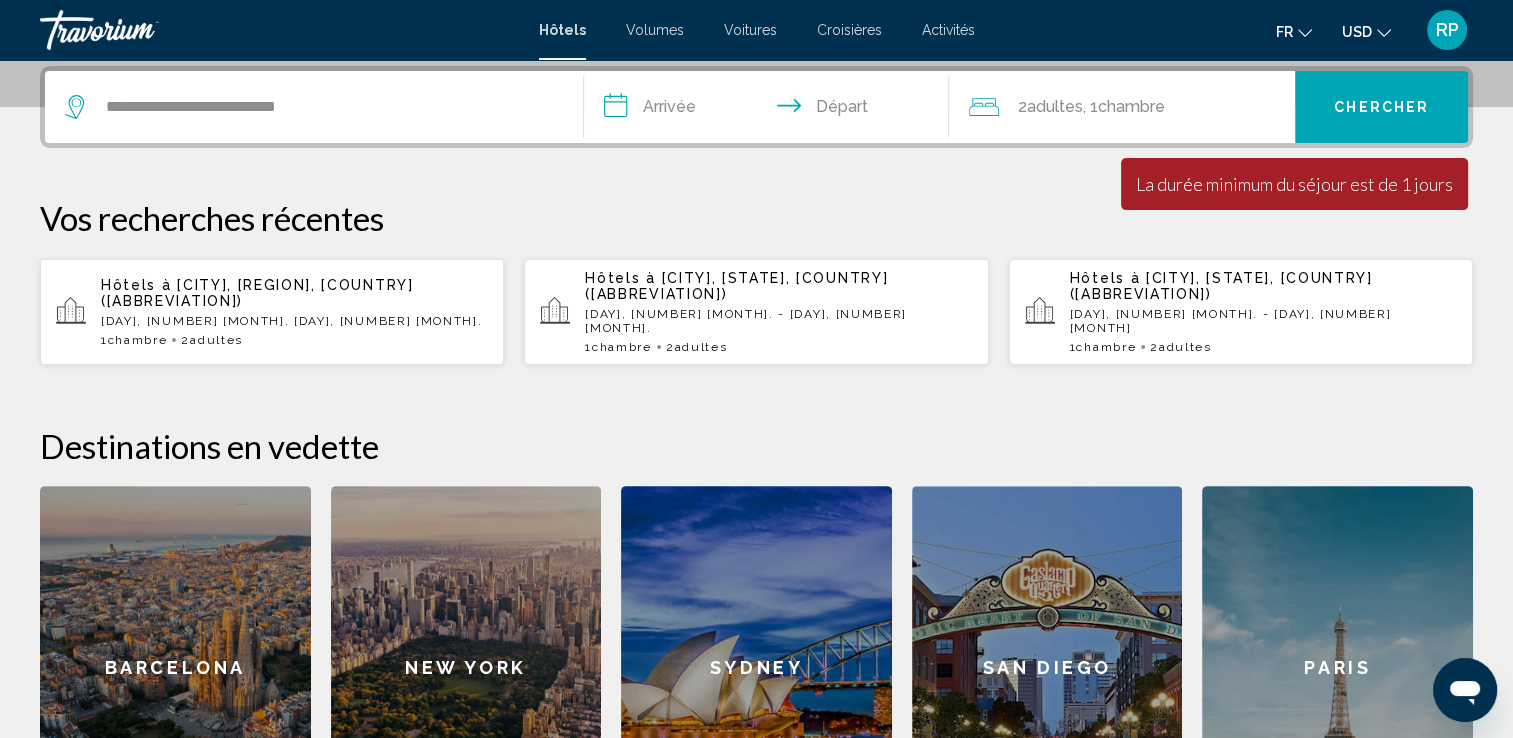 click on "**********" at bounding box center [771, 110] 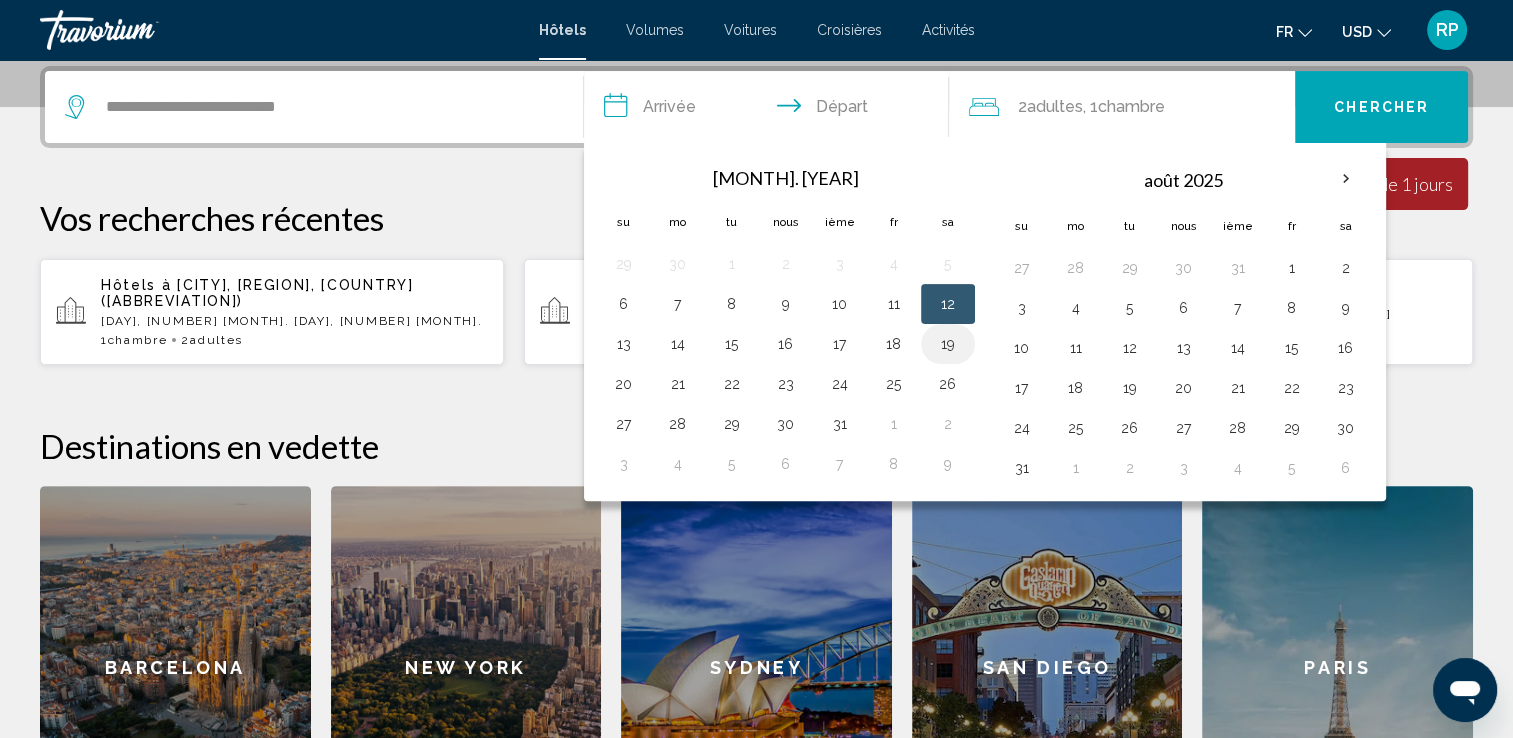 click on "19" at bounding box center [948, 344] 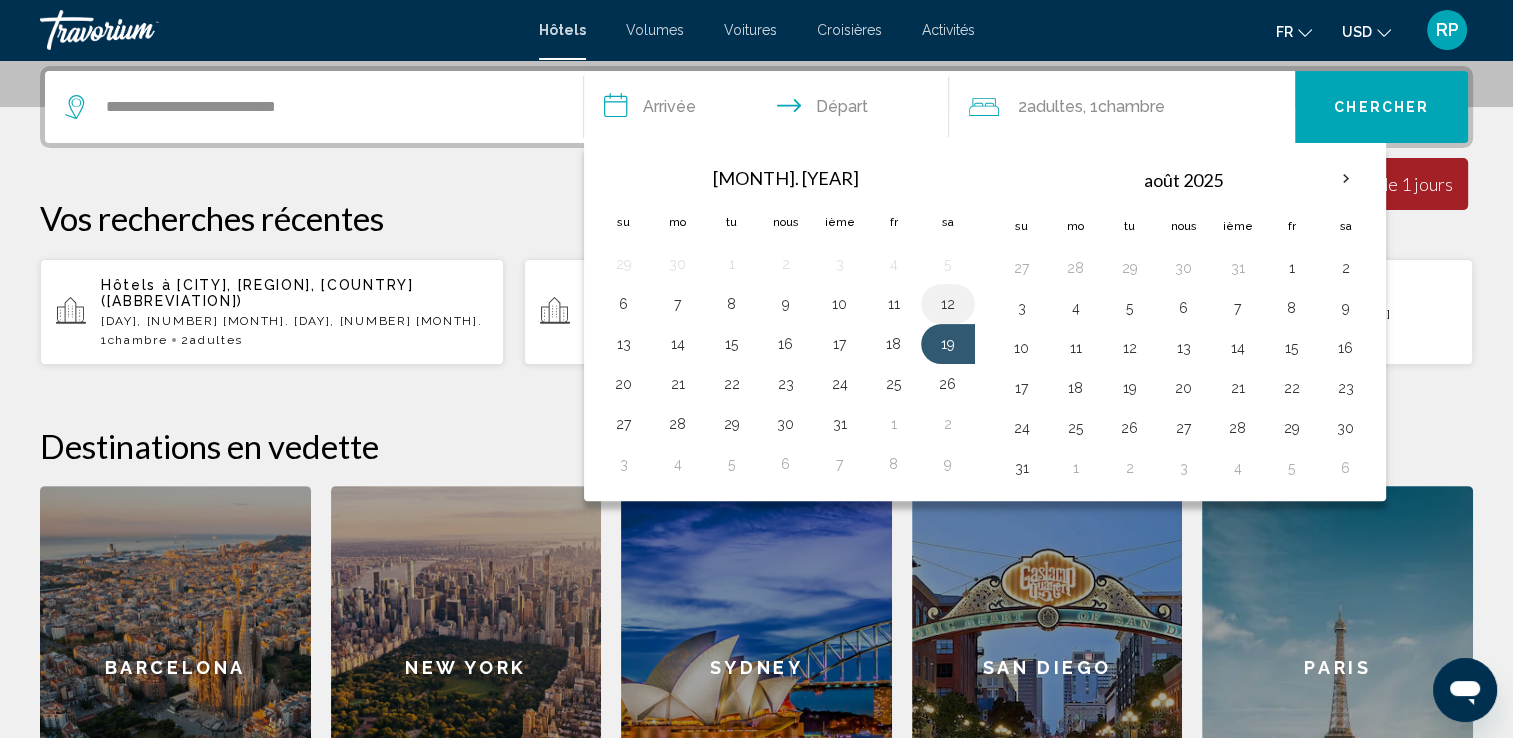 click on "12" at bounding box center (948, 304) 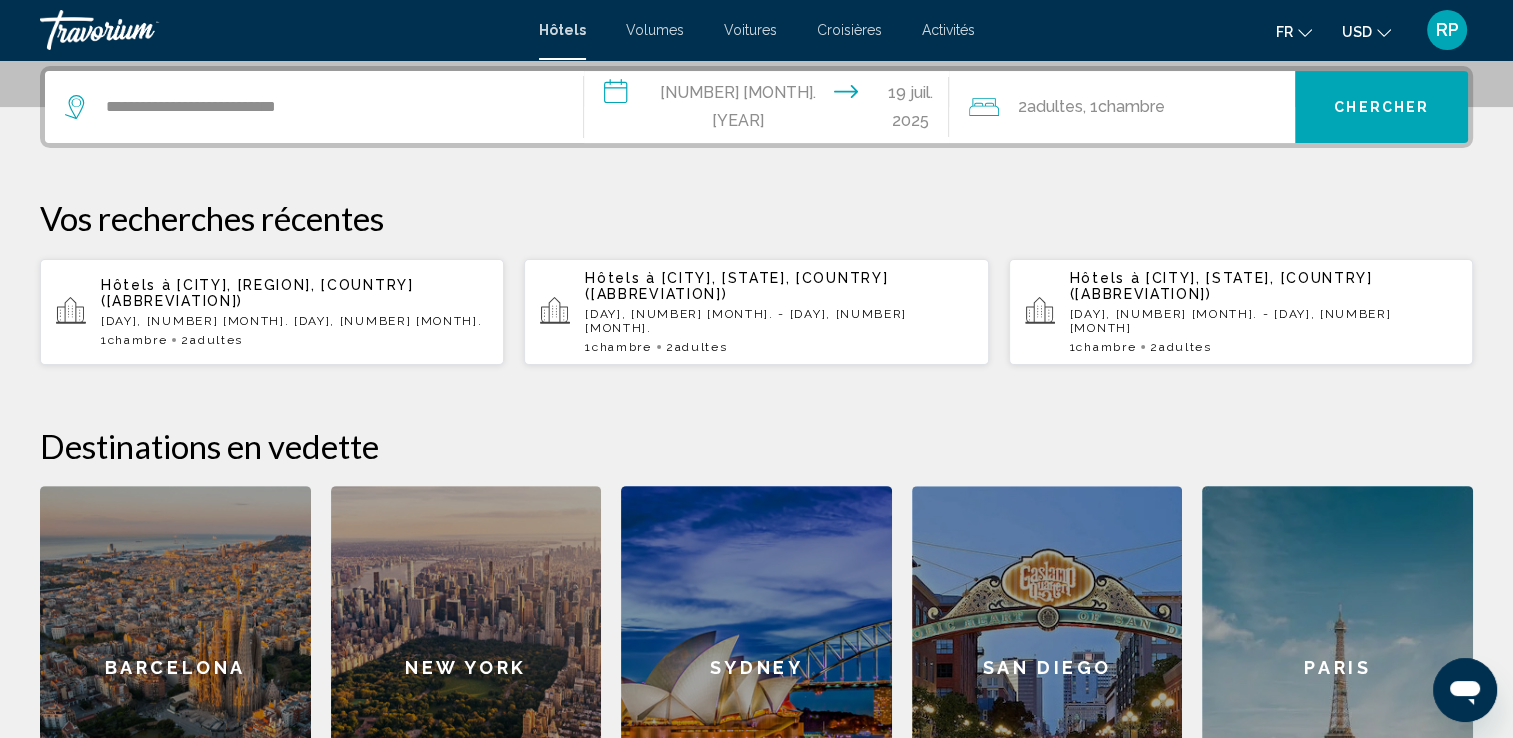 click on "Chercher" at bounding box center [1381, 107] 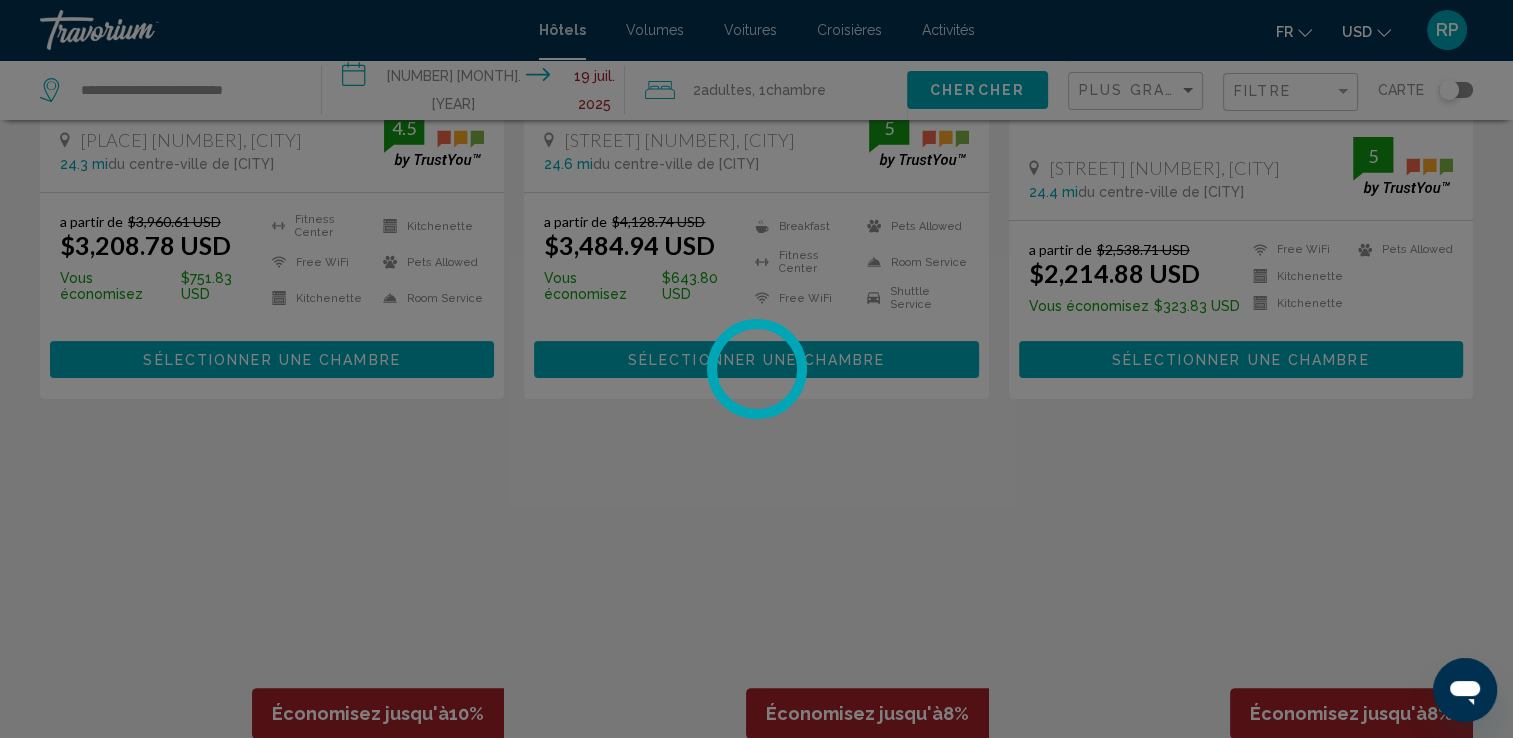 scroll, scrollTop: 0, scrollLeft: 0, axis: both 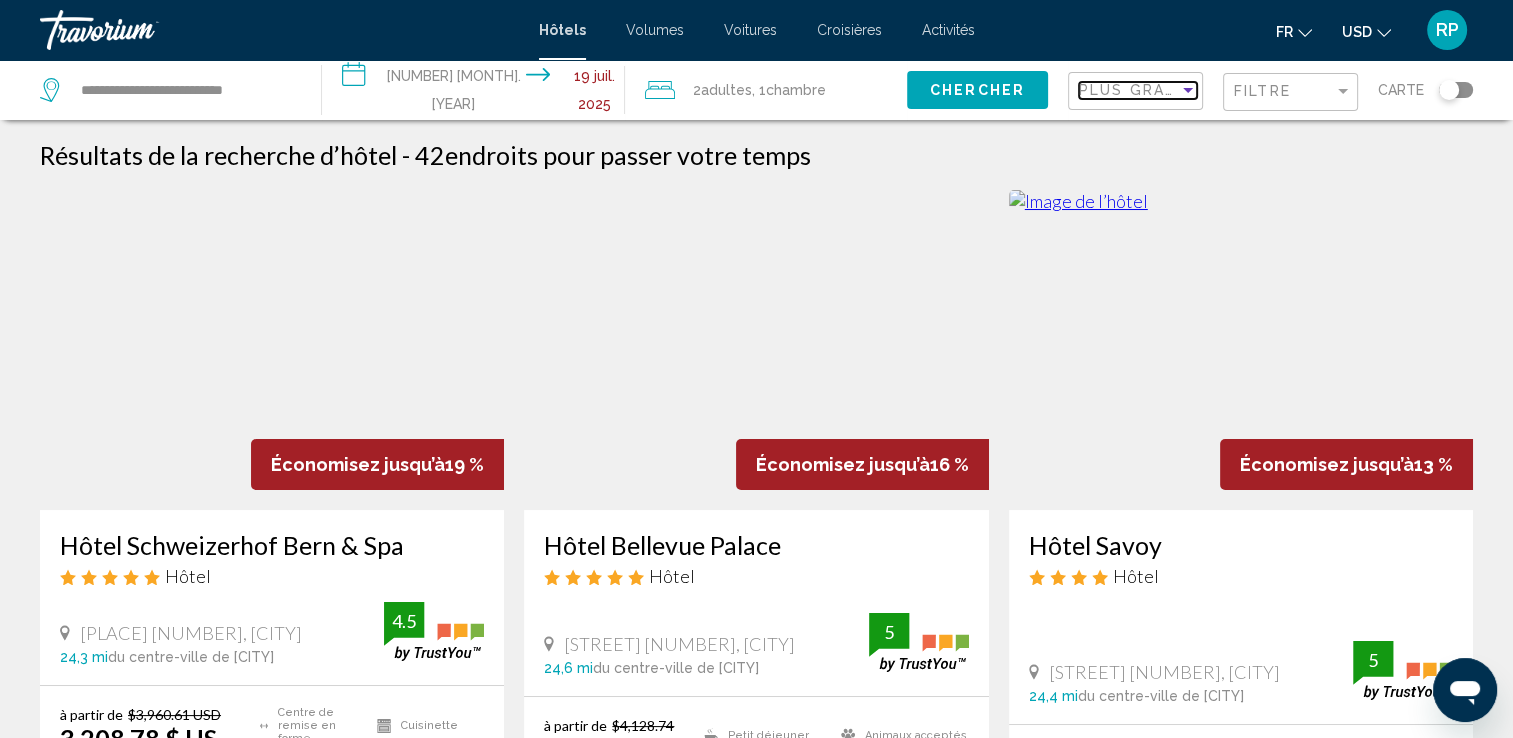 click at bounding box center (1188, 90) 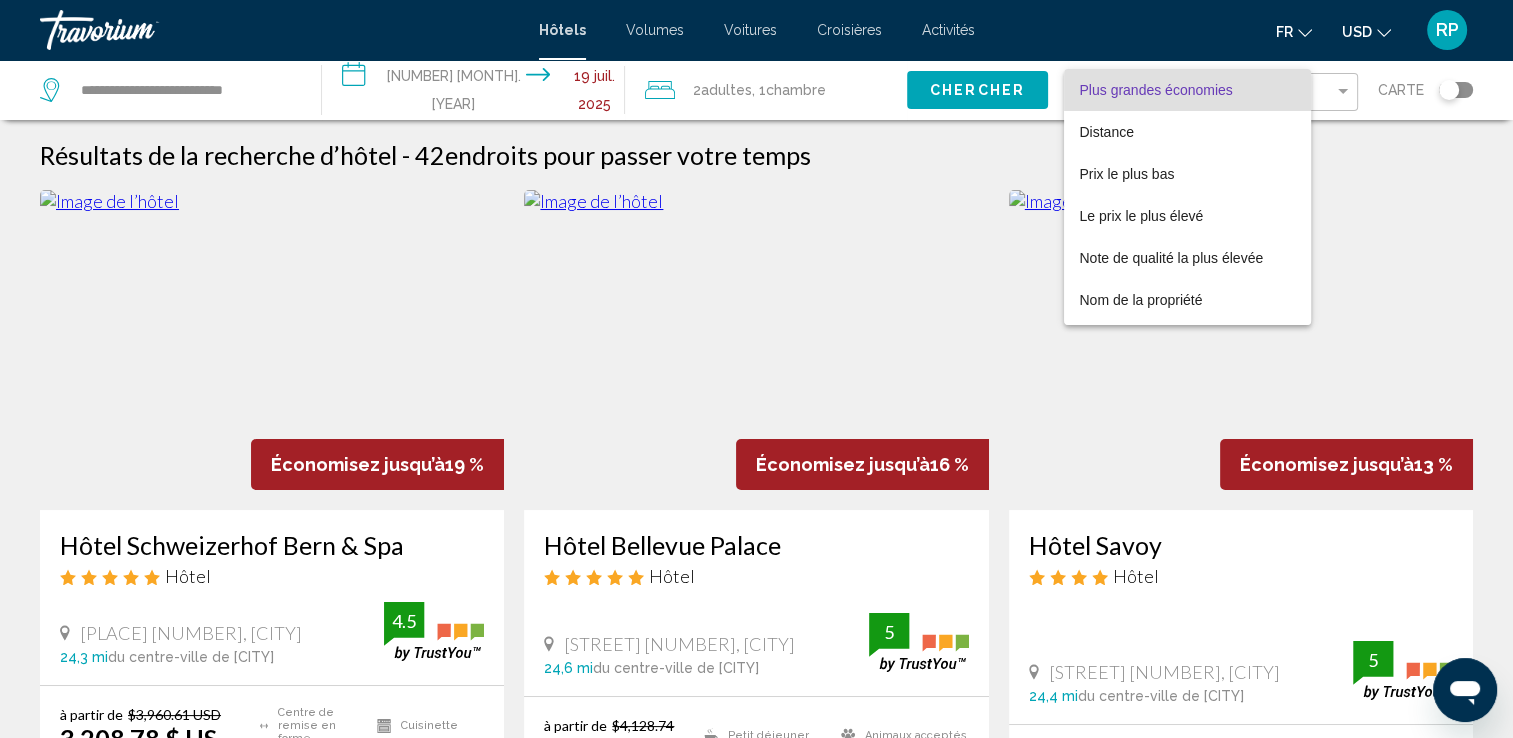 click on "Plus grandes économies" at bounding box center (1156, 90) 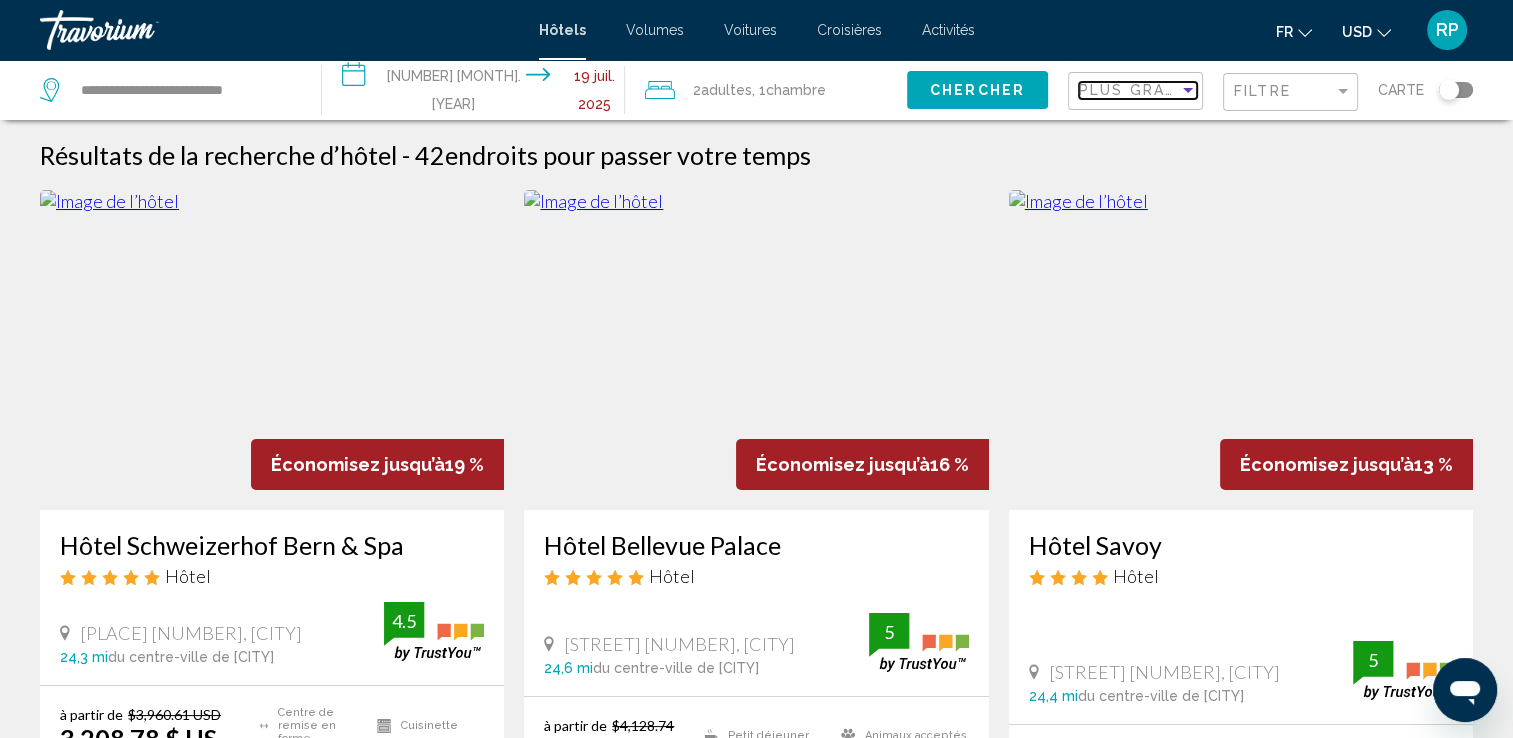 click at bounding box center (1188, 90) 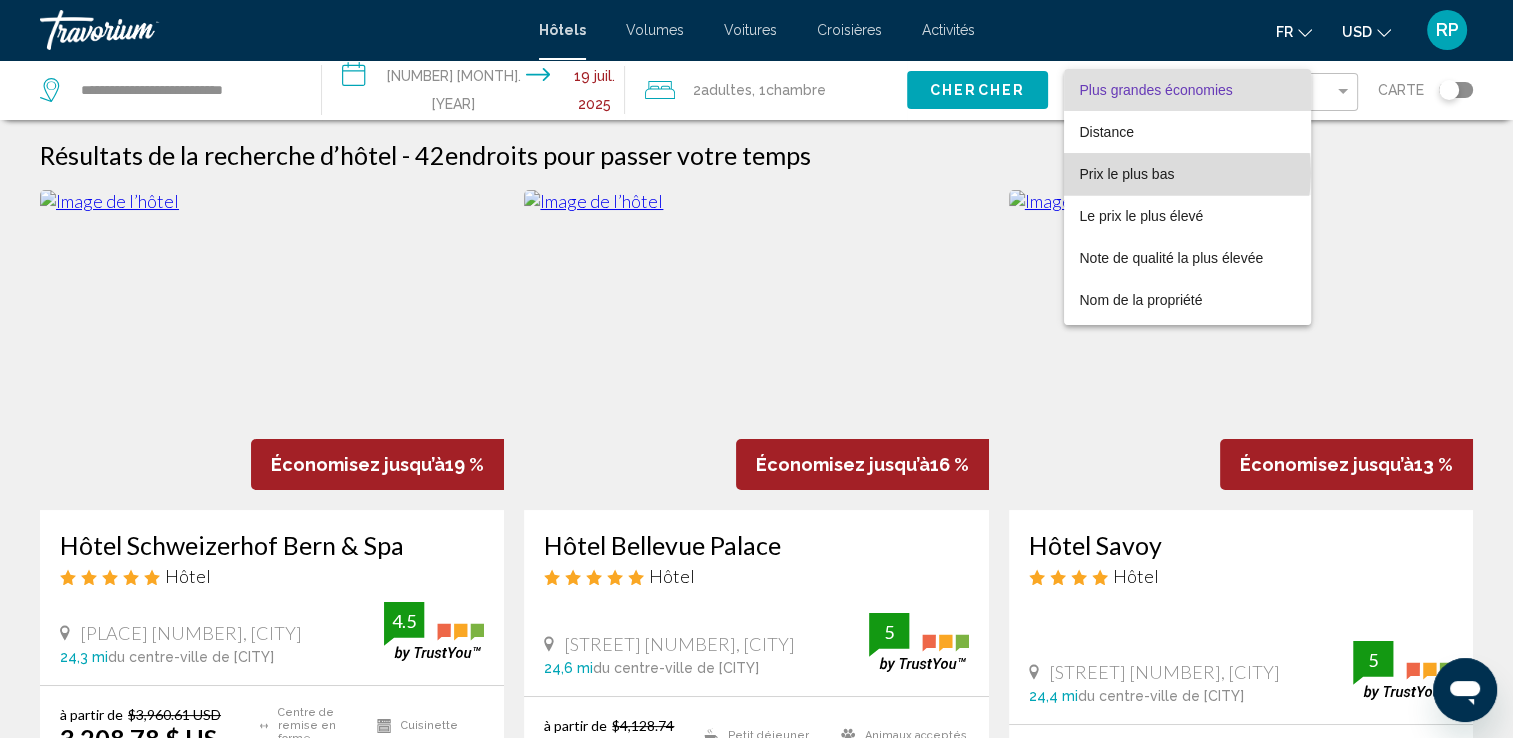 click on "Prix le plus bas" at bounding box center (1127, 174) 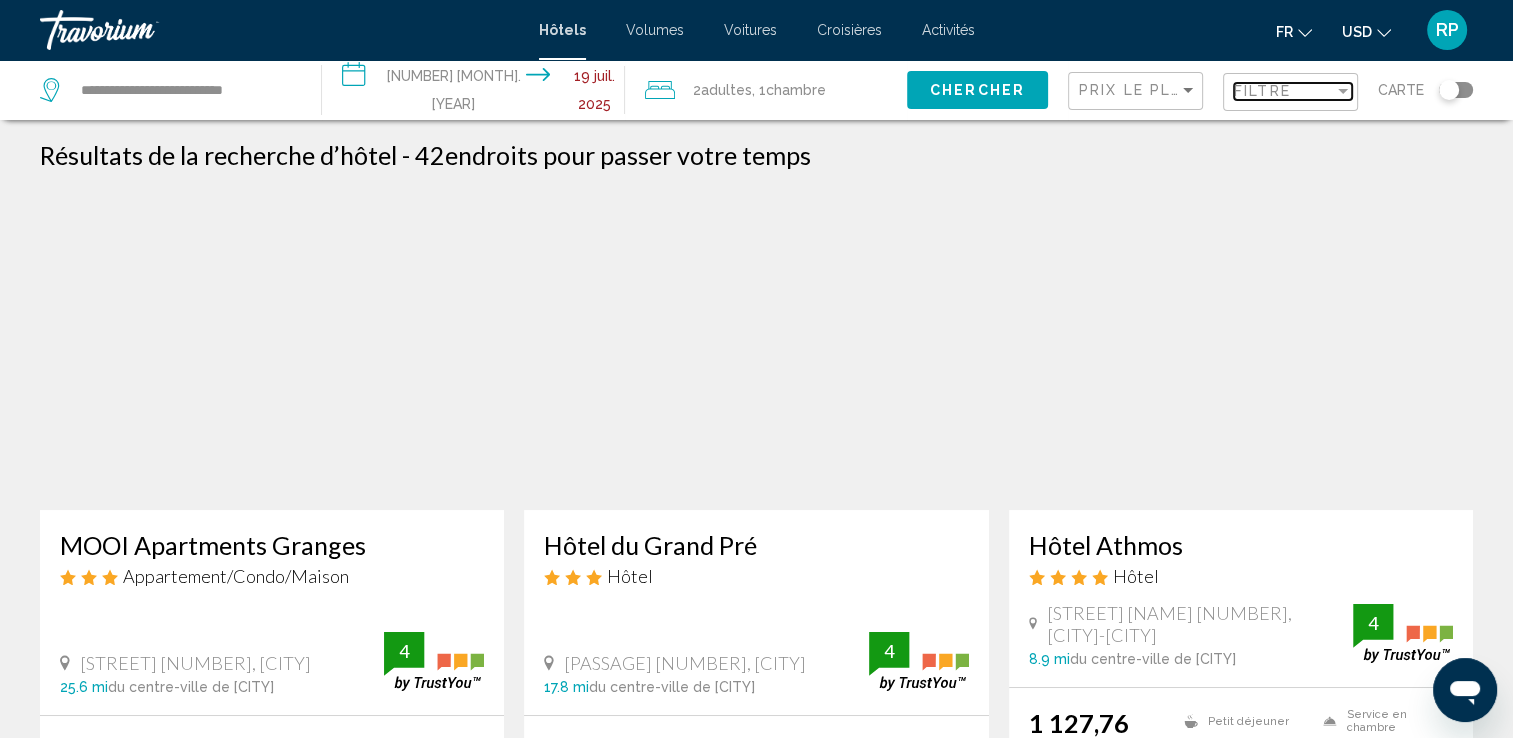 click at bounding box center [1343, 91] 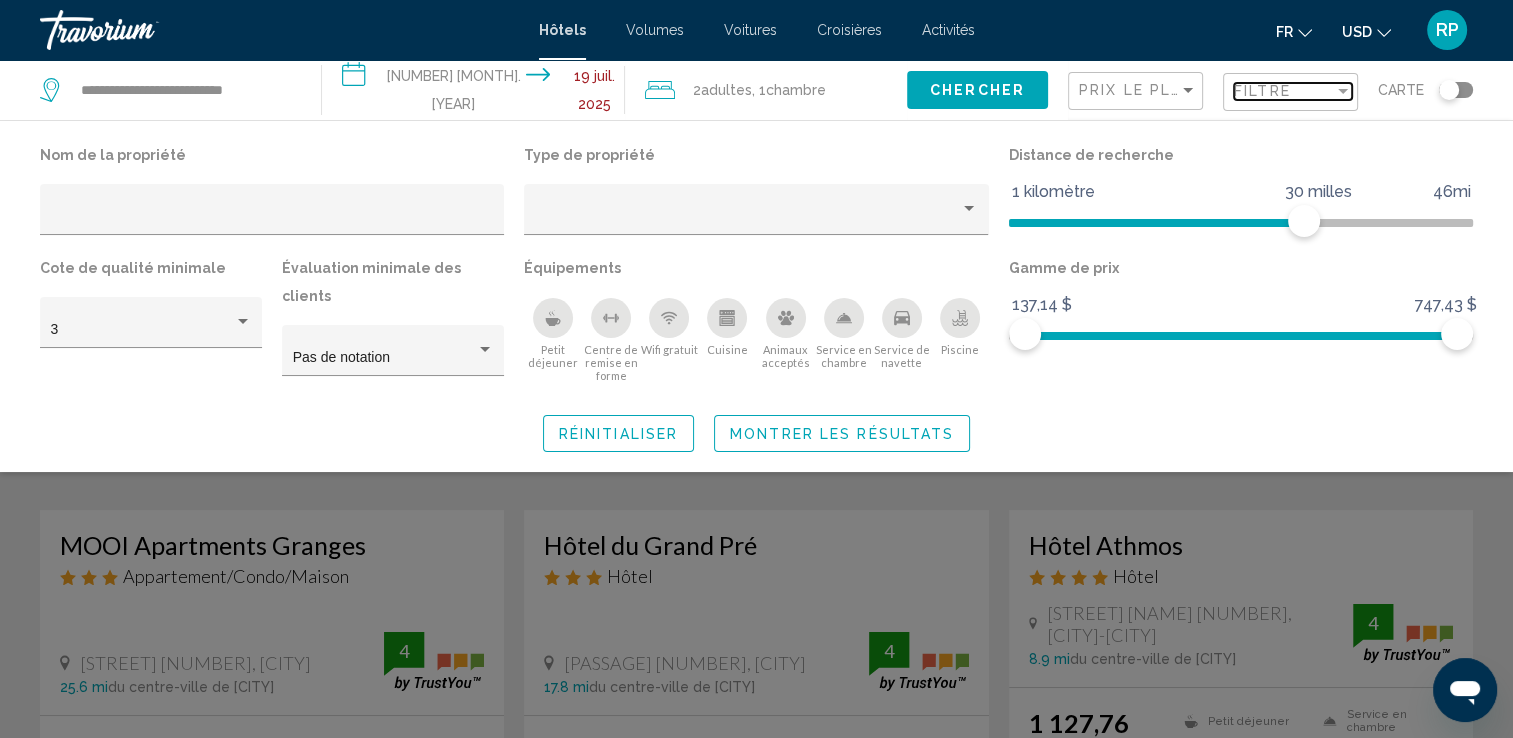 click at bounding box center (1343, 91) 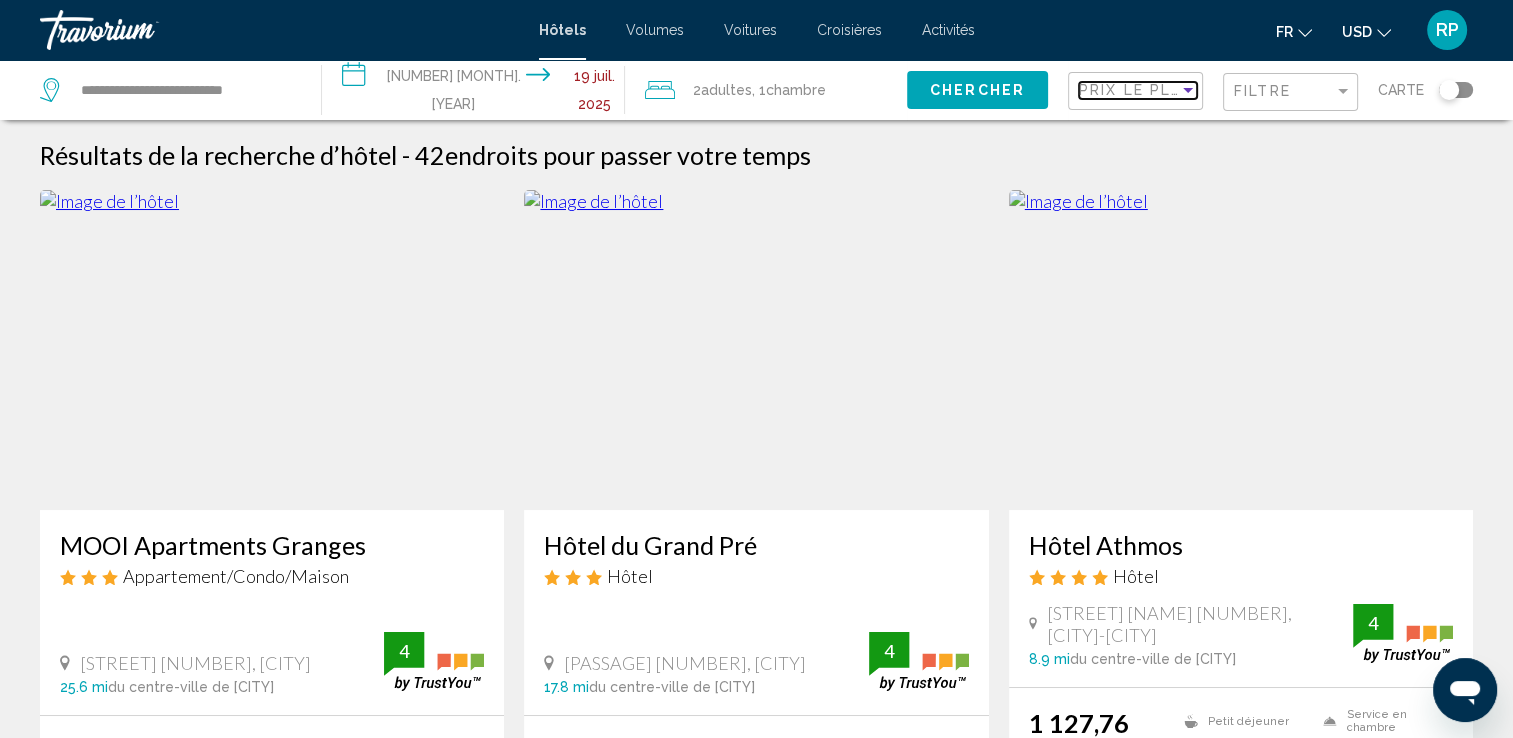 click at bounding box center [1188, 90] 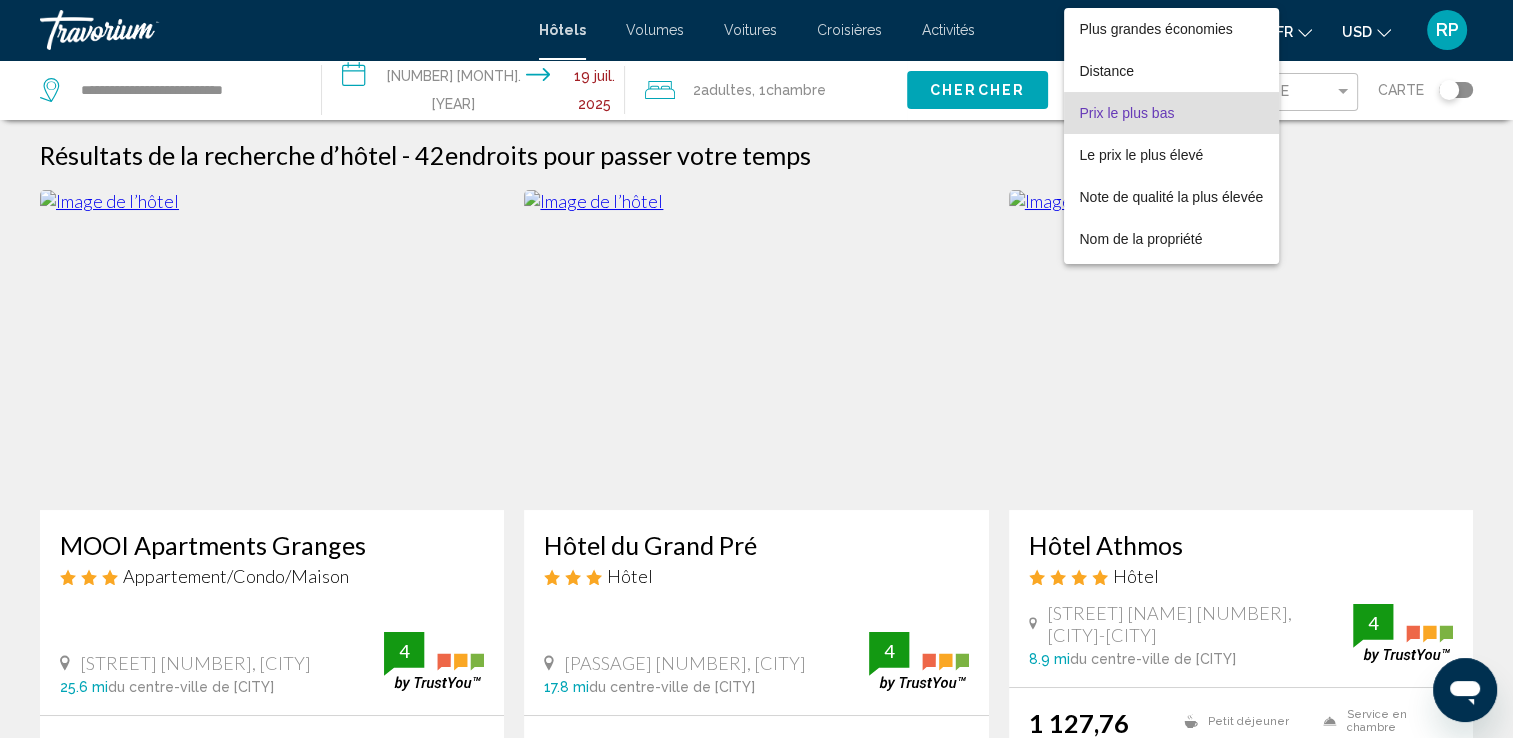 scroll, scrollTop: 23, scrollLeft: 0, axis: vertical 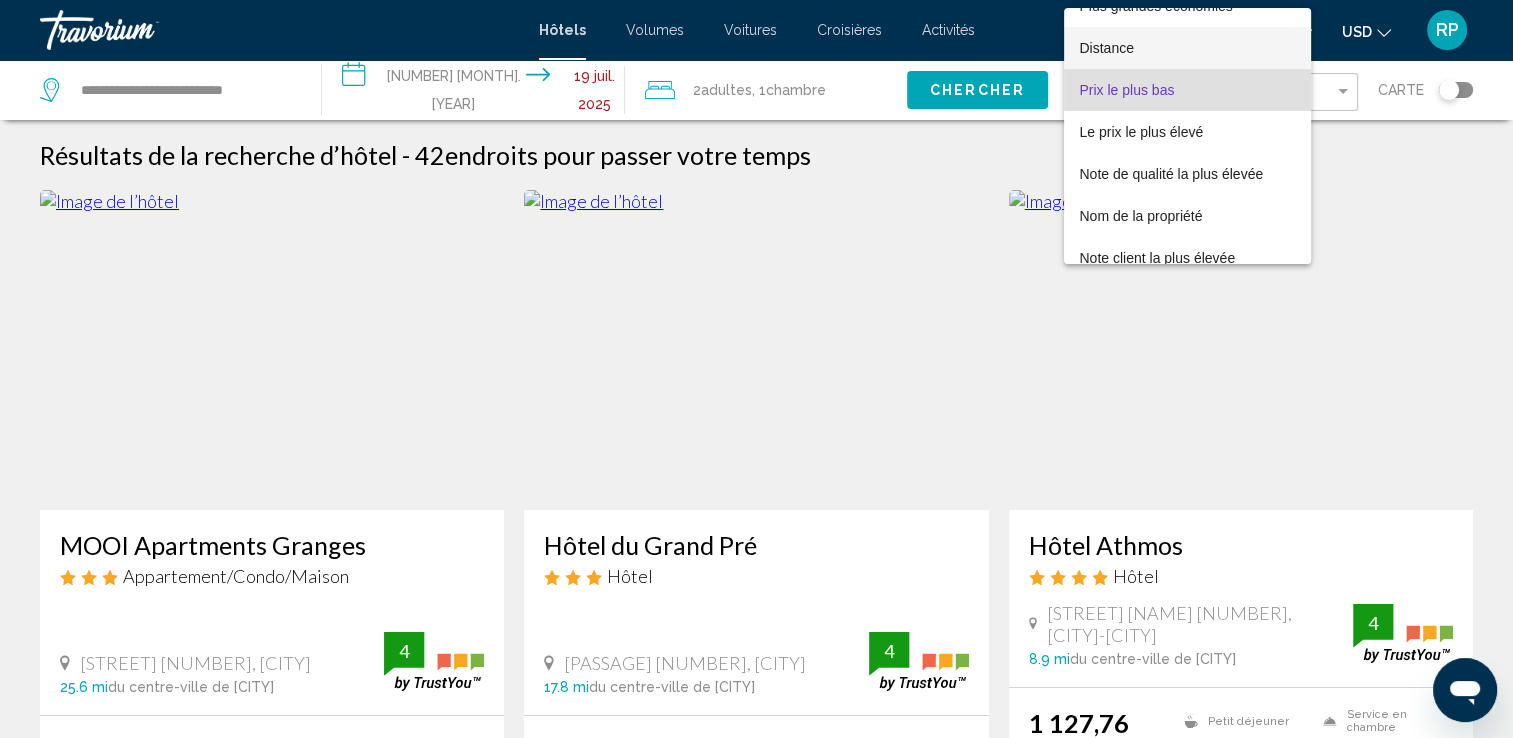 click on "Distance" at bounding box center [1107, 48] 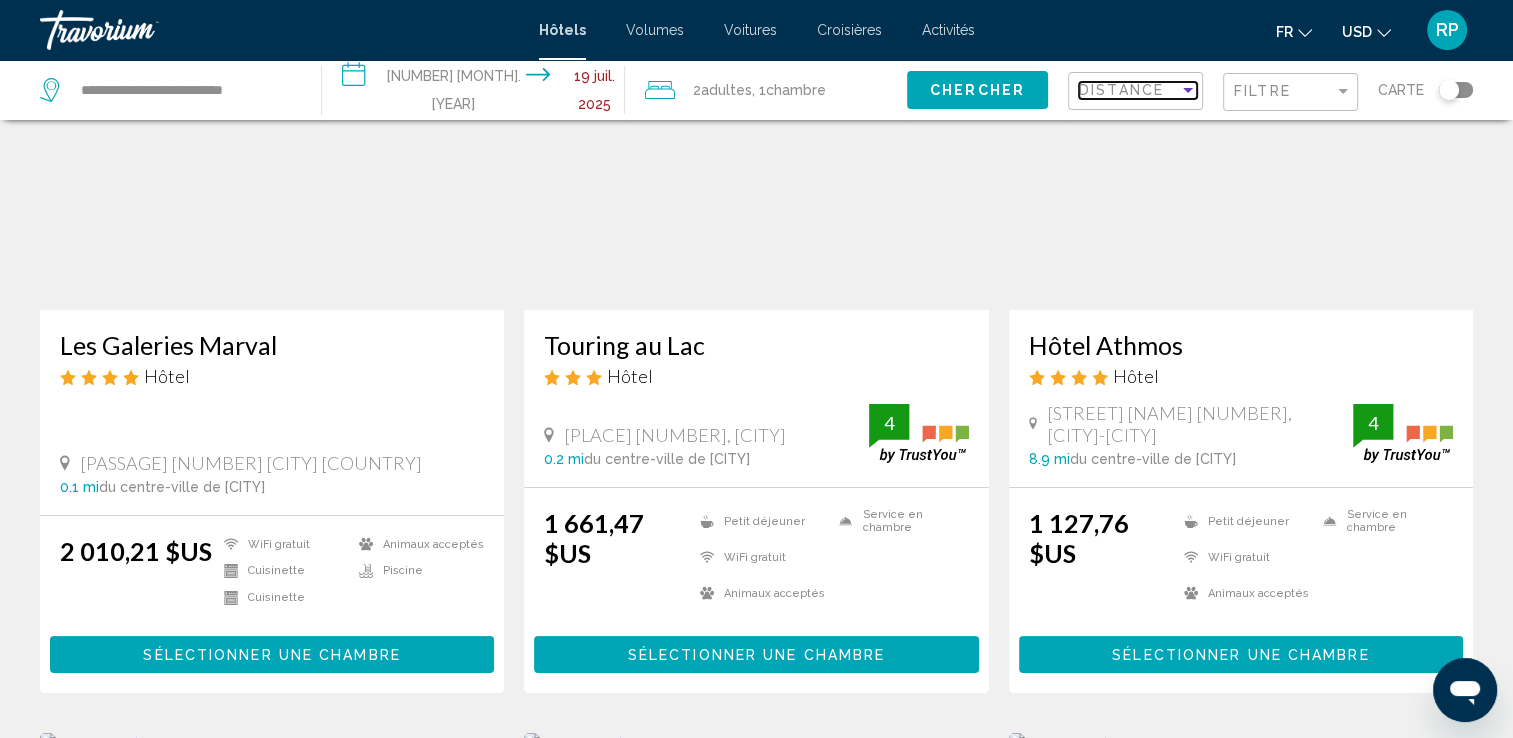 scroll, scrollTop: 240, scrollLeft: 0, axis: vertical 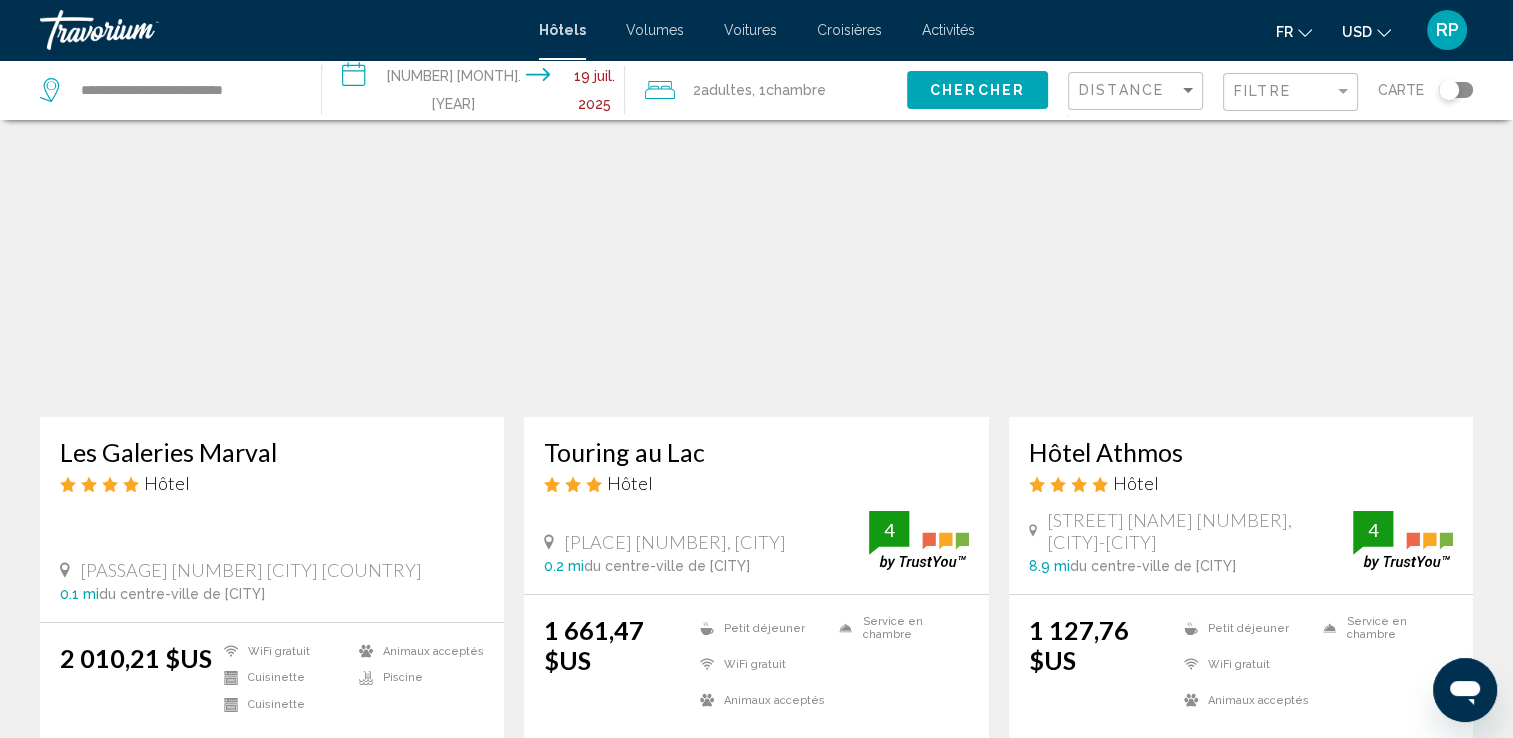 click on "**********" at bounding box center (477, 93) 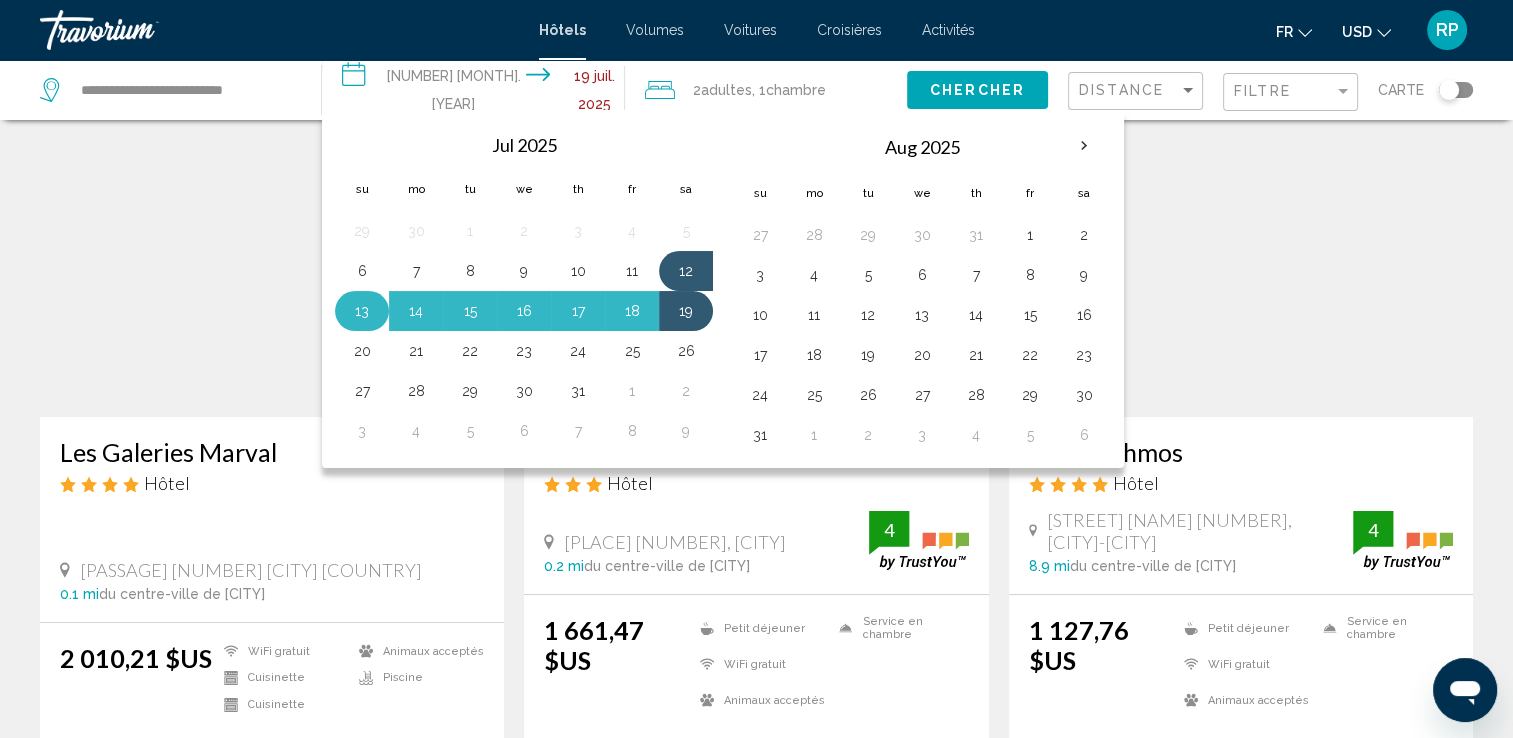 click on "13" at bounding box center (362, 311) 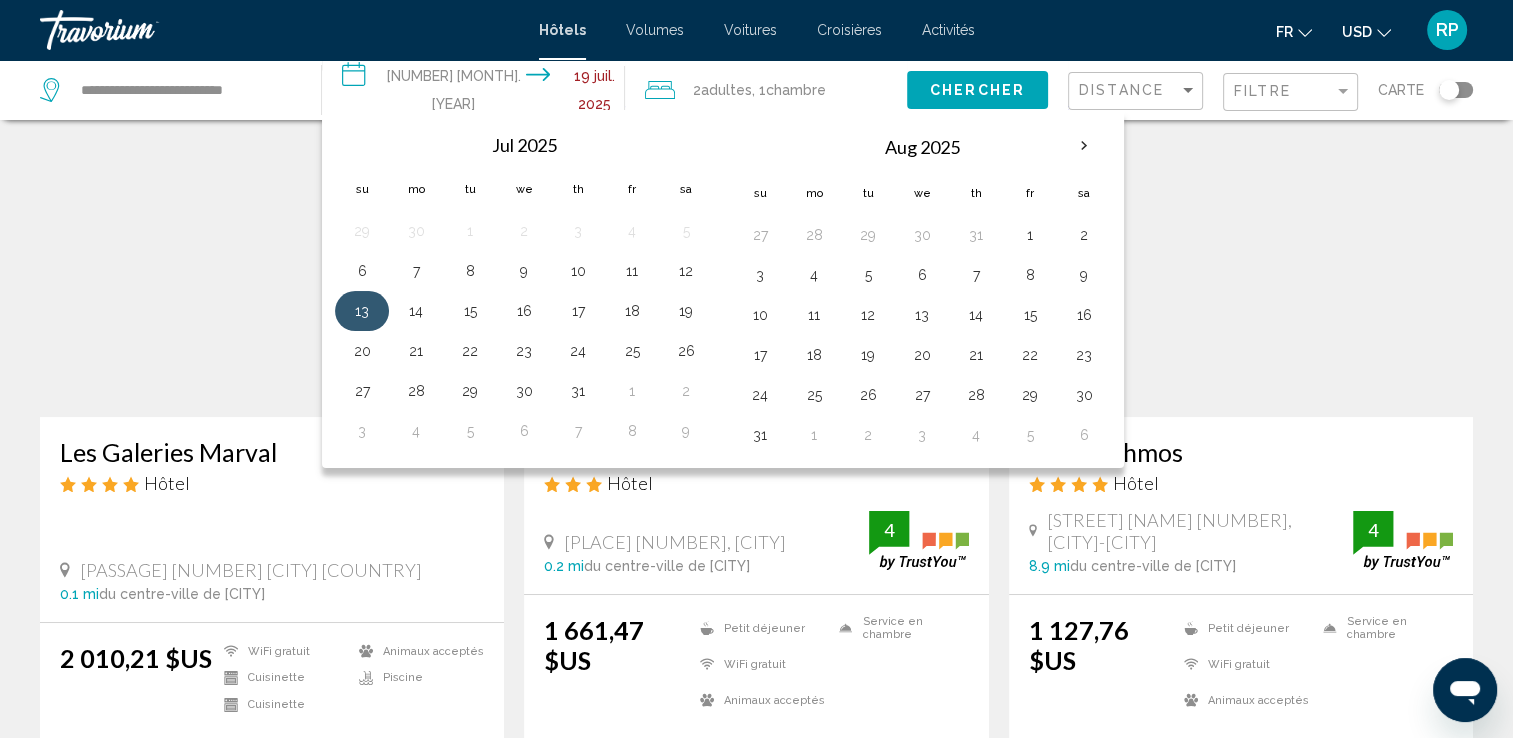 click on "13" at bounding box center [362, 311] 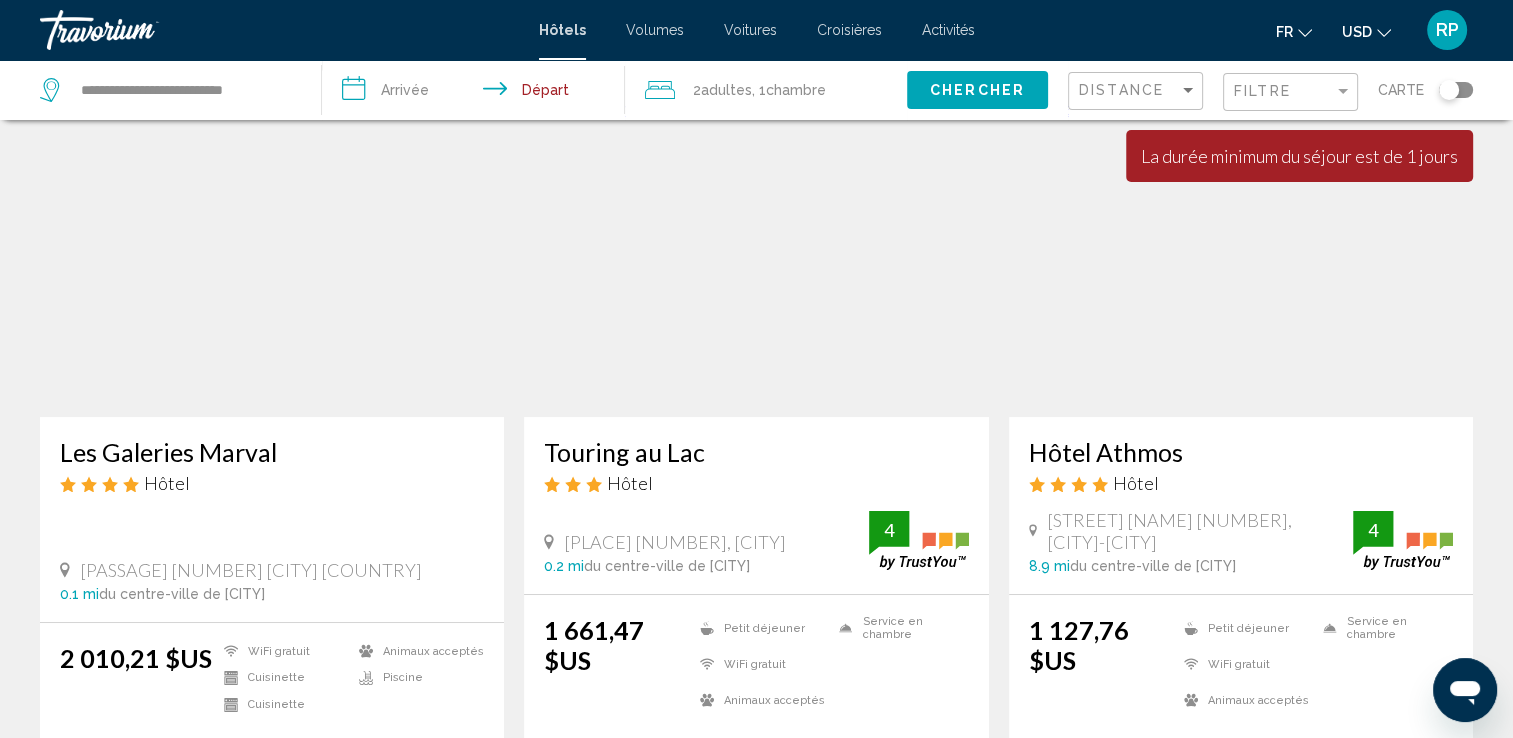 click on "**********" at bounding box center [477, 93] 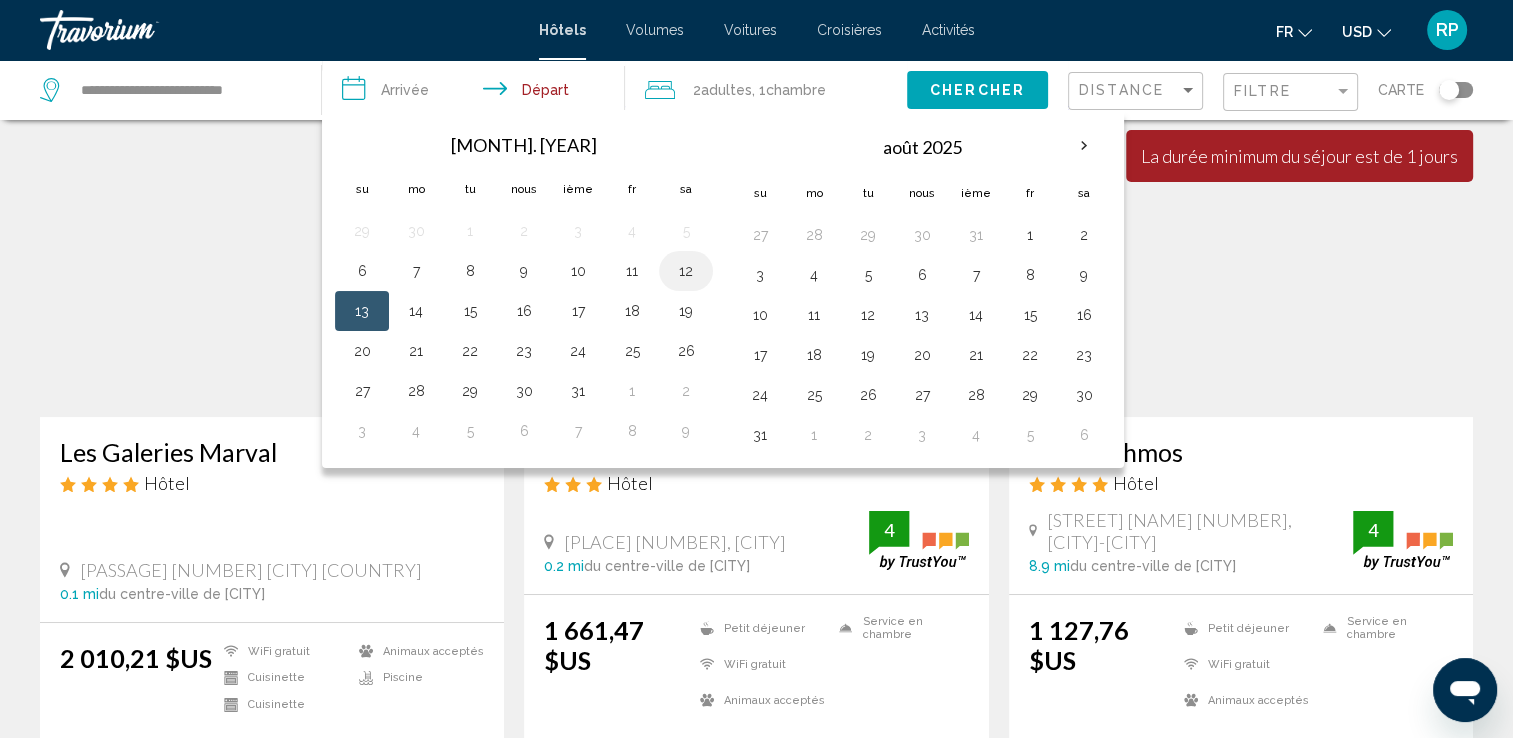 click on "12" at bounding box center [686, 271] 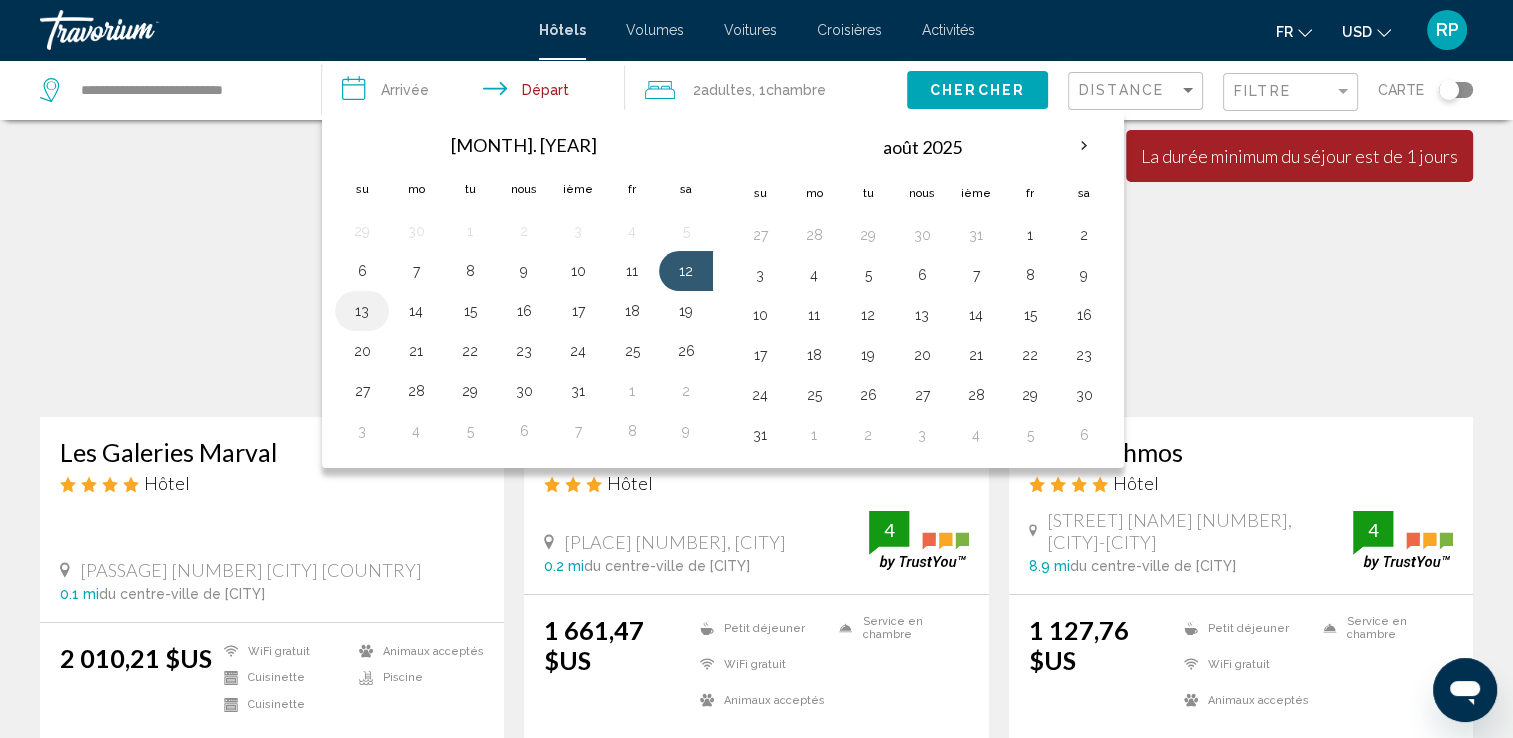 click on "13" at bounding box center [362, 311] 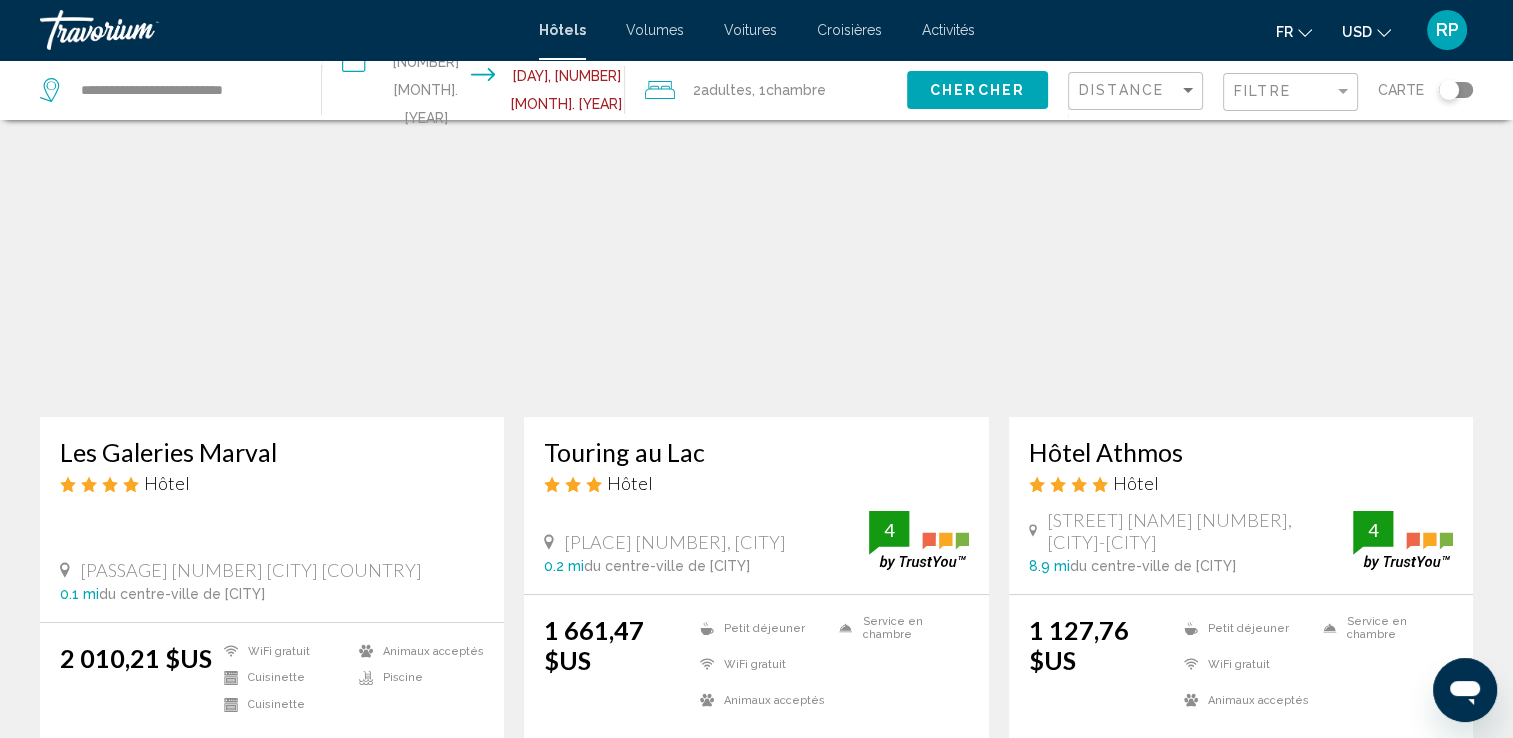 scroll, scrollTop: 97, scrollLeft: 0, axis: vertical 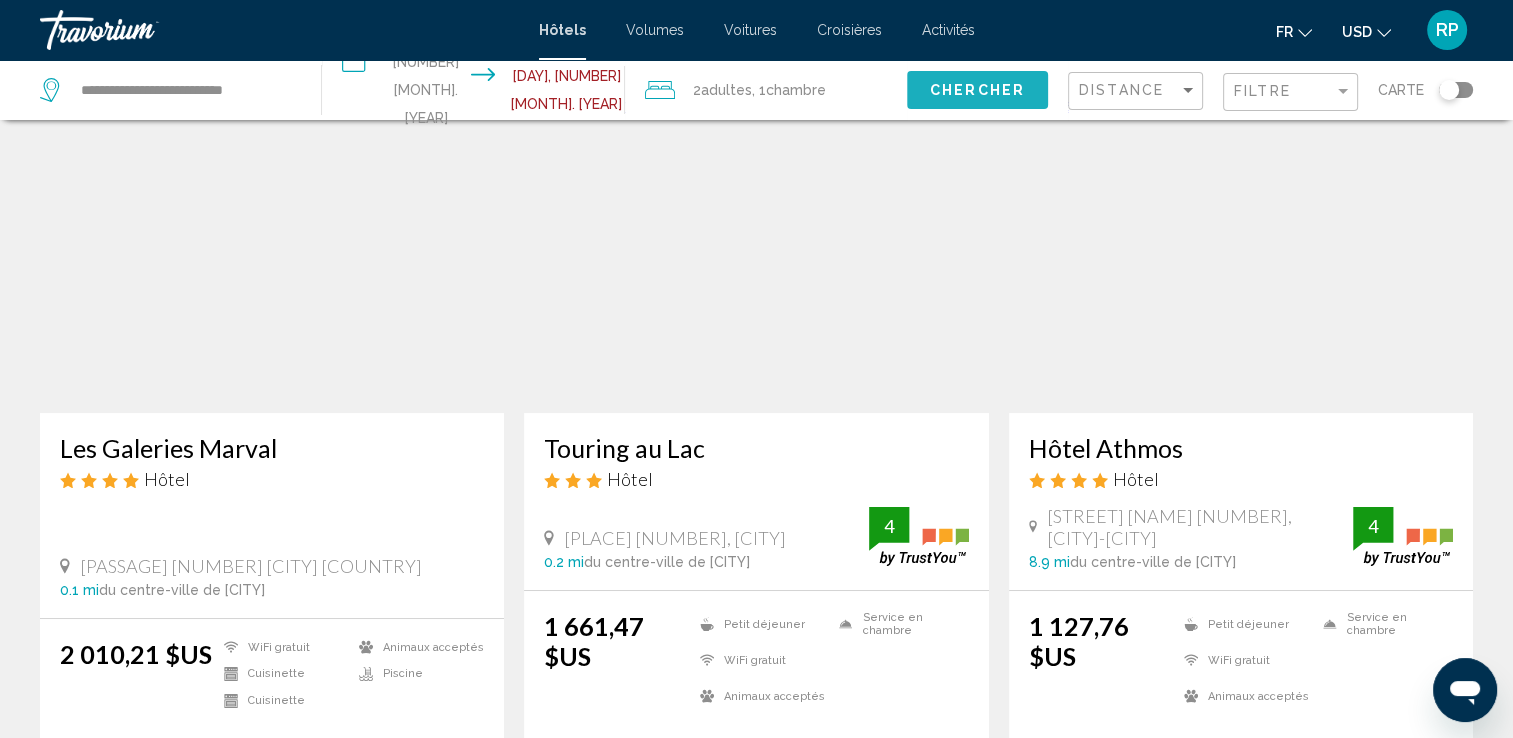 click on "Chercher" at bounding box center [977, 91] 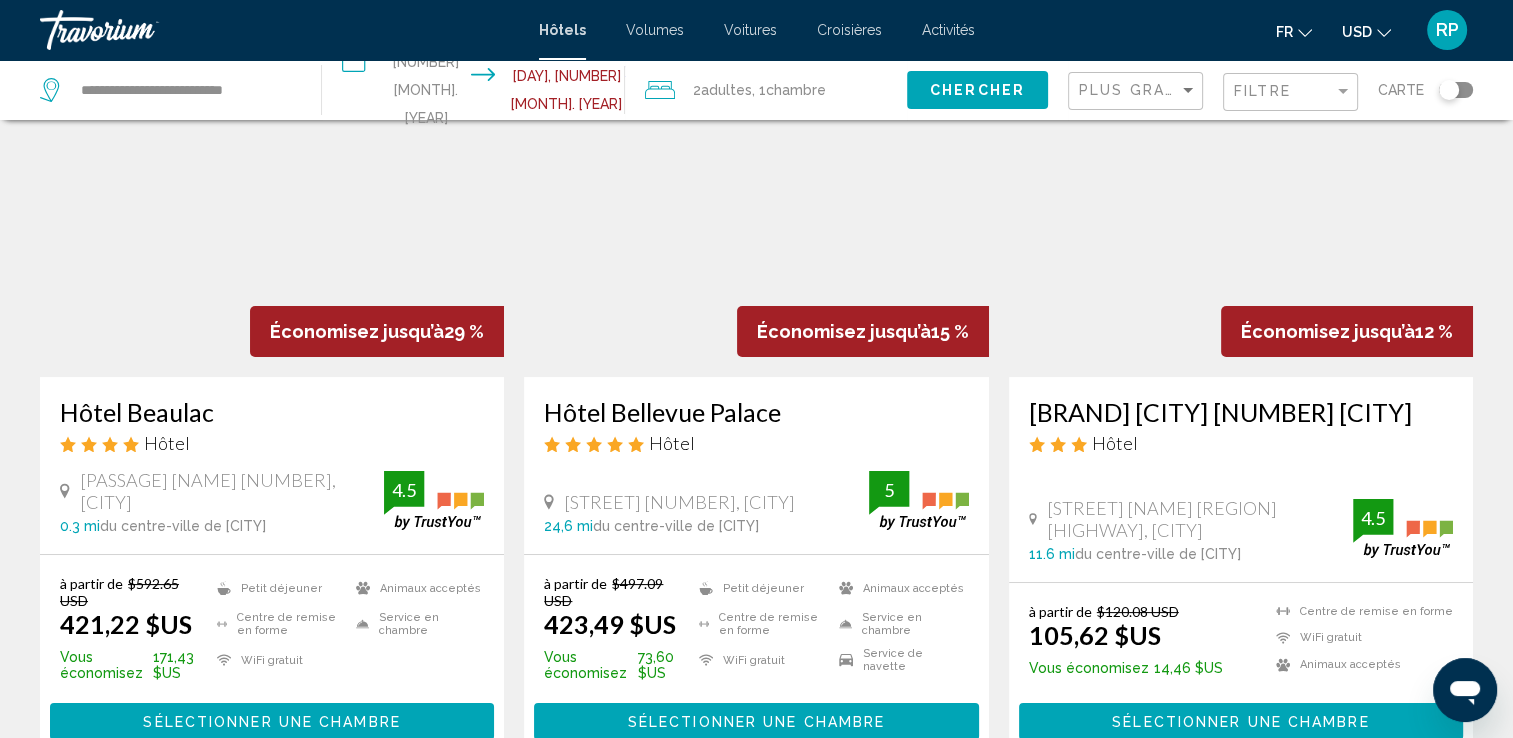 scroll, scrollTop: 186, scrollLeft: 0, axis: vertical 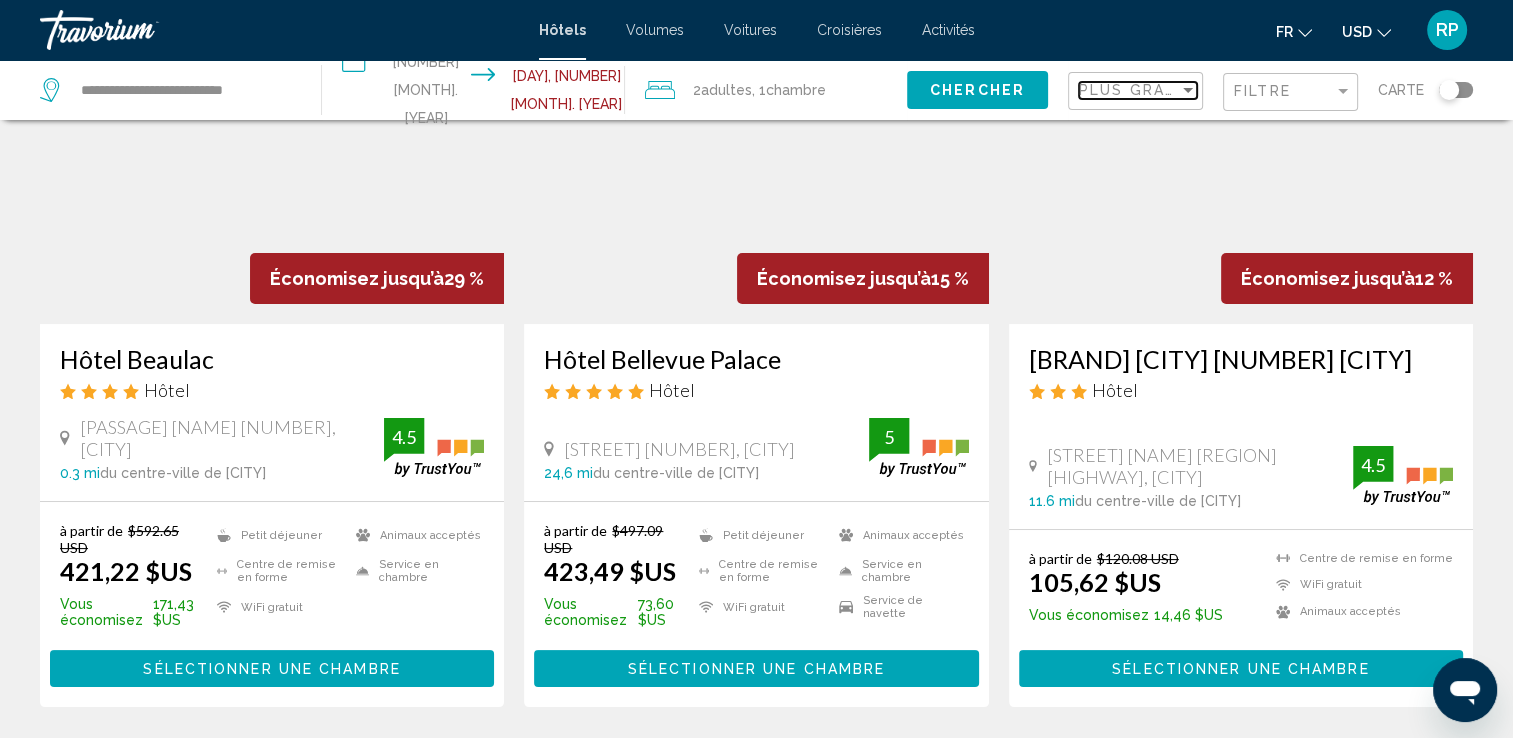 click at bounding box center (1188, 90) 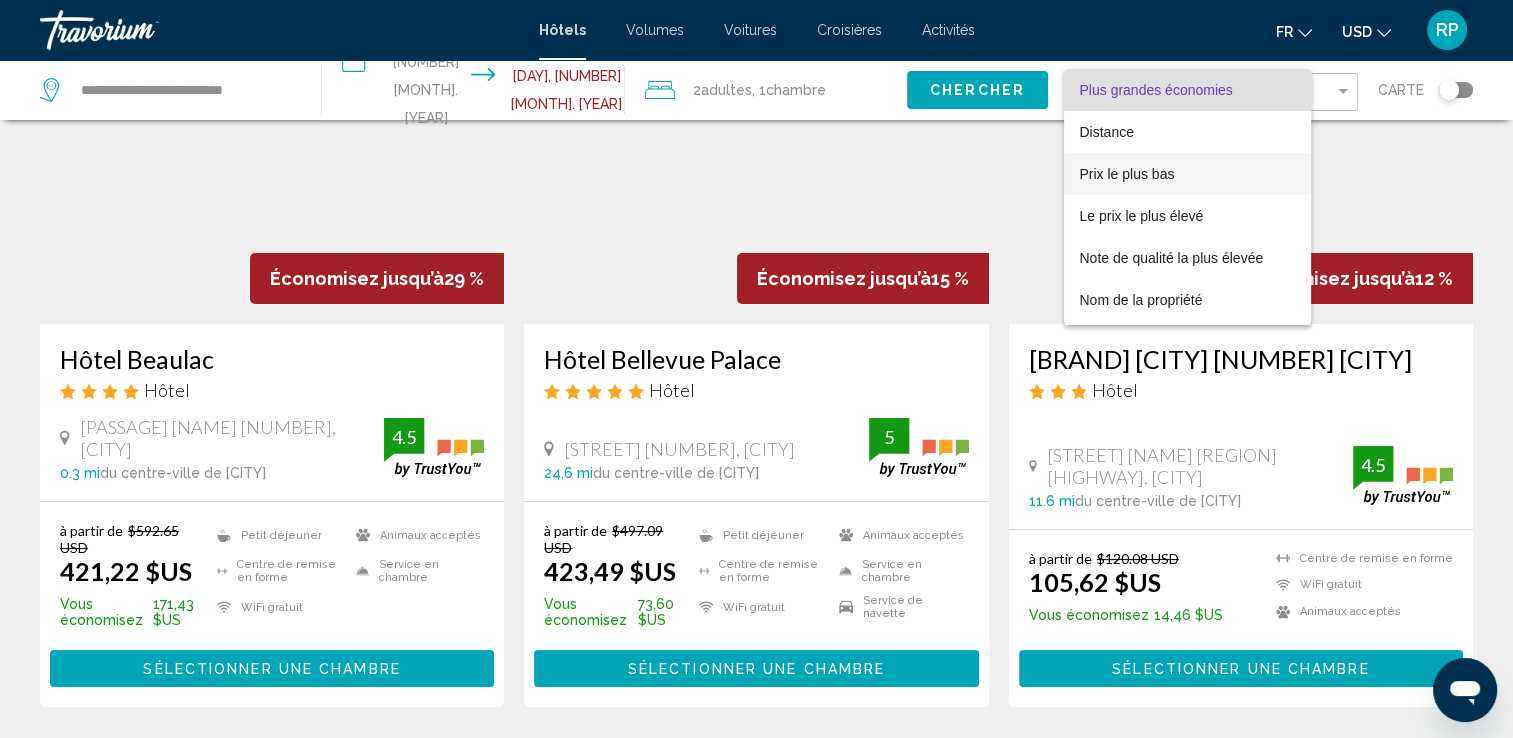 click on "Prix le plus bas" at bounding box center (1188, 174) 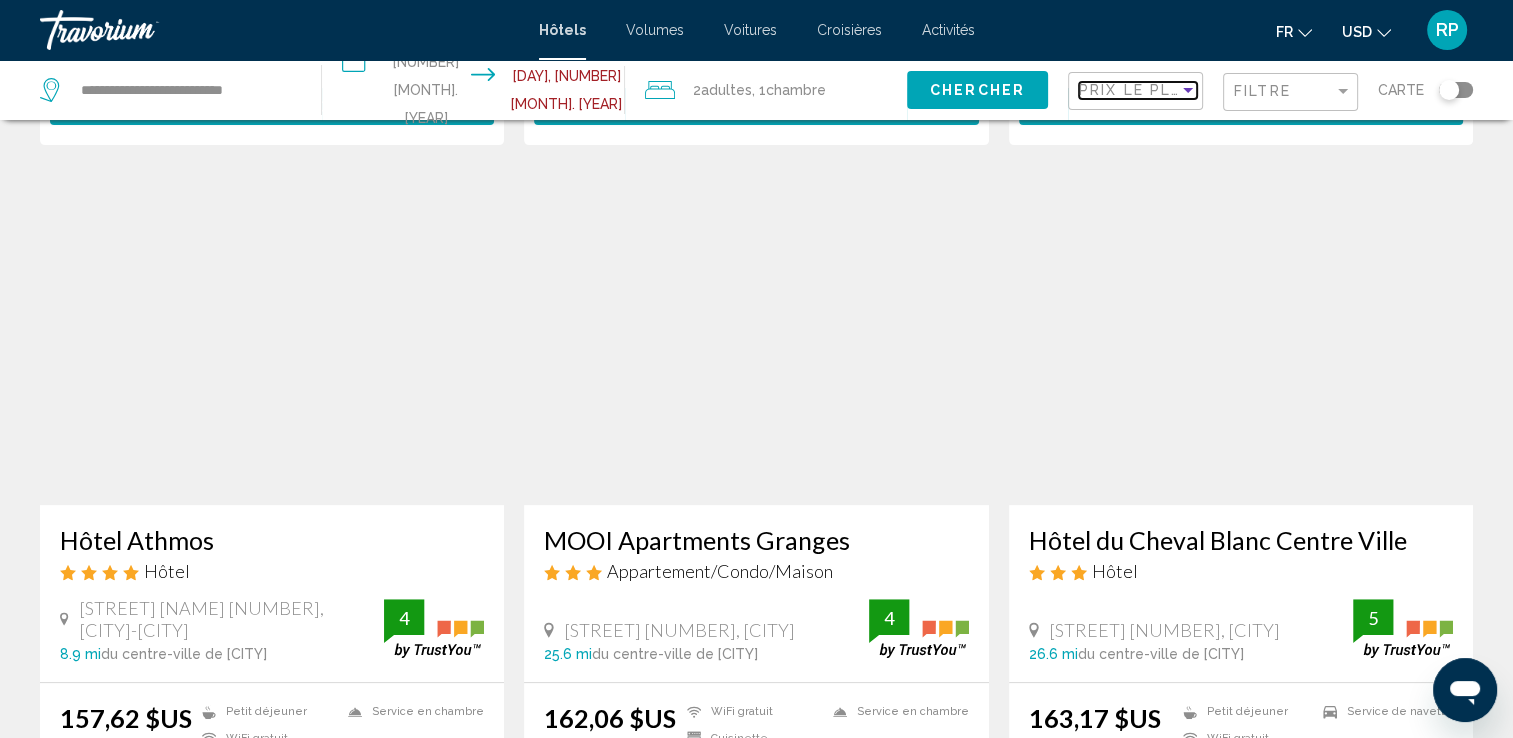 scroll, scrollTop: 893, scrollLeft: 0, axis: vertical 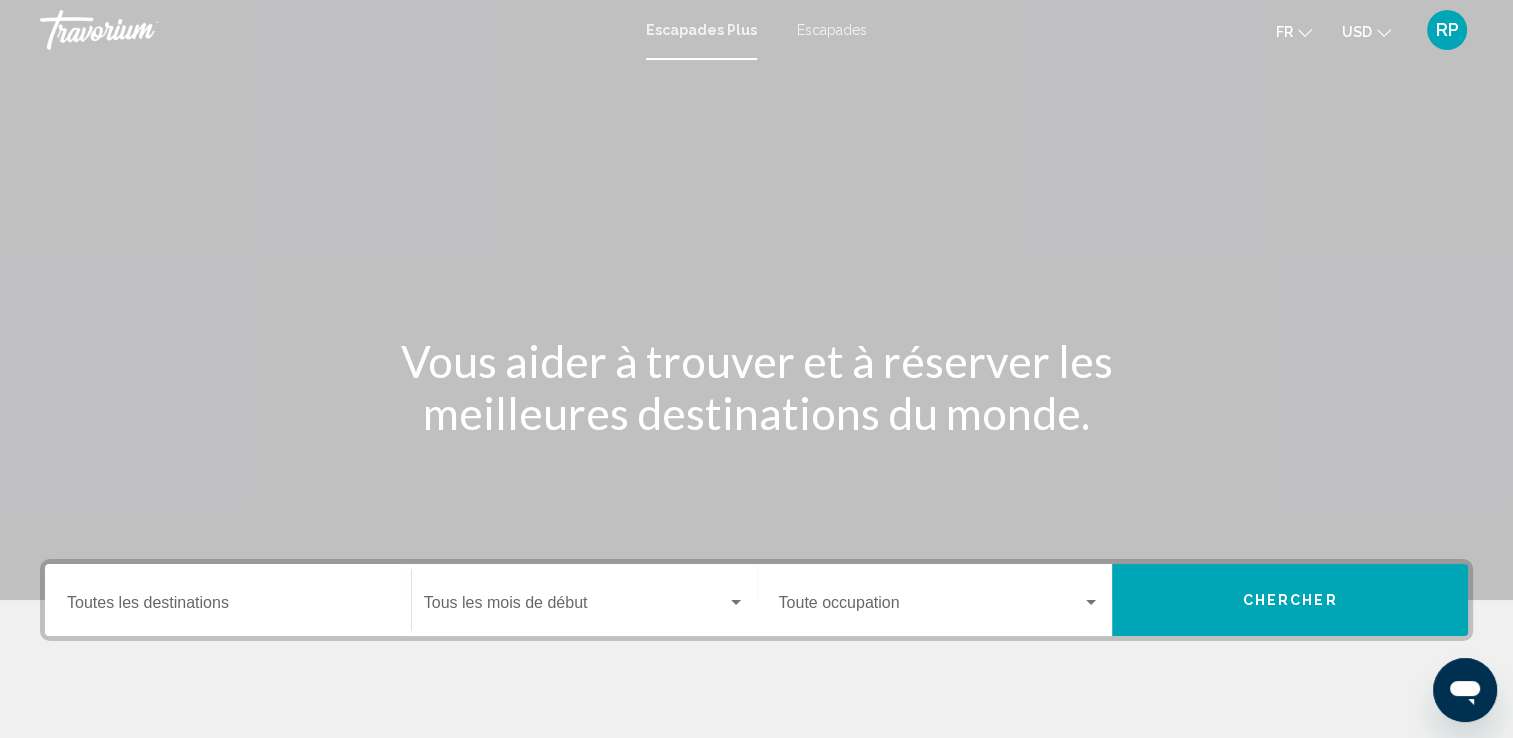 click on "Destination Toutes les destinations" at bounding box center (228, 600) 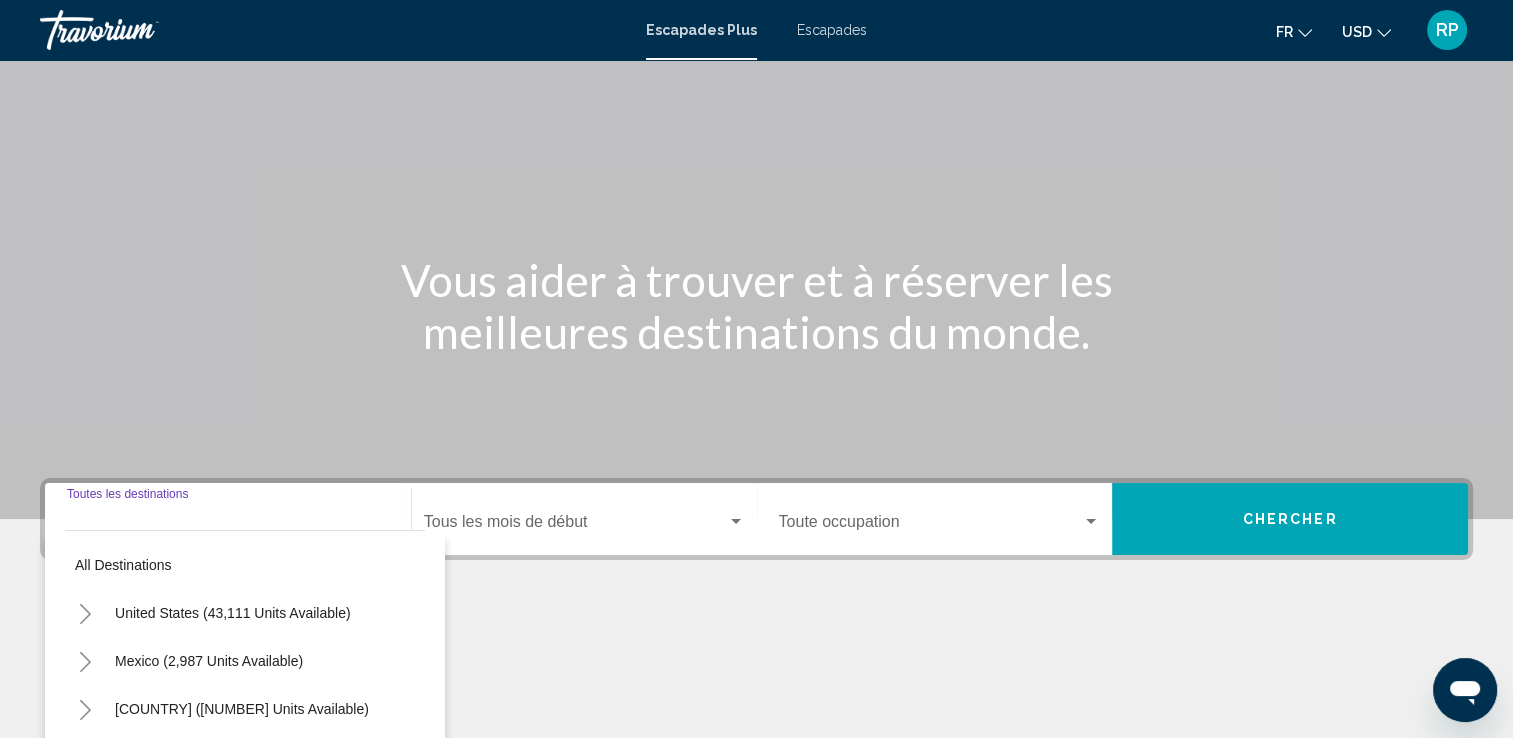 scroll, scrollTop: 347, scrollLeft: 0, axis: vertical 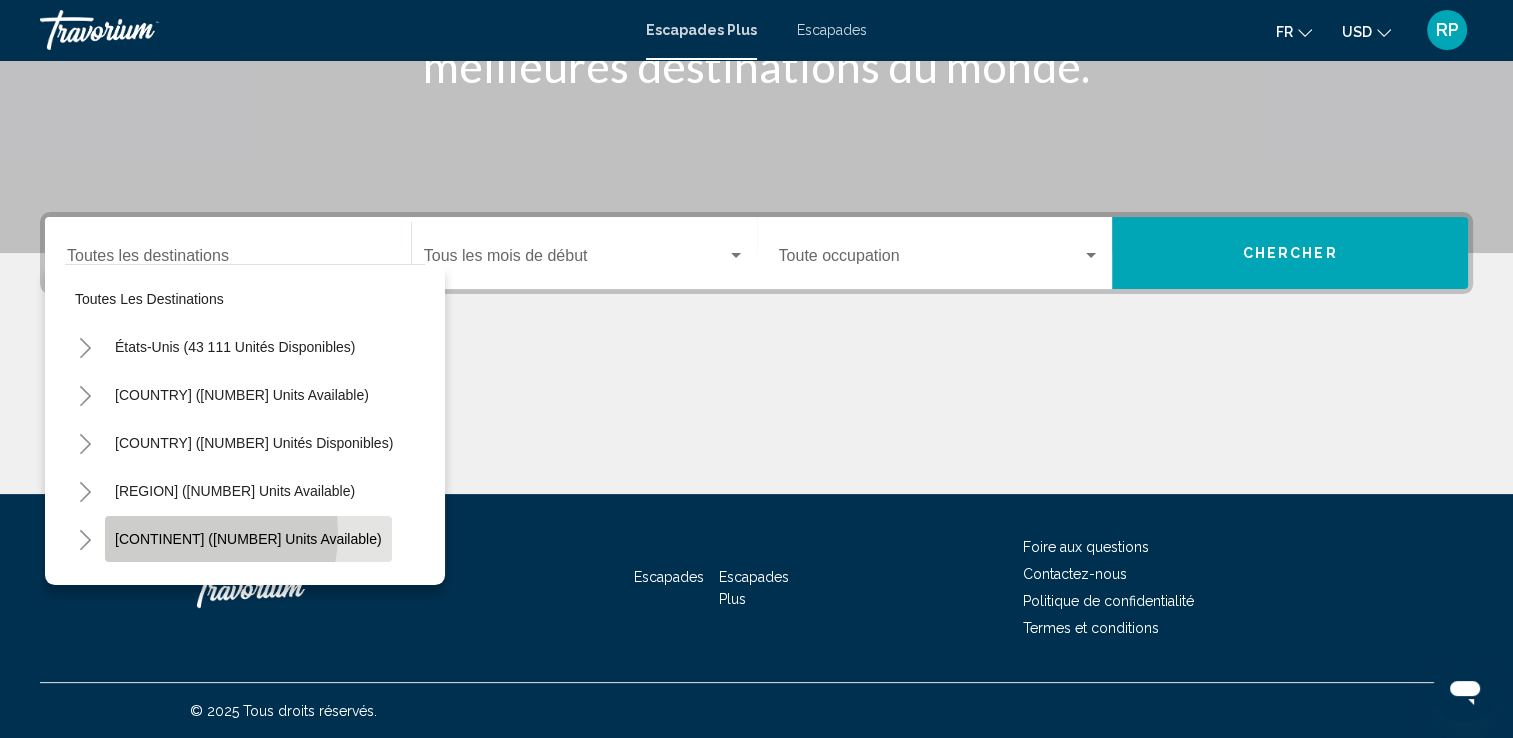 click on "[CONTINENT] ([NUMBER] units available)" at bounding box center [248, 539] 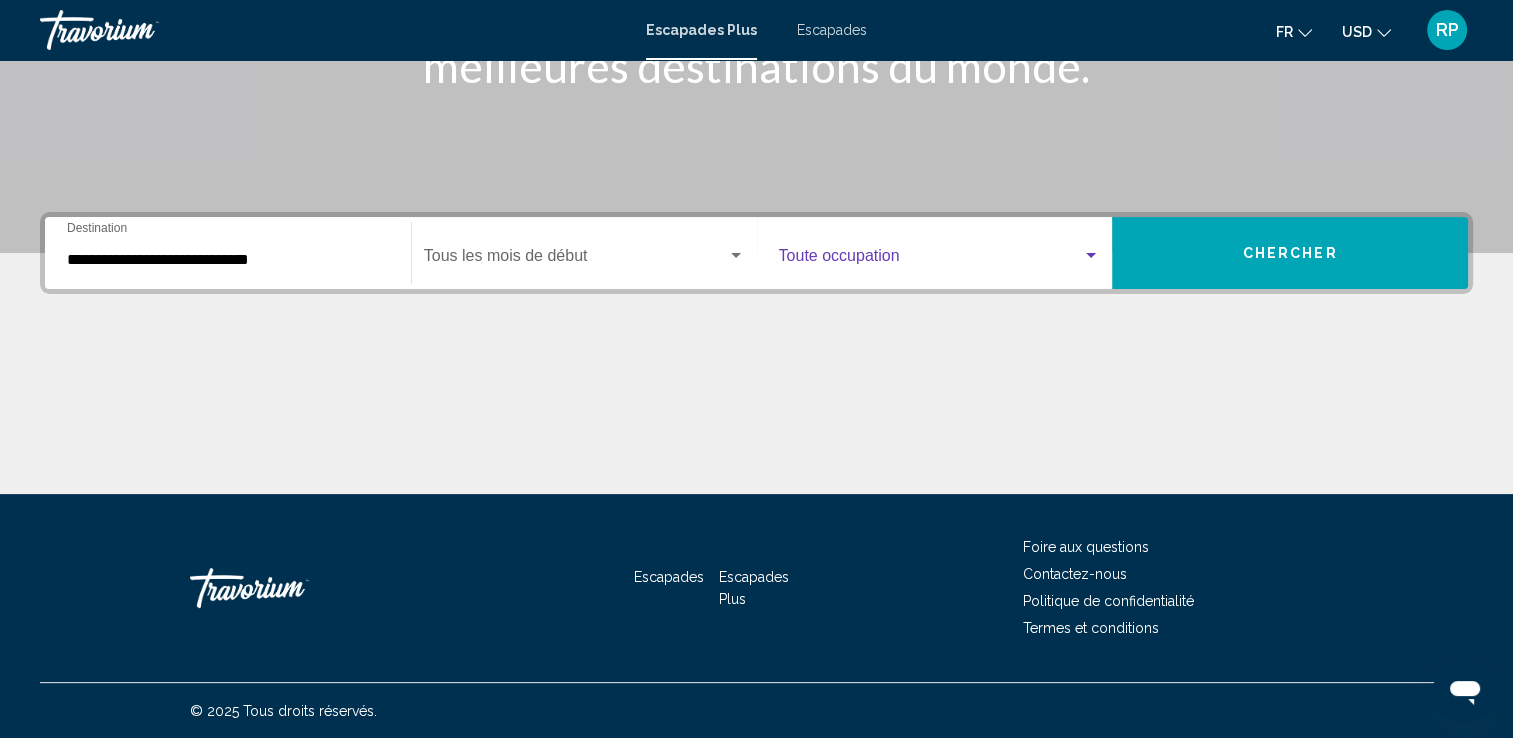 click at bounding box center [1091, 256] 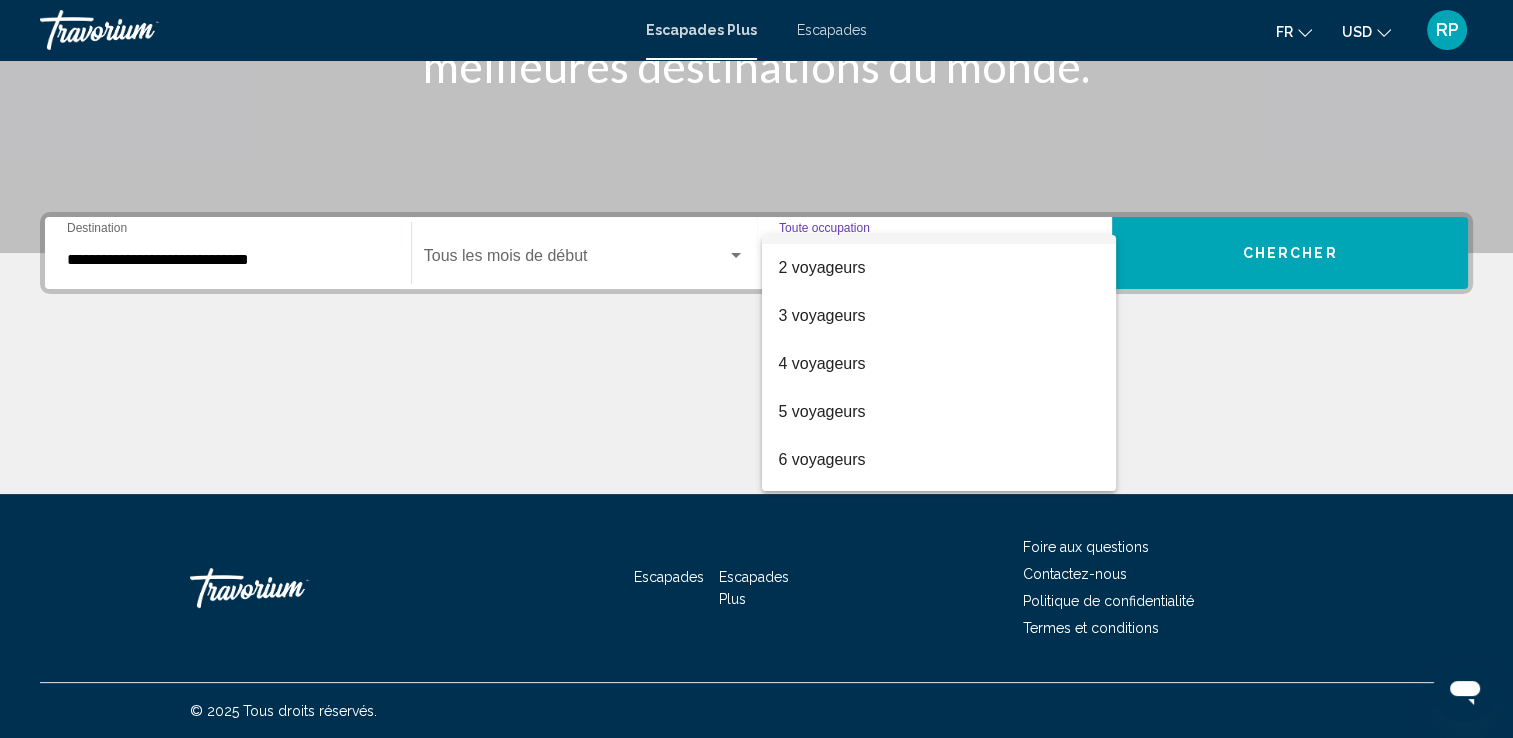 scroll, scrollTop: 80, scrollLeft: 0, axis: vertical 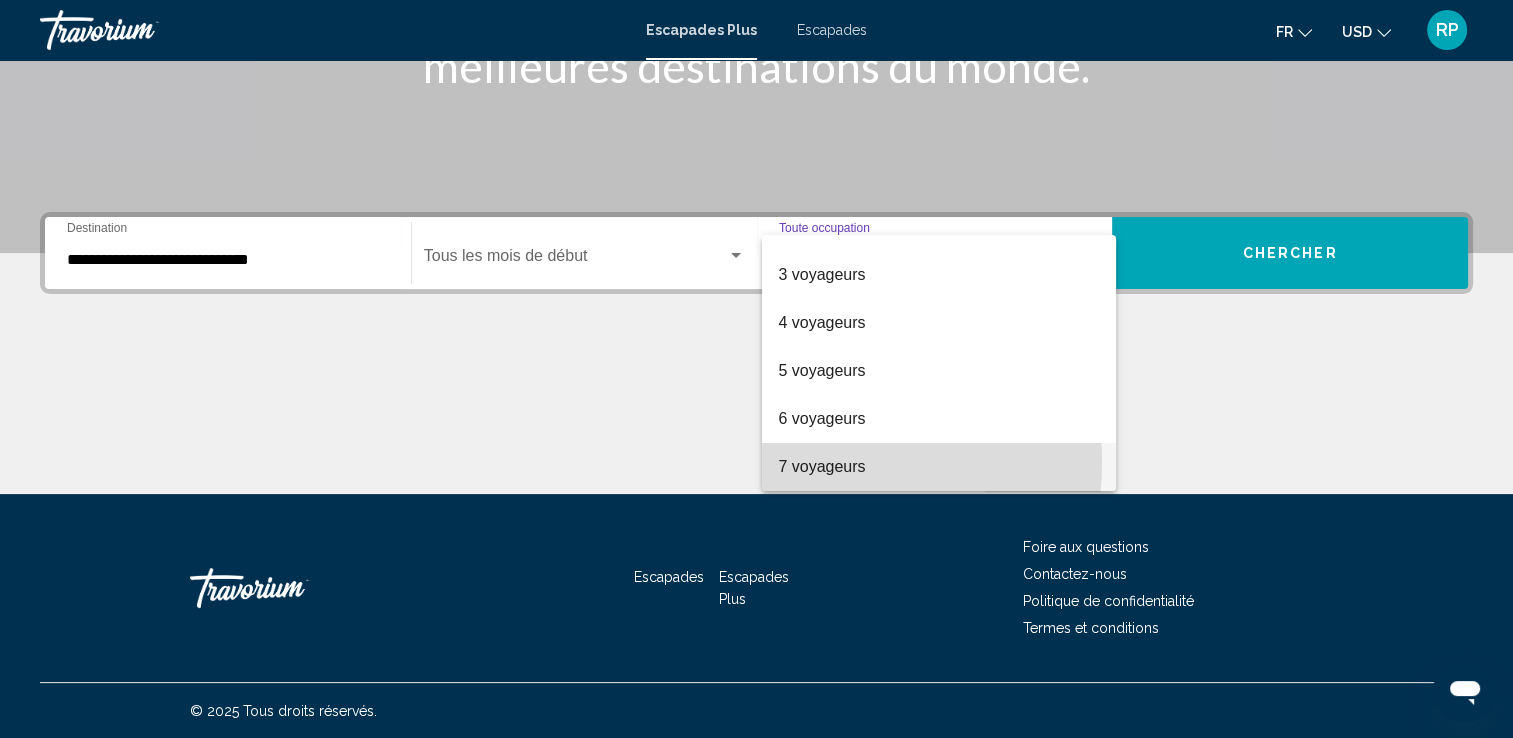 click on "7 voyageurs" at bounding box center [821, 466] 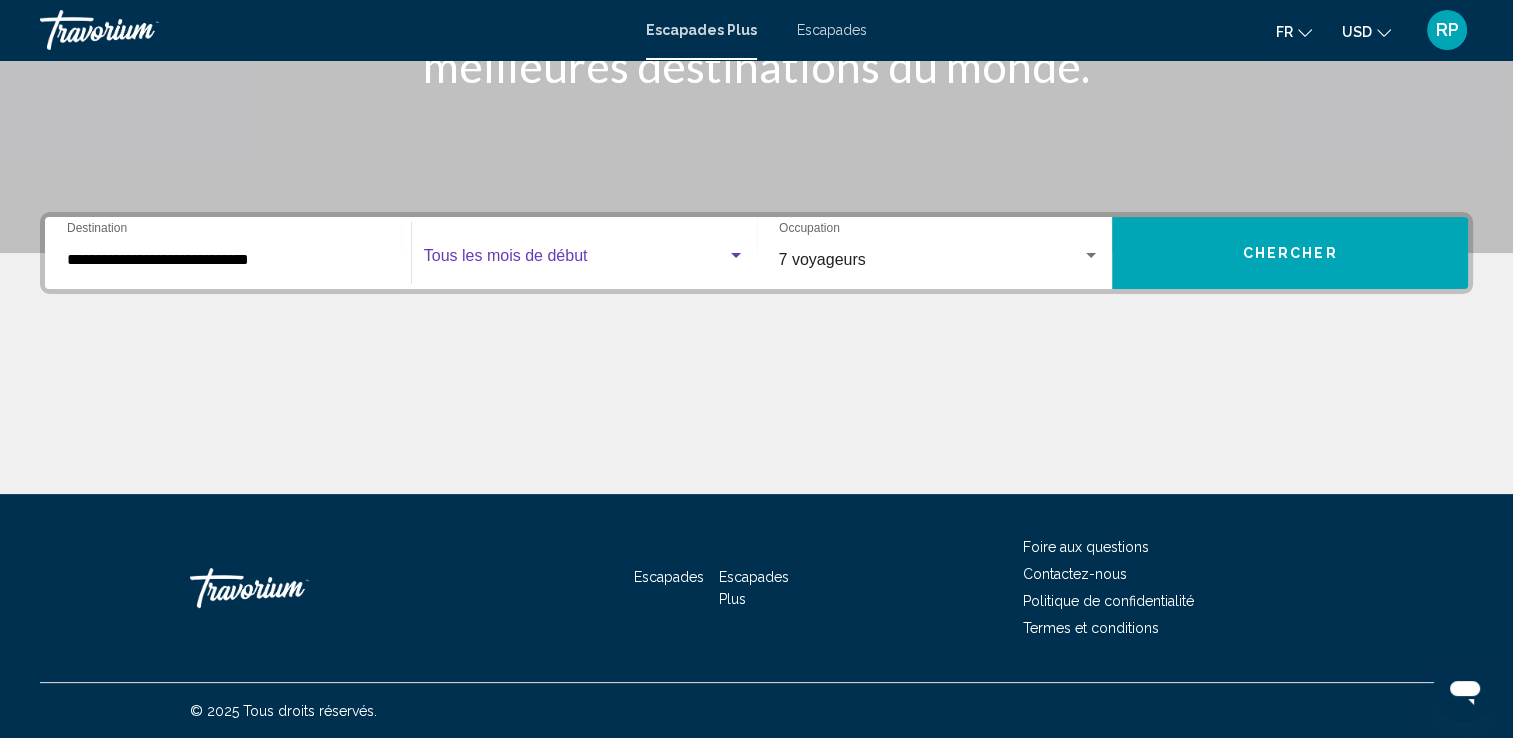 click at bounding box center [736, 256] 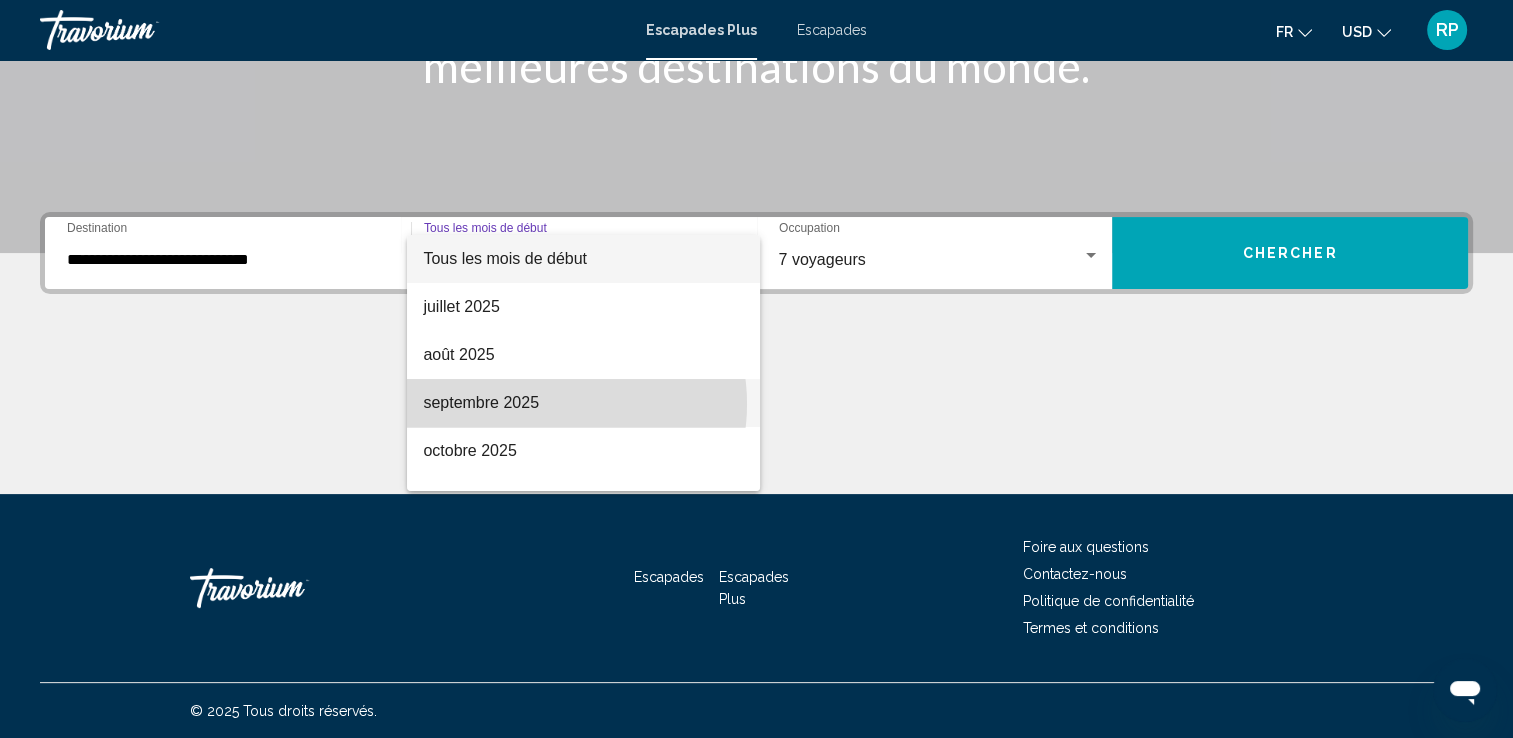 click on "septembre 2025" at bounding box center (583, 403) 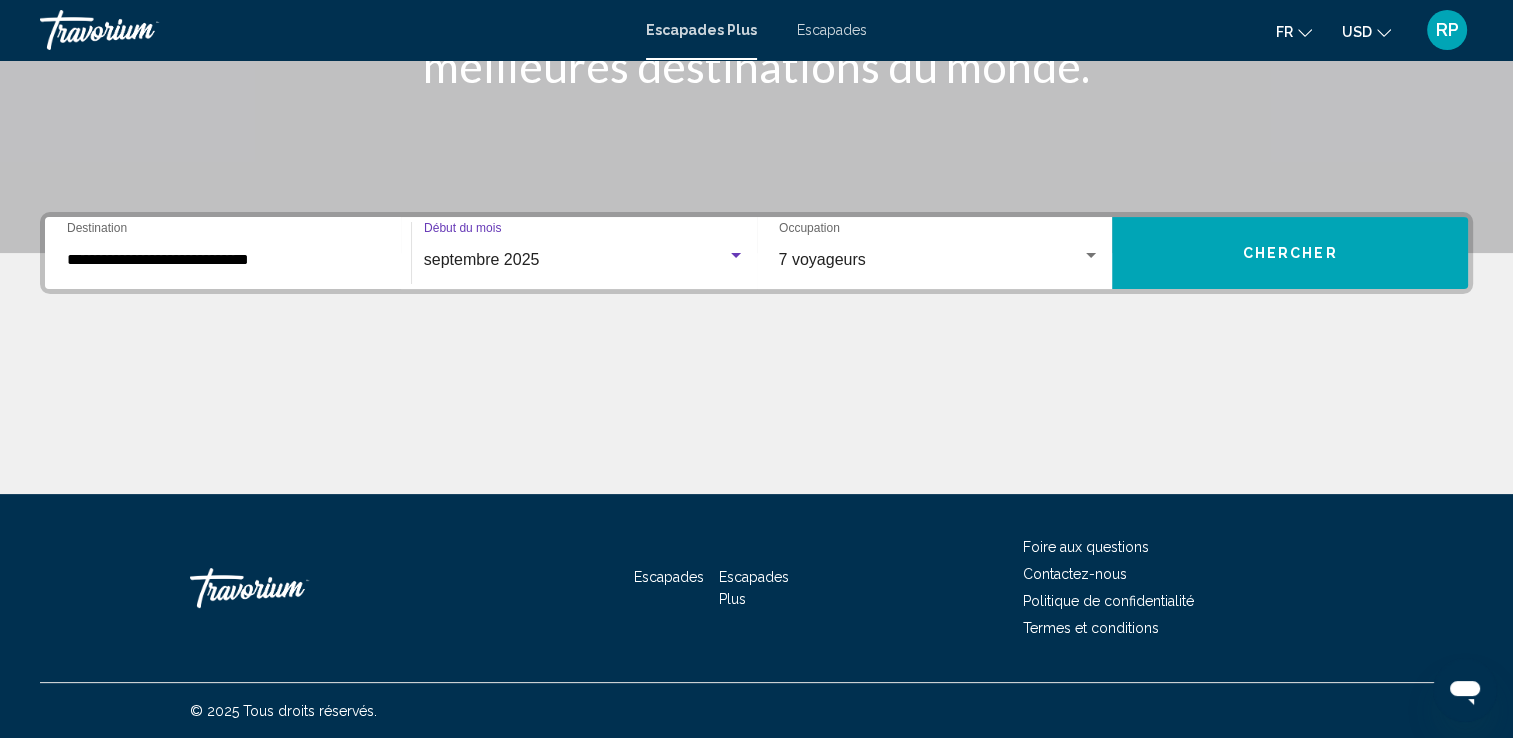click on "Chercher" at bounding box center (1290, 253) 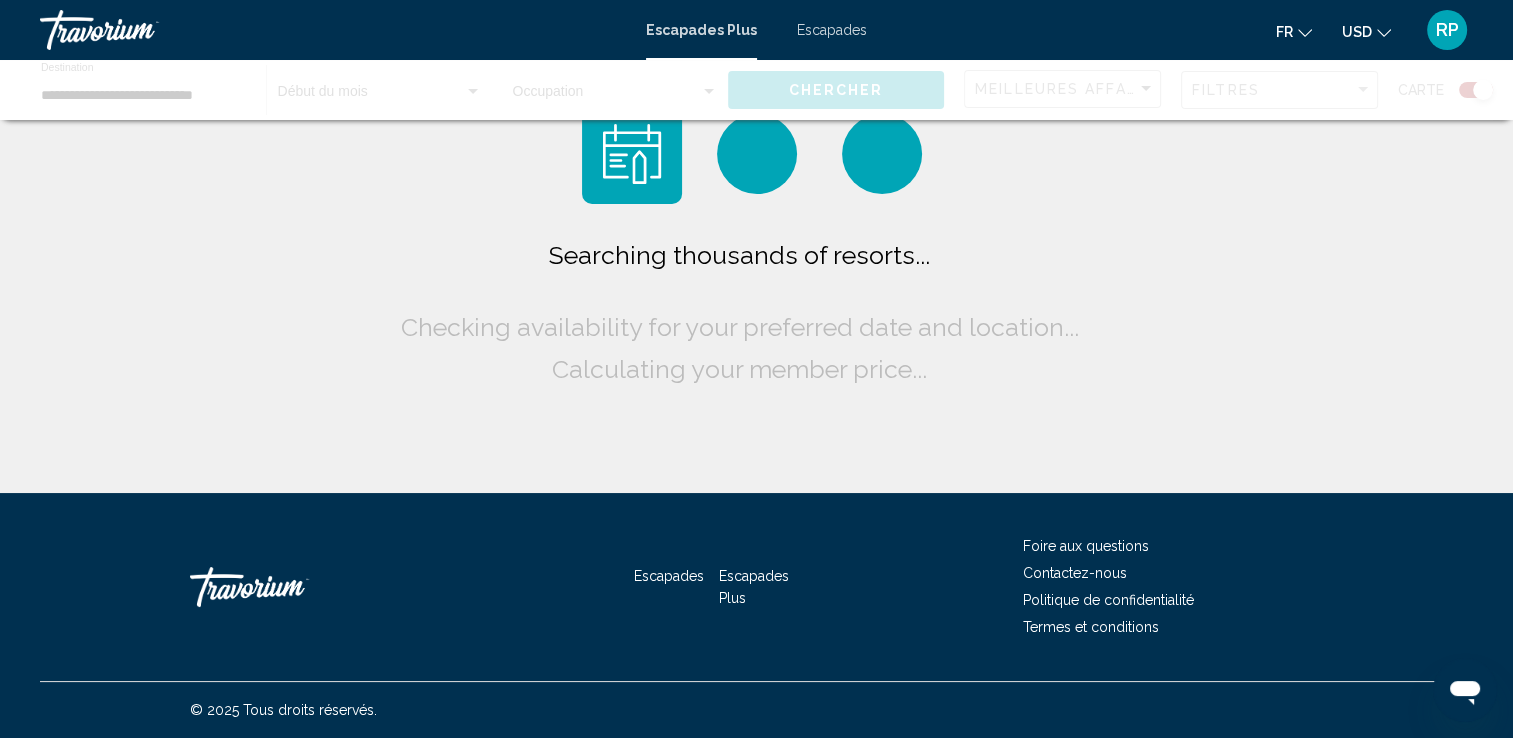 scroll, scrollTop: 0, scrollLeft: 0, axis: both 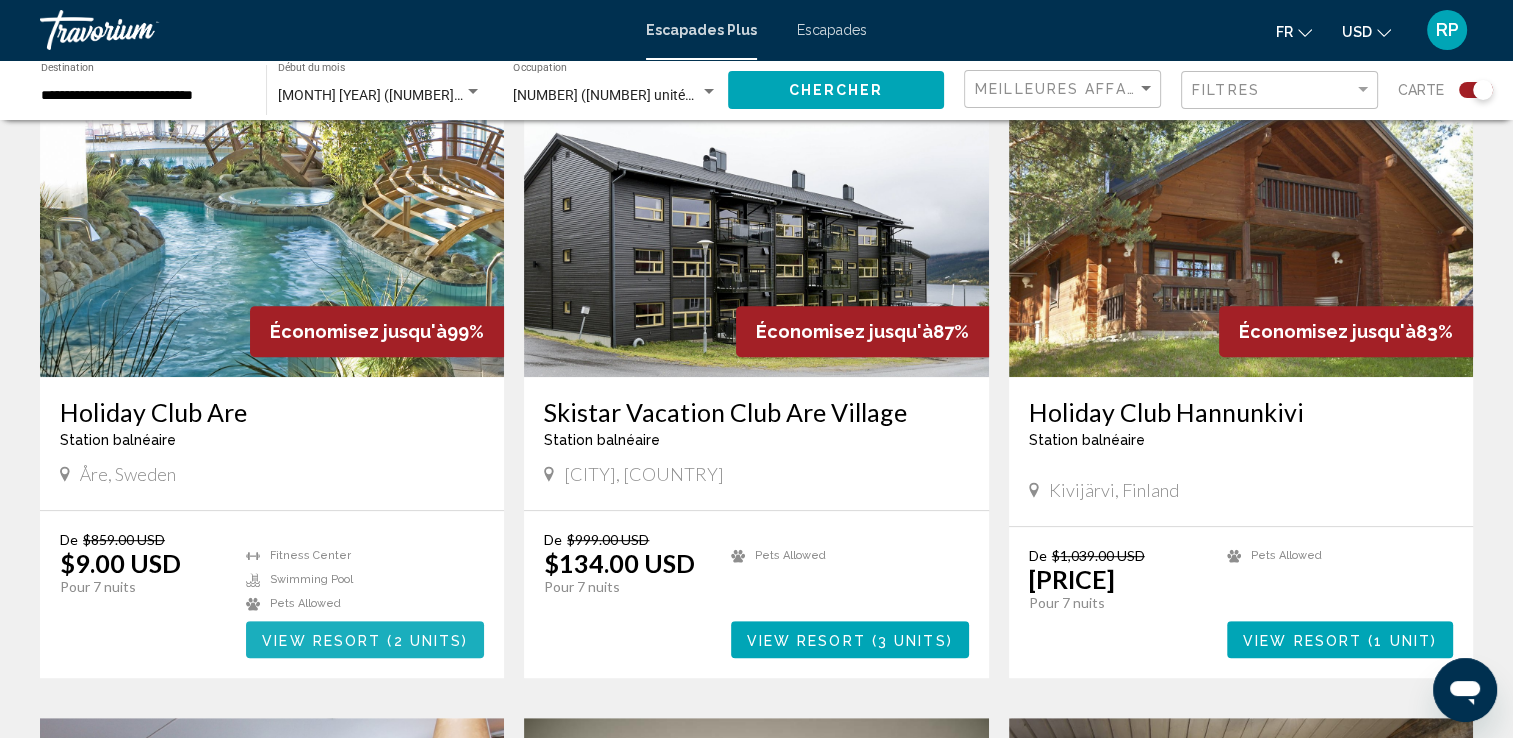 click on "View Resort" at bounding box center [321, 640] 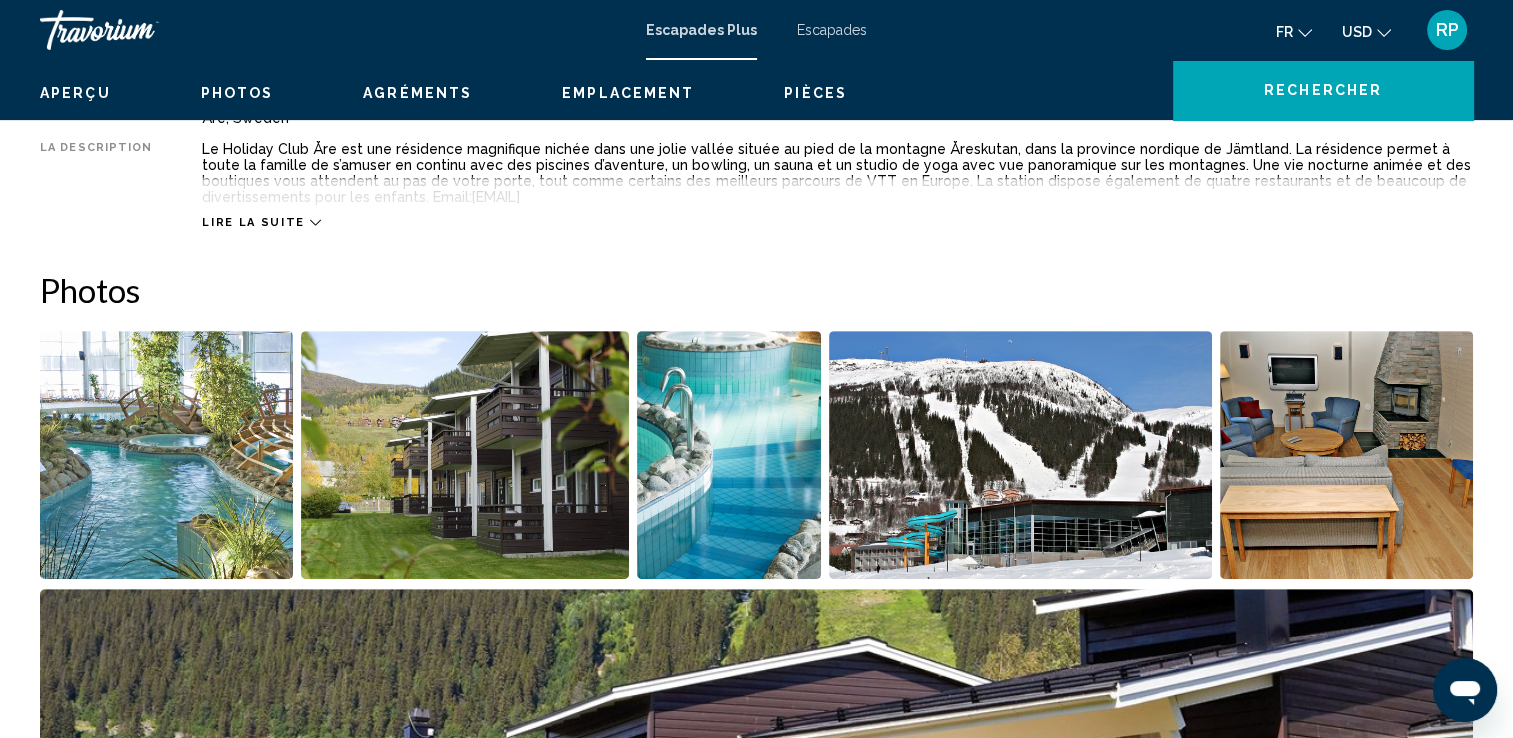 scroll, scrollTop: 0, scrollLeft: 0, axis: both 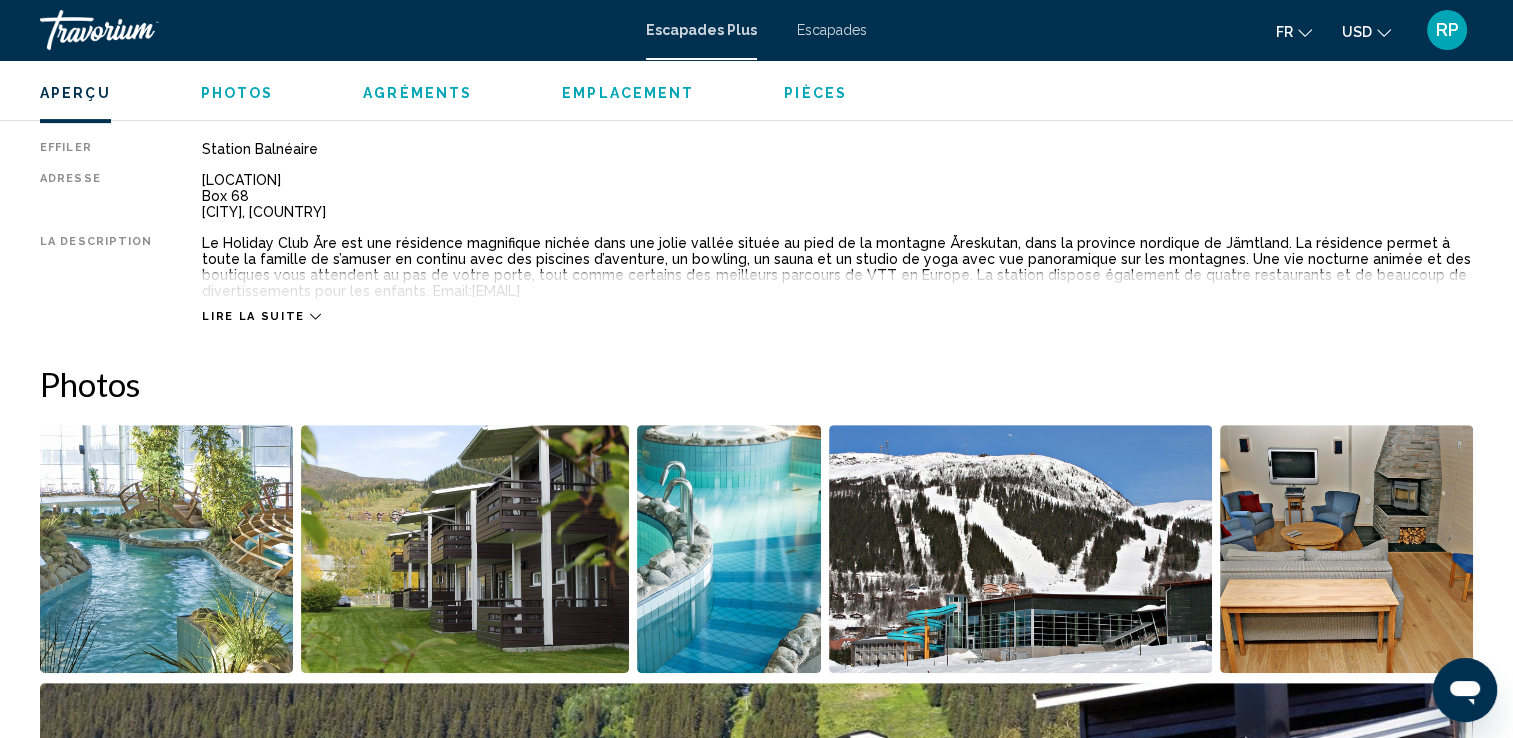 click on "Photos" at bounding box center (237, 93) 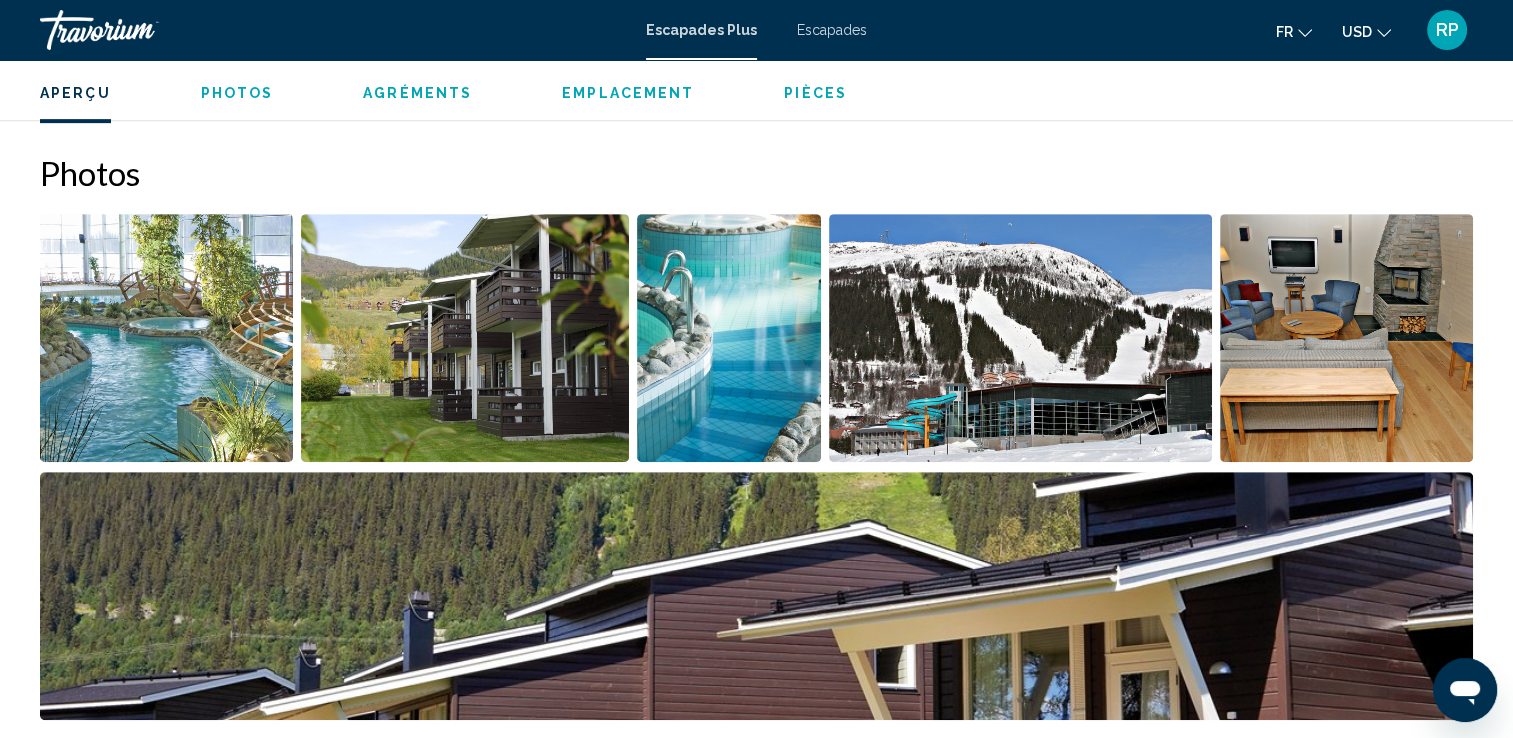scroll, scrollTop: 924, scrollLeft: 0, axis: vertical 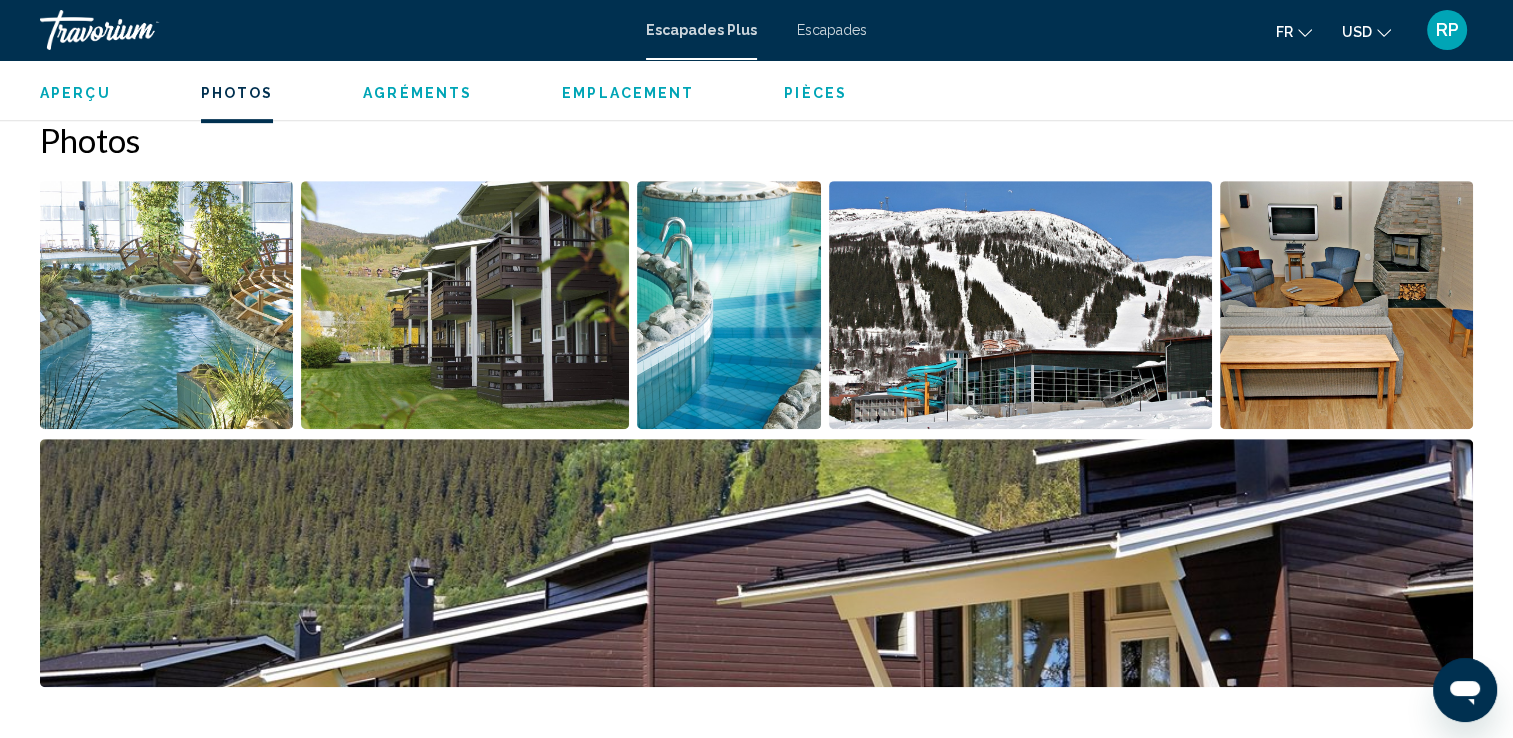 click on "Pièces" at bounding box center [815, 93] 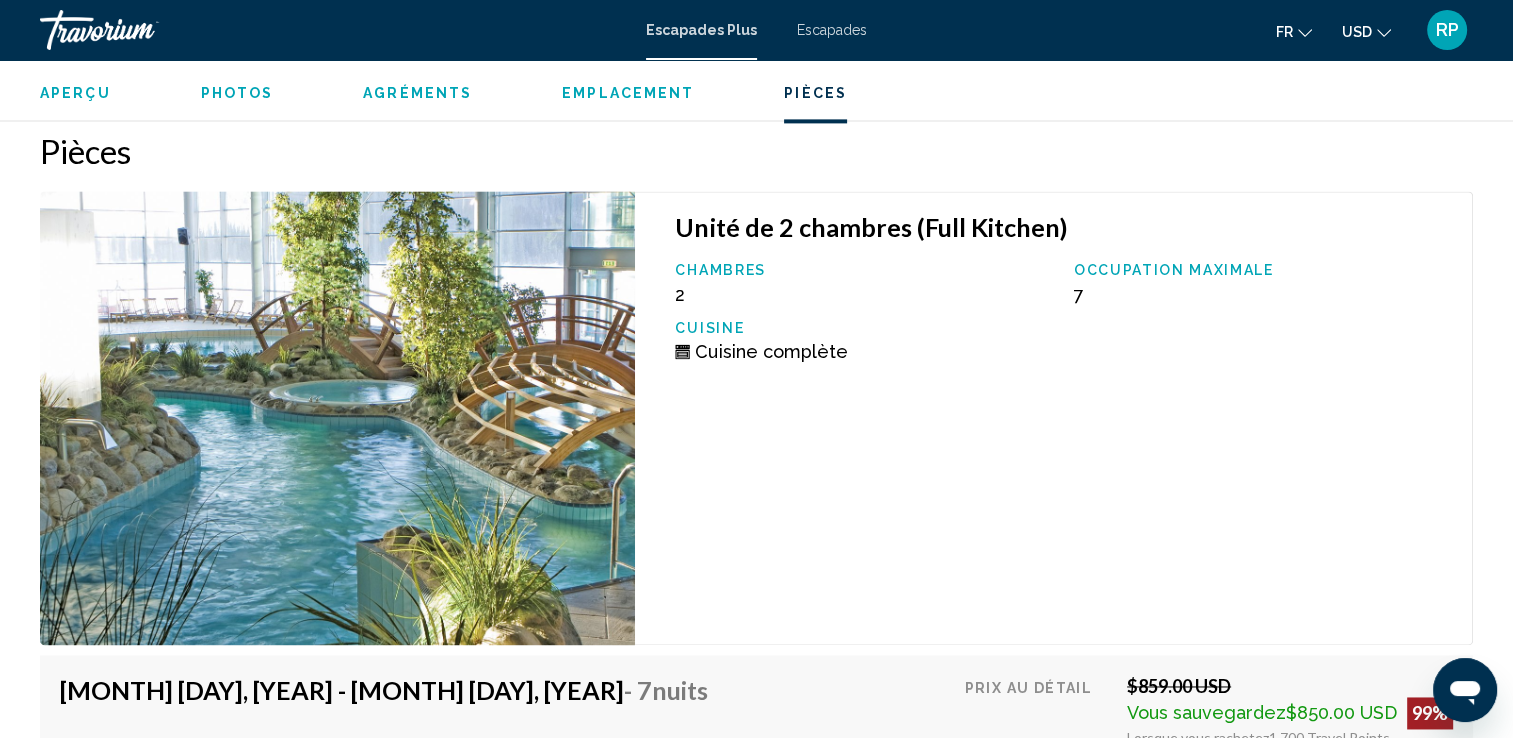 scroll, scrollTop: 2826, scrollLeft: 0, axis: vertical 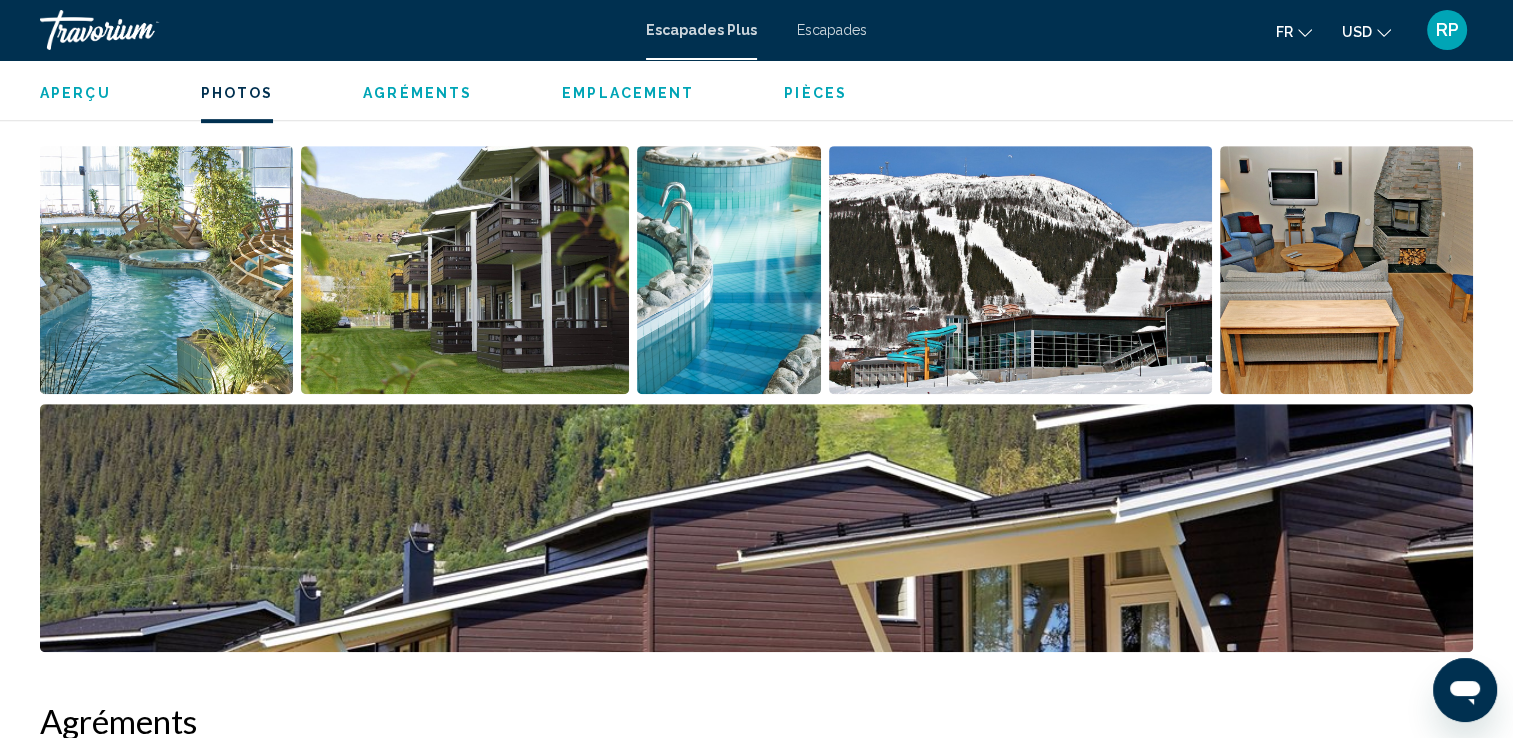 click on "Aperçu" at bounding box center [75, 93] 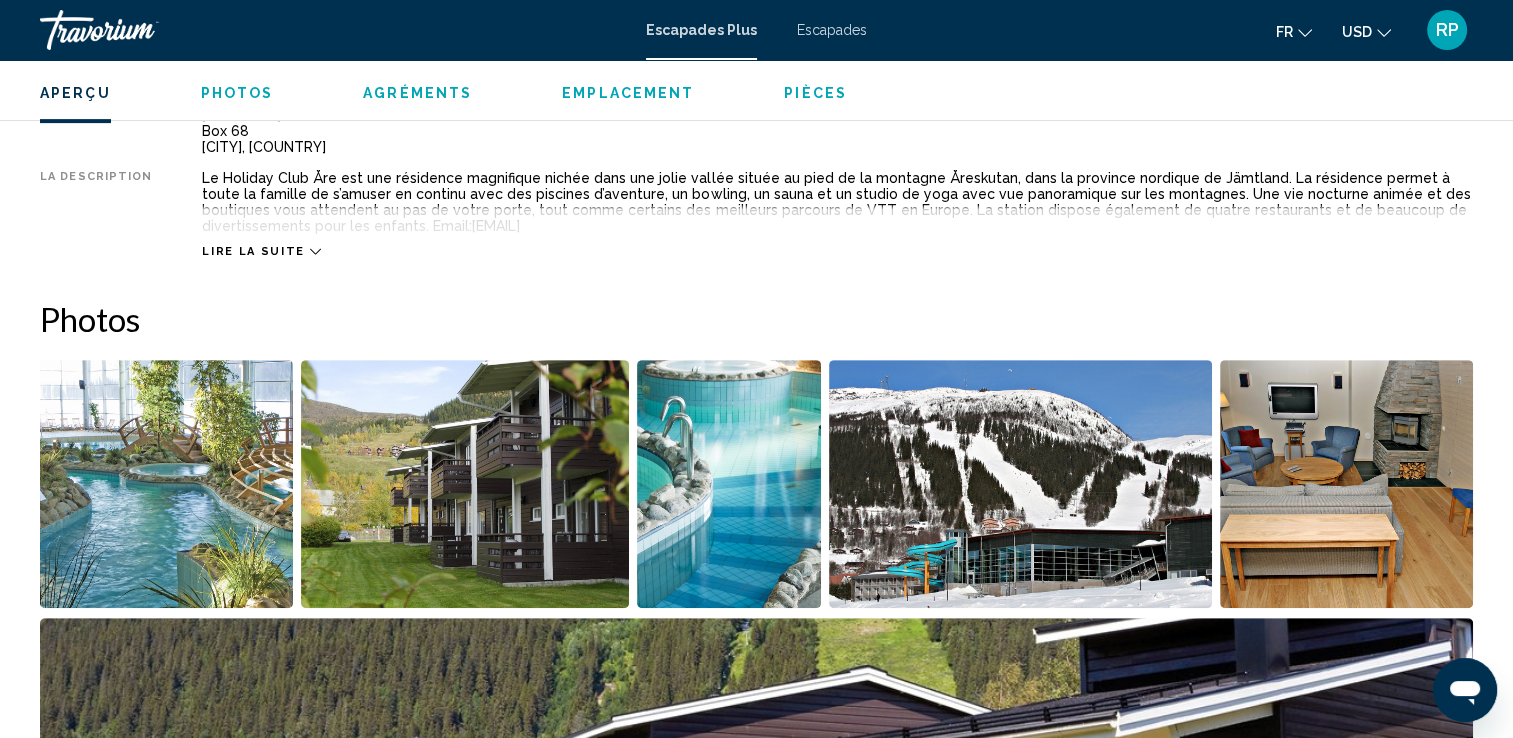scroll, scrollTop: 640, scrollLeft: 0, axis: vertical 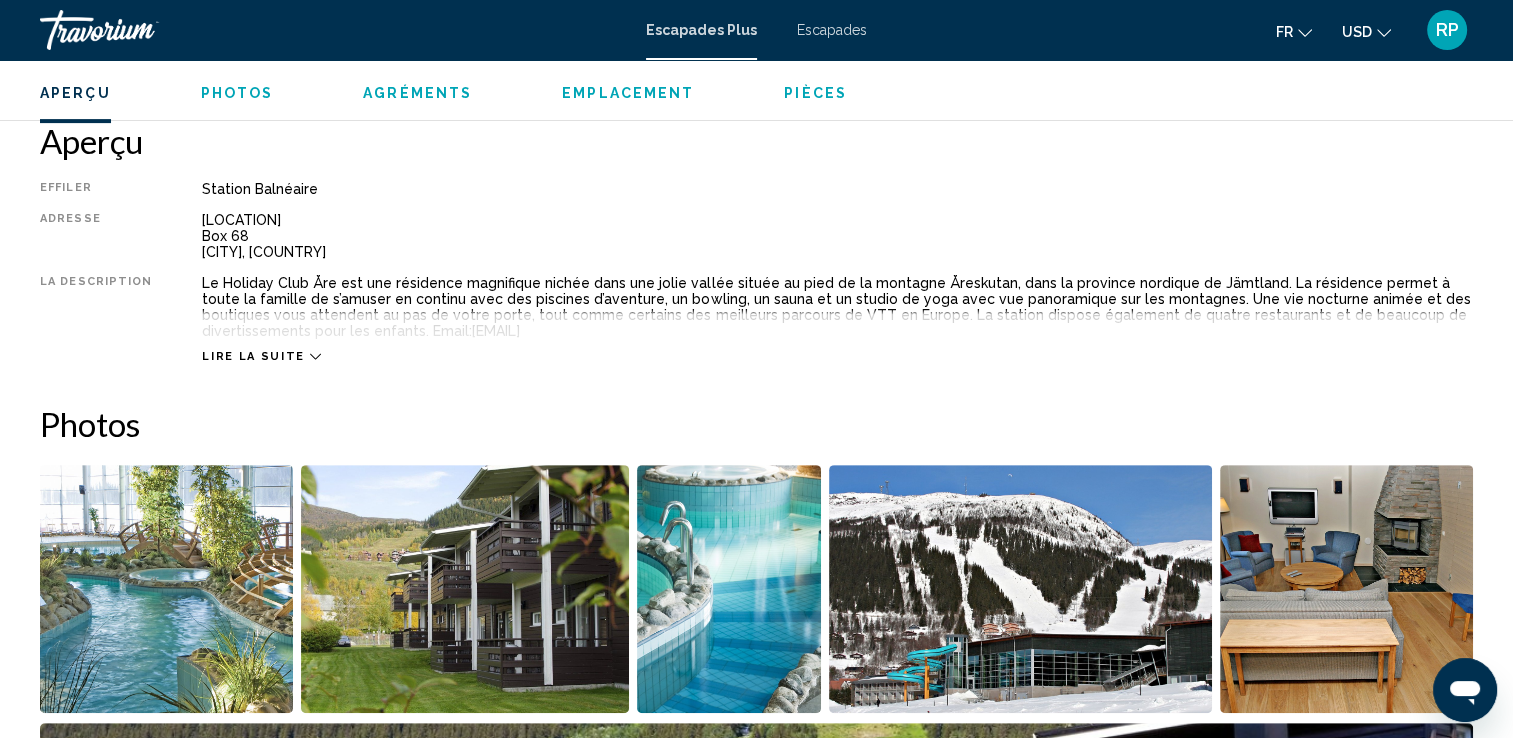 click on "Escapades" at bounding box center (832, 30) 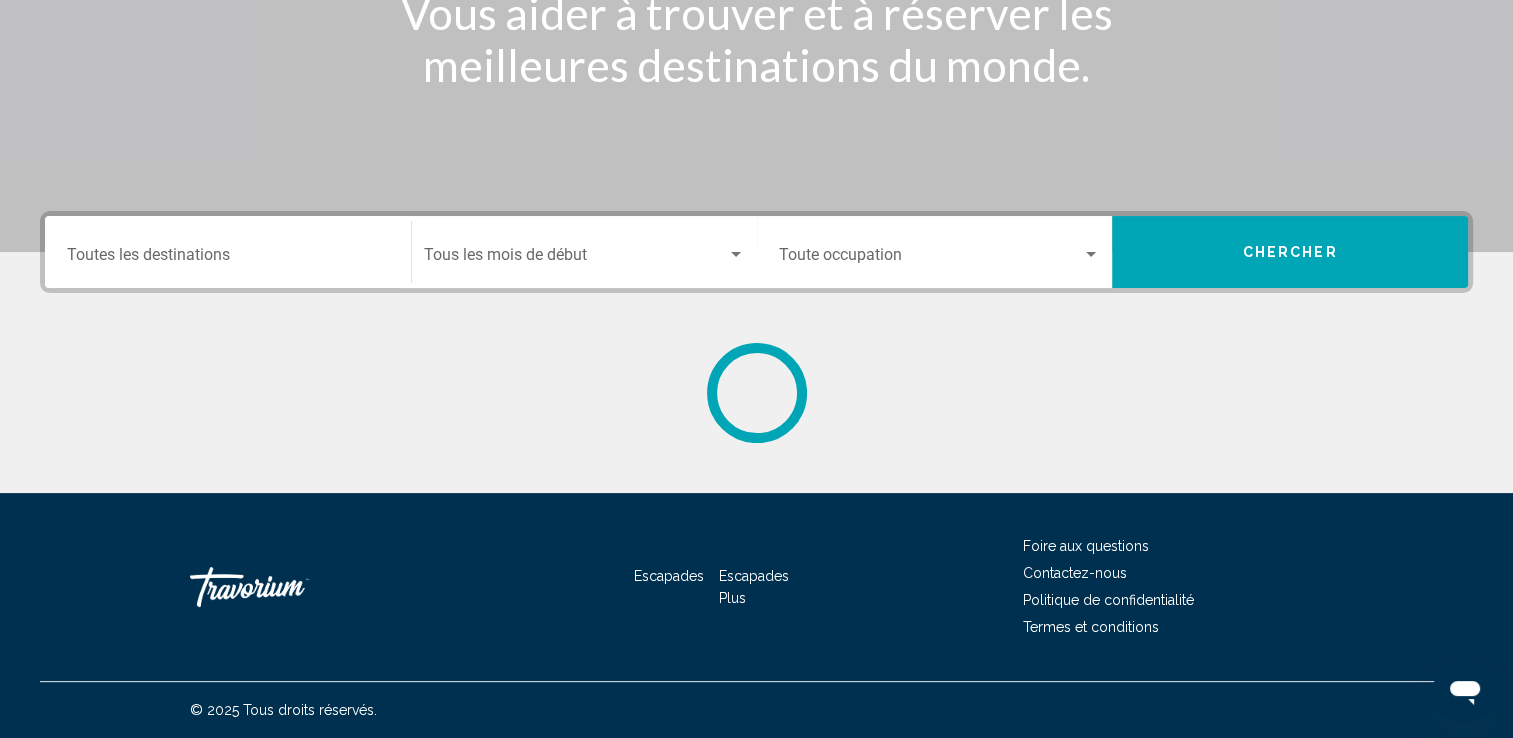 scroll, scrollTop: 0, scrollLeft: 0, axis: both 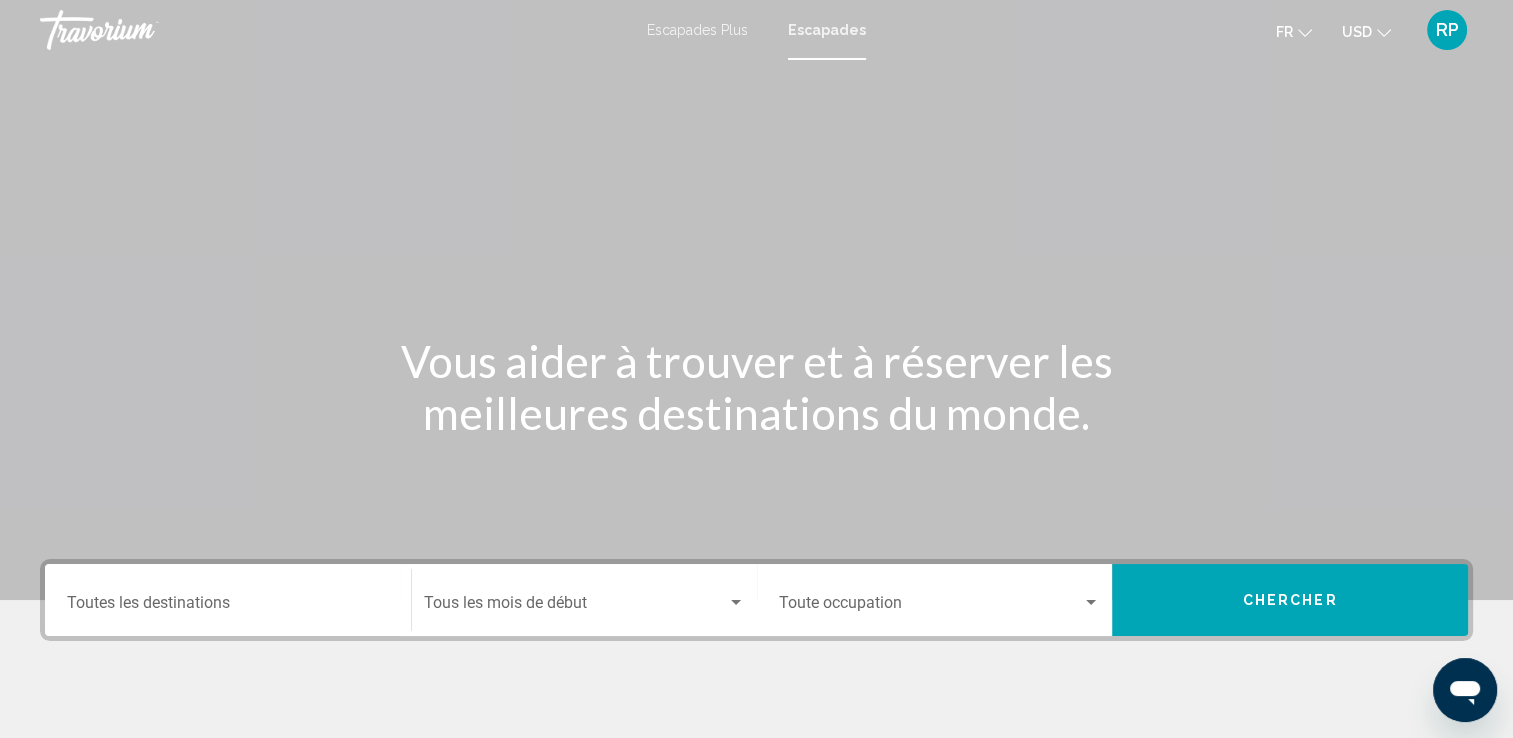 drag, startPoint x: 269, startPoint y: 590, endPoint x: 273, endPoint y: 576, distance: 14.56022 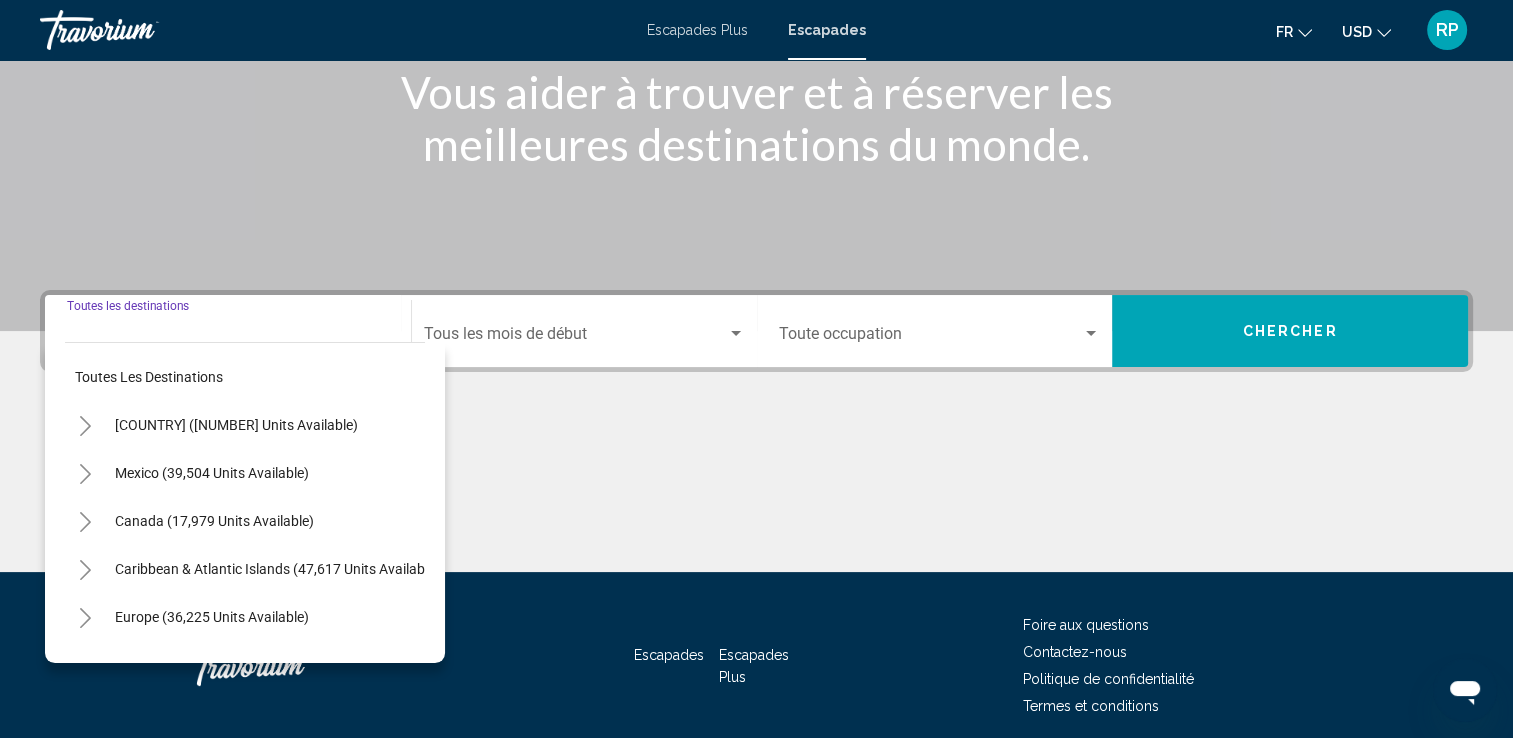 scroll, scrollTop: 347, scrollLeft: 0, axis: vertical 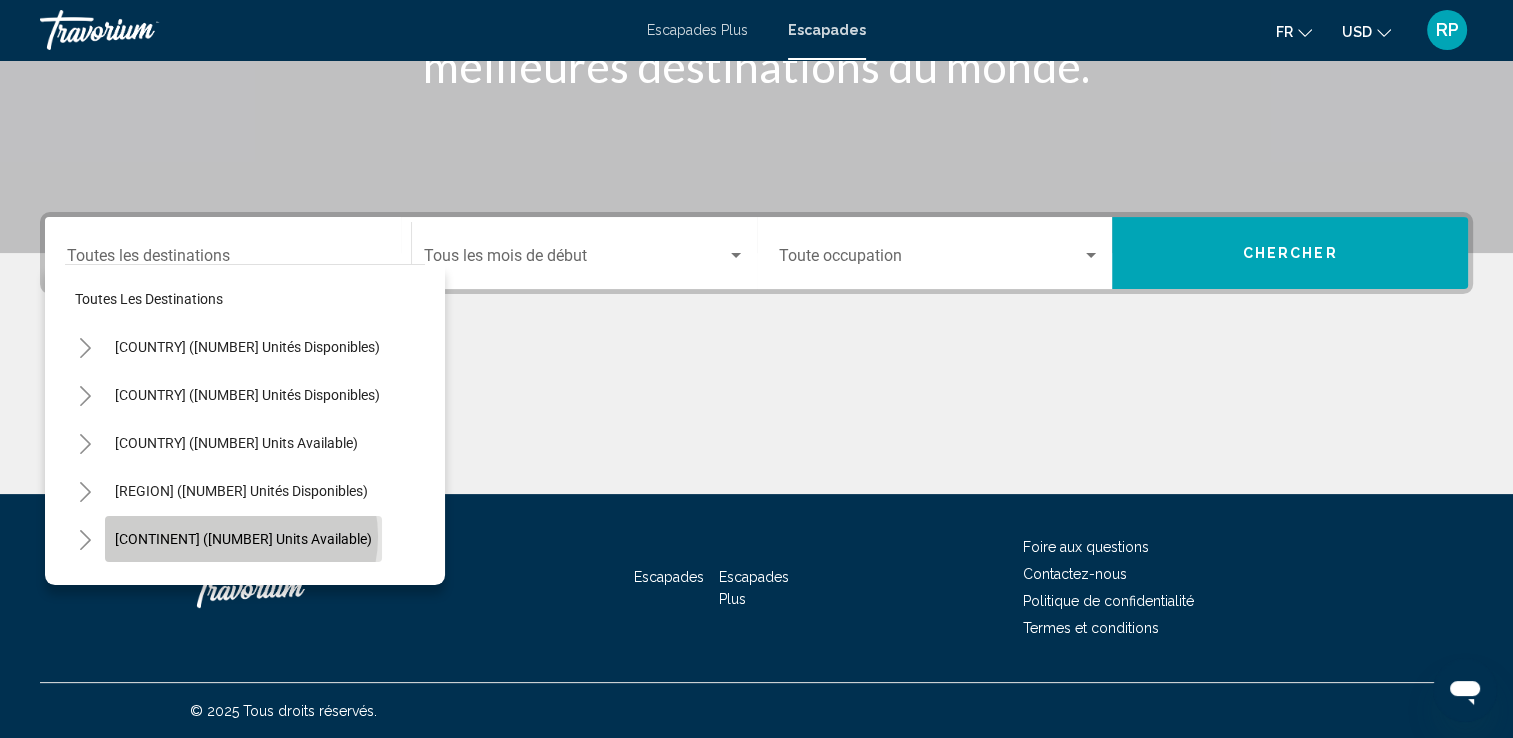 click on "Europe (36 225 unités disponibles)" at bounding box center [243, 539] 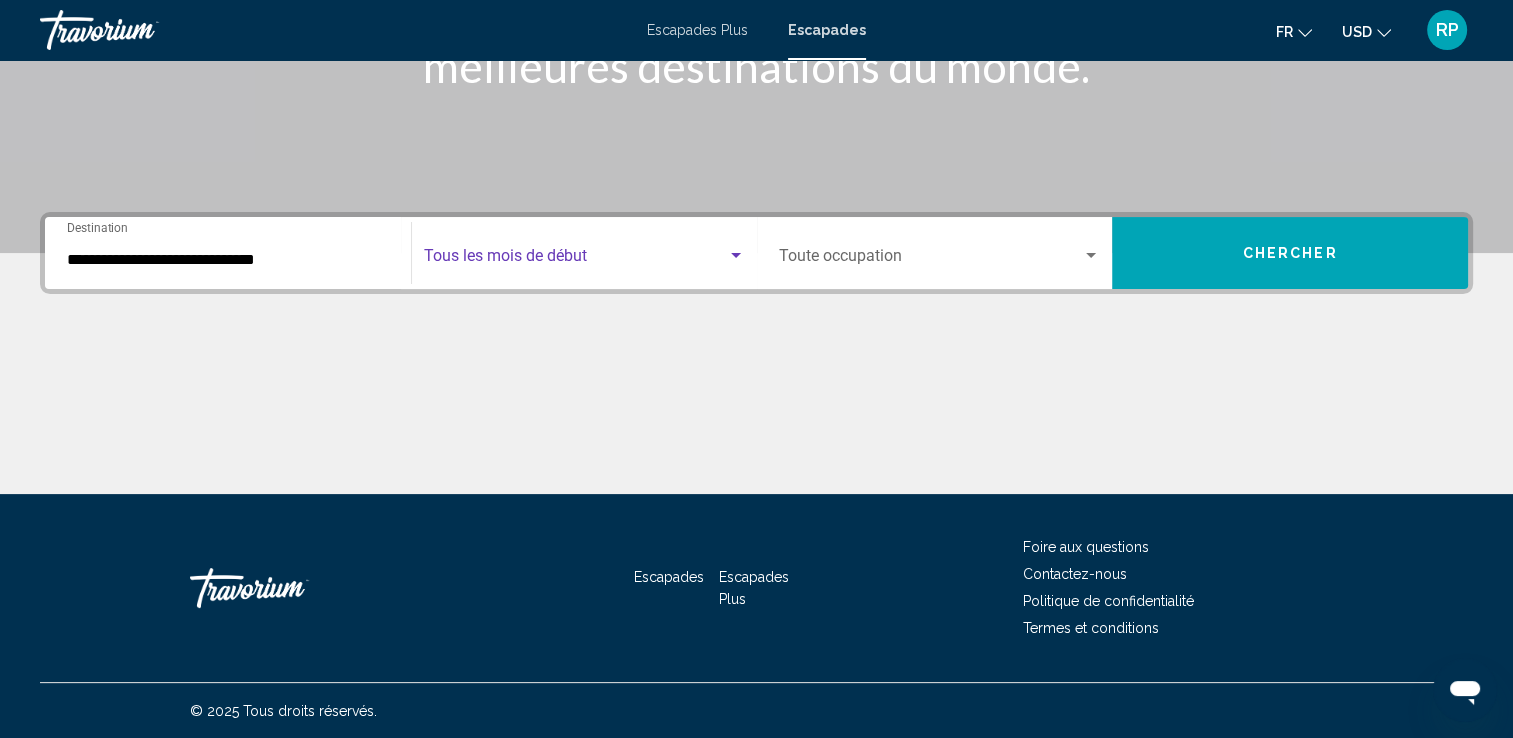 click at bounding box center [736, 256] 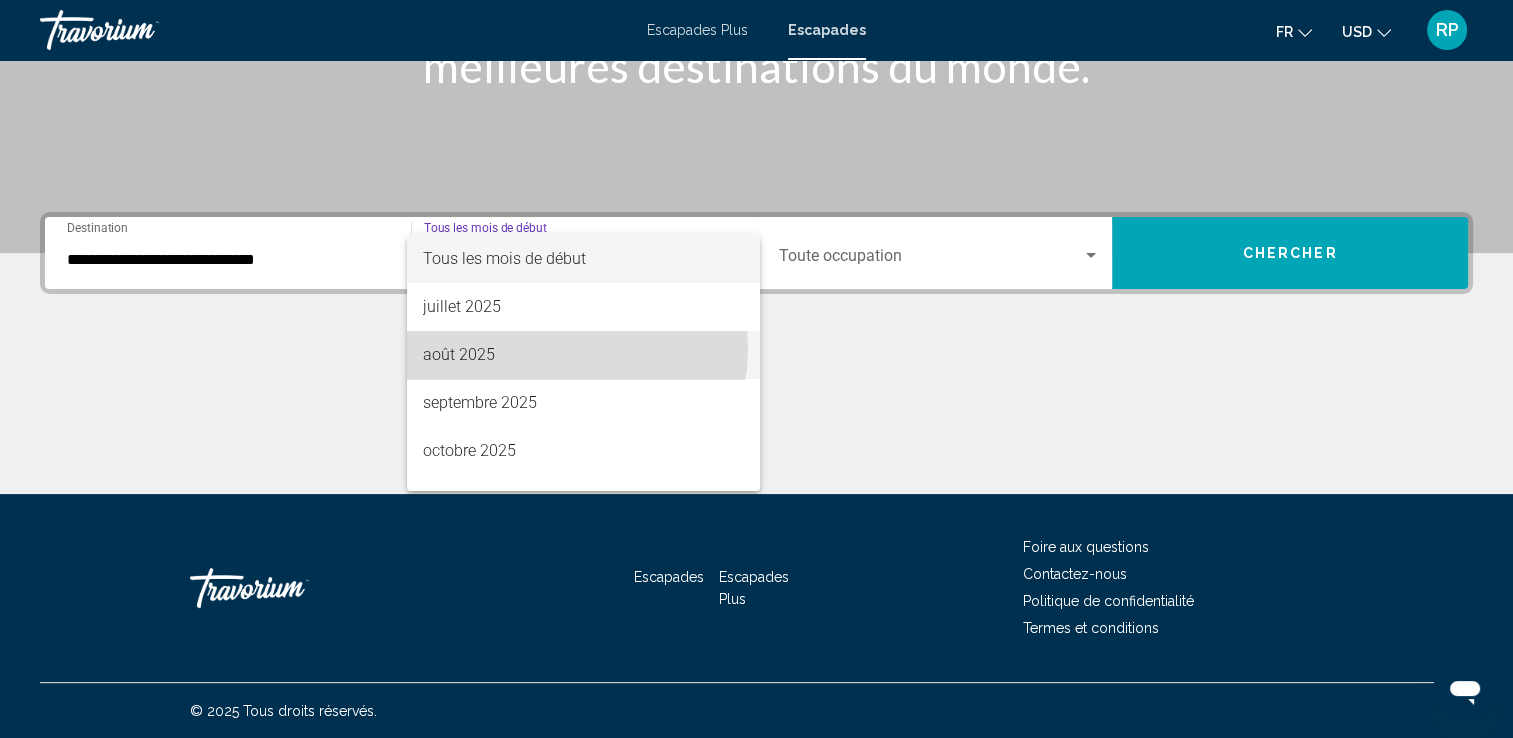 click on "août 2025" at bounding box center [583, 355] 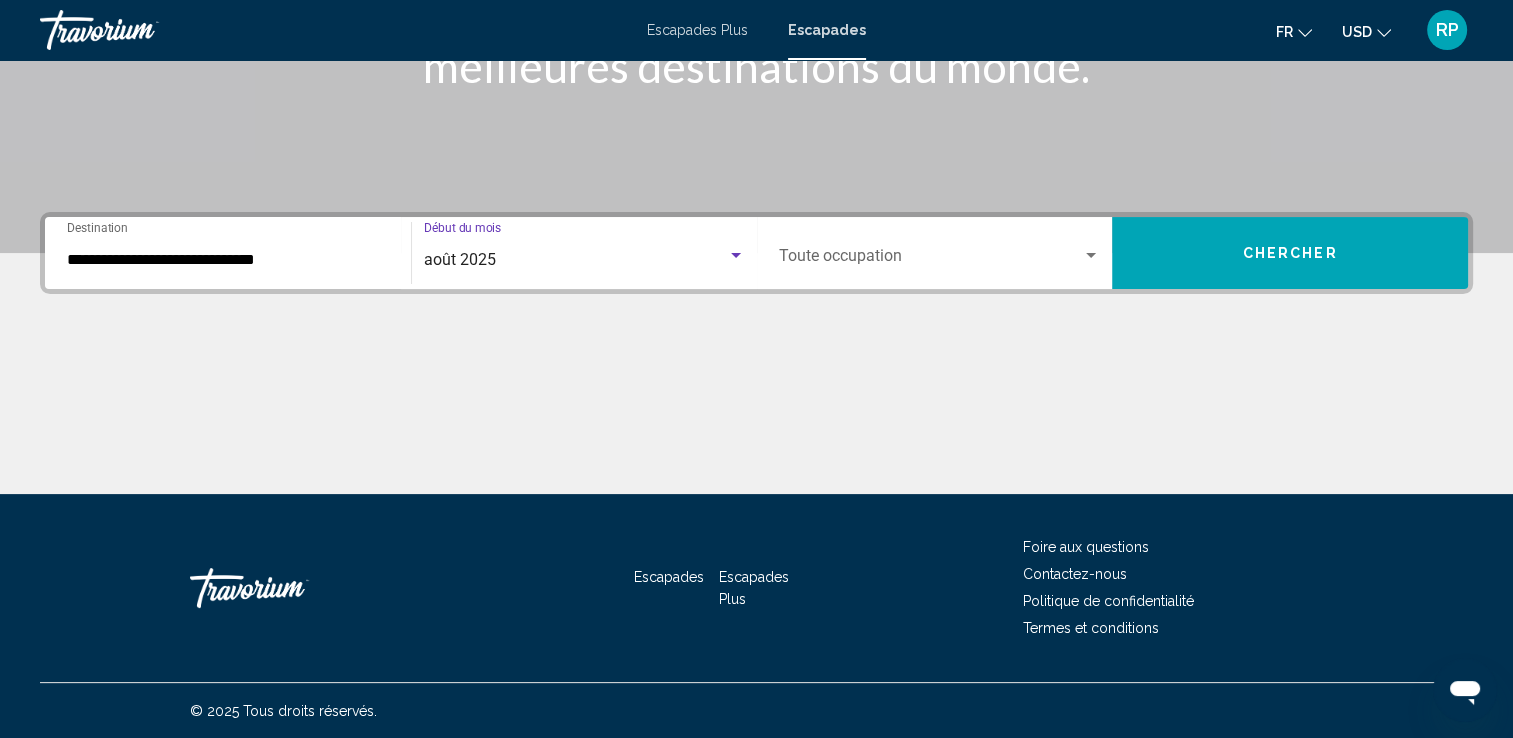 click at bounding box center (1091, 255) 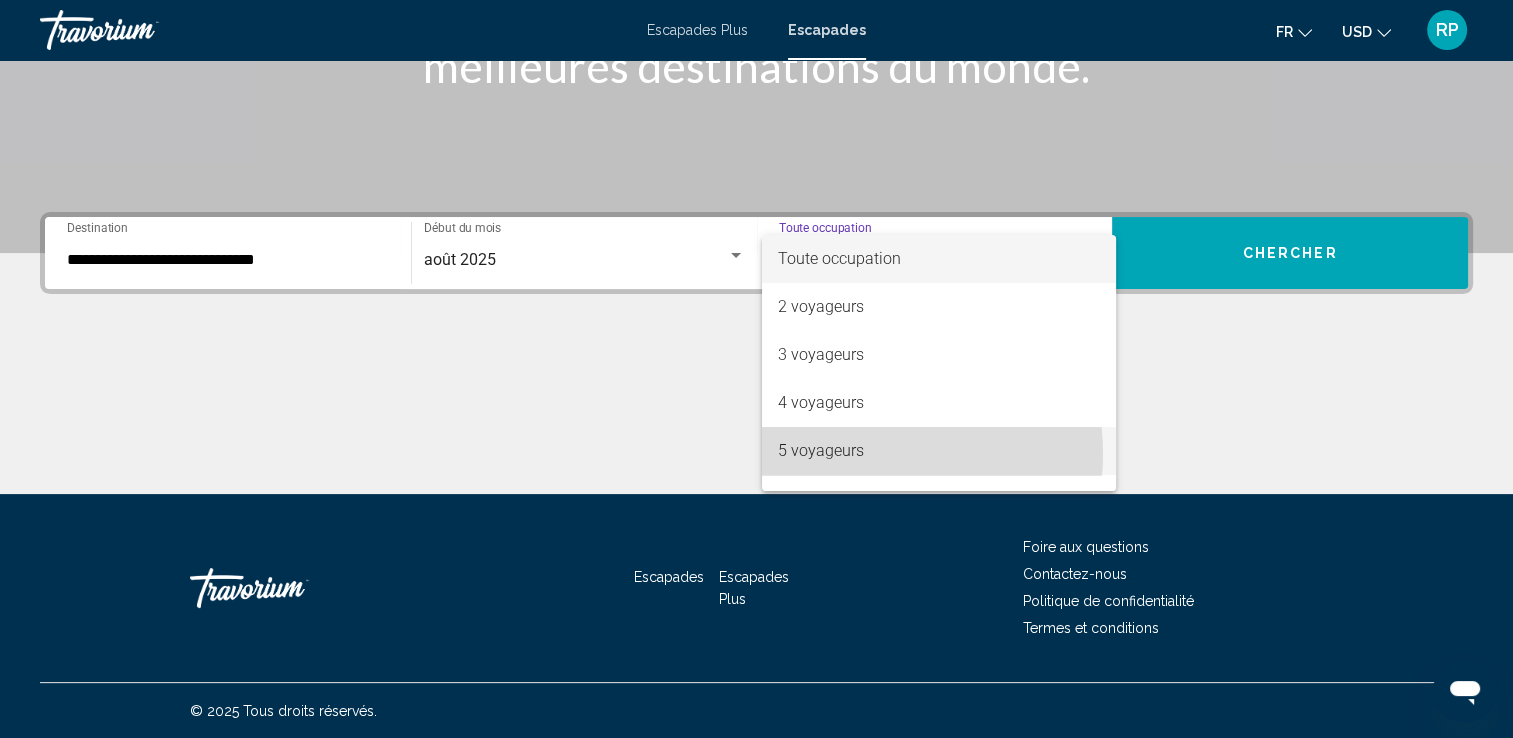 click on "5 voyageurs" at bounding box center [939, 451] 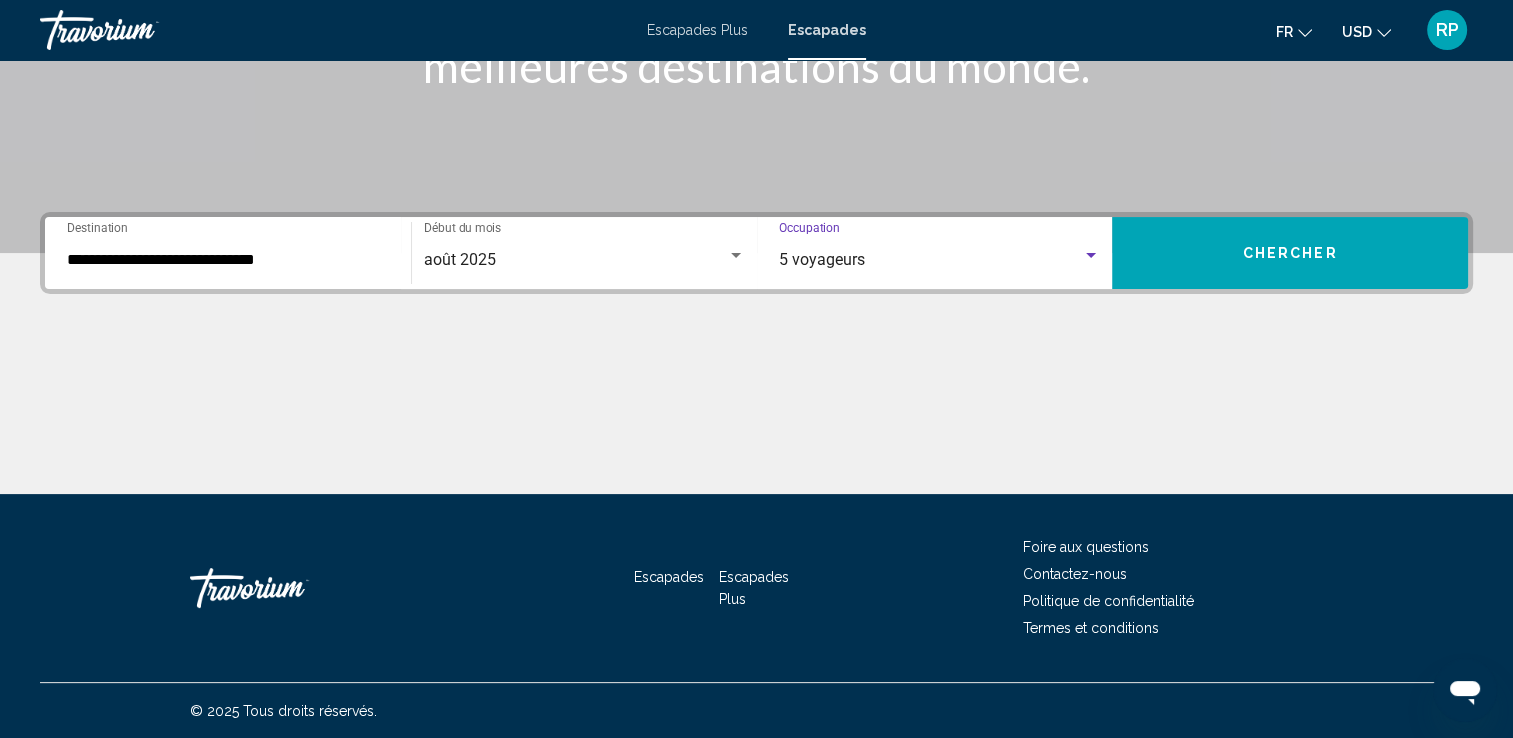 click on "Chercher" at bounding box center (1290, 253) 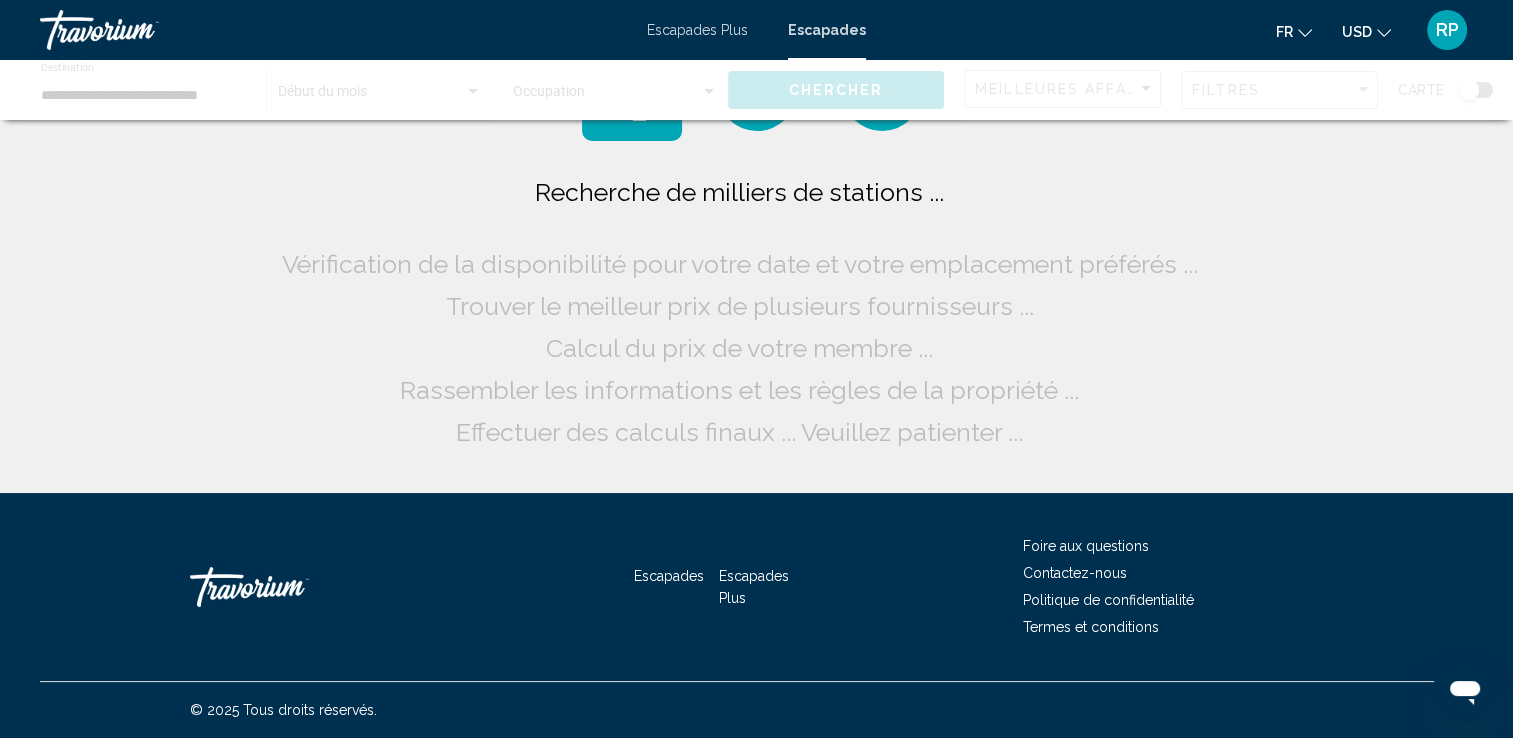 scroll, scrollTop: 0, scrollLeft: 0, axis: both 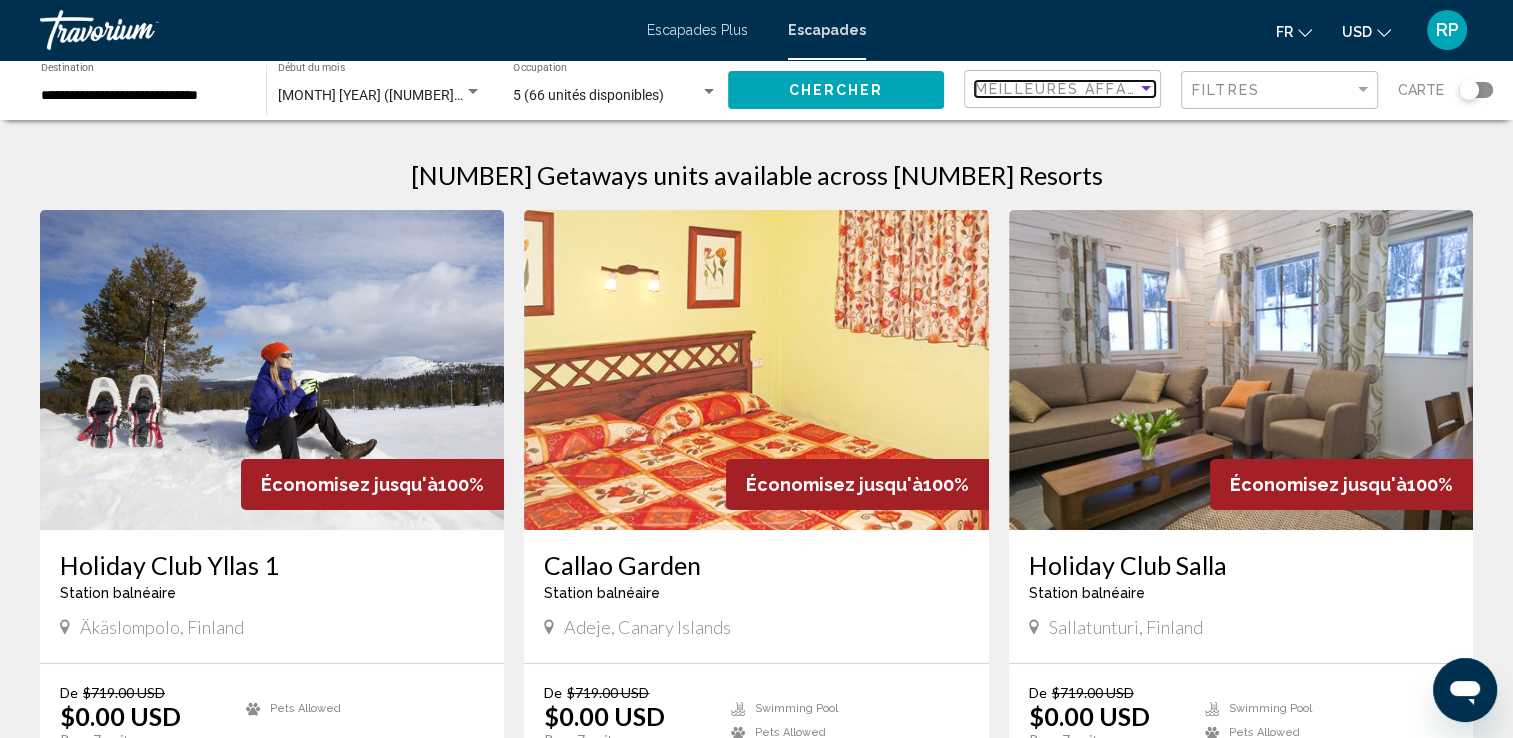 click at bounding box center [1146, 88] 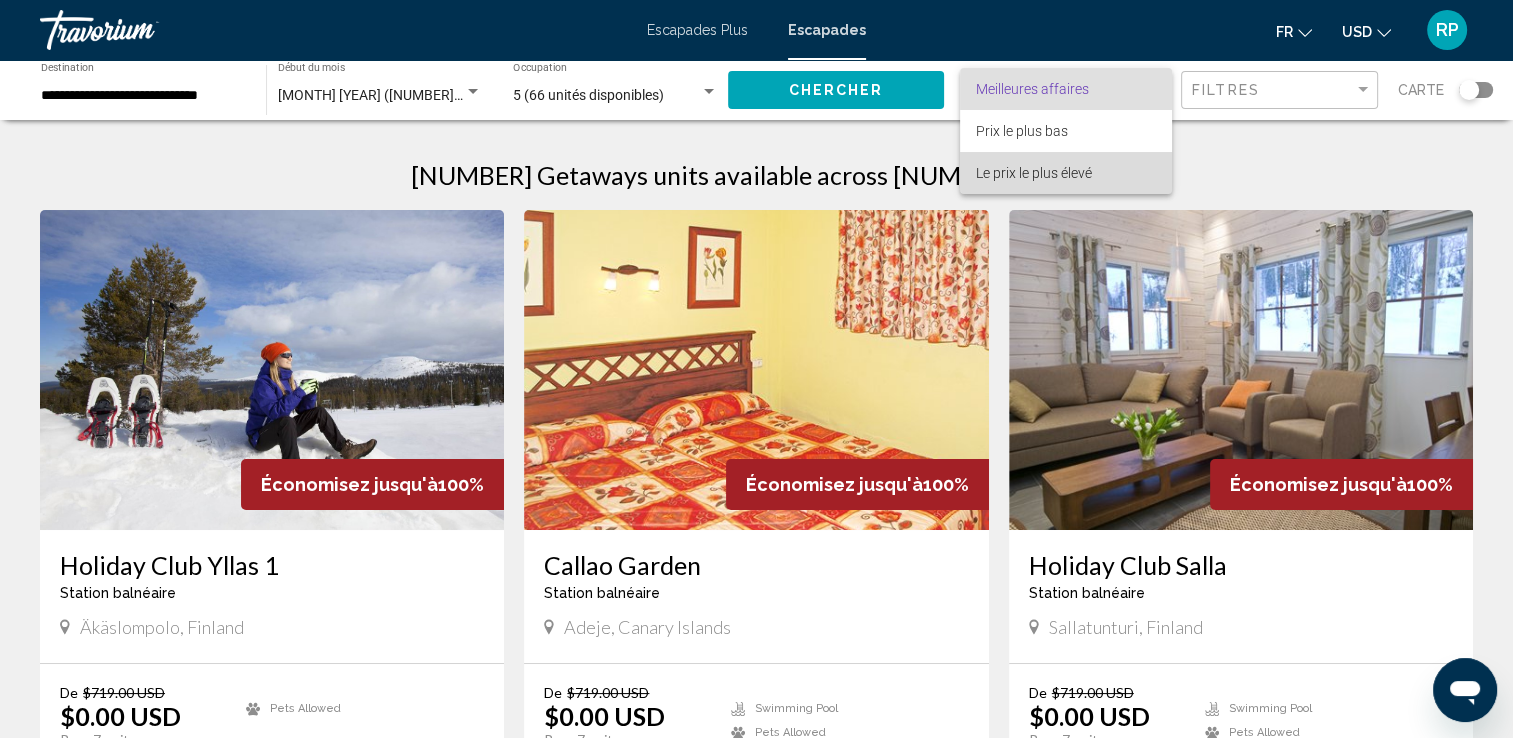 click on "Le prix le plus élevé" at bounding box center [1066, 173] 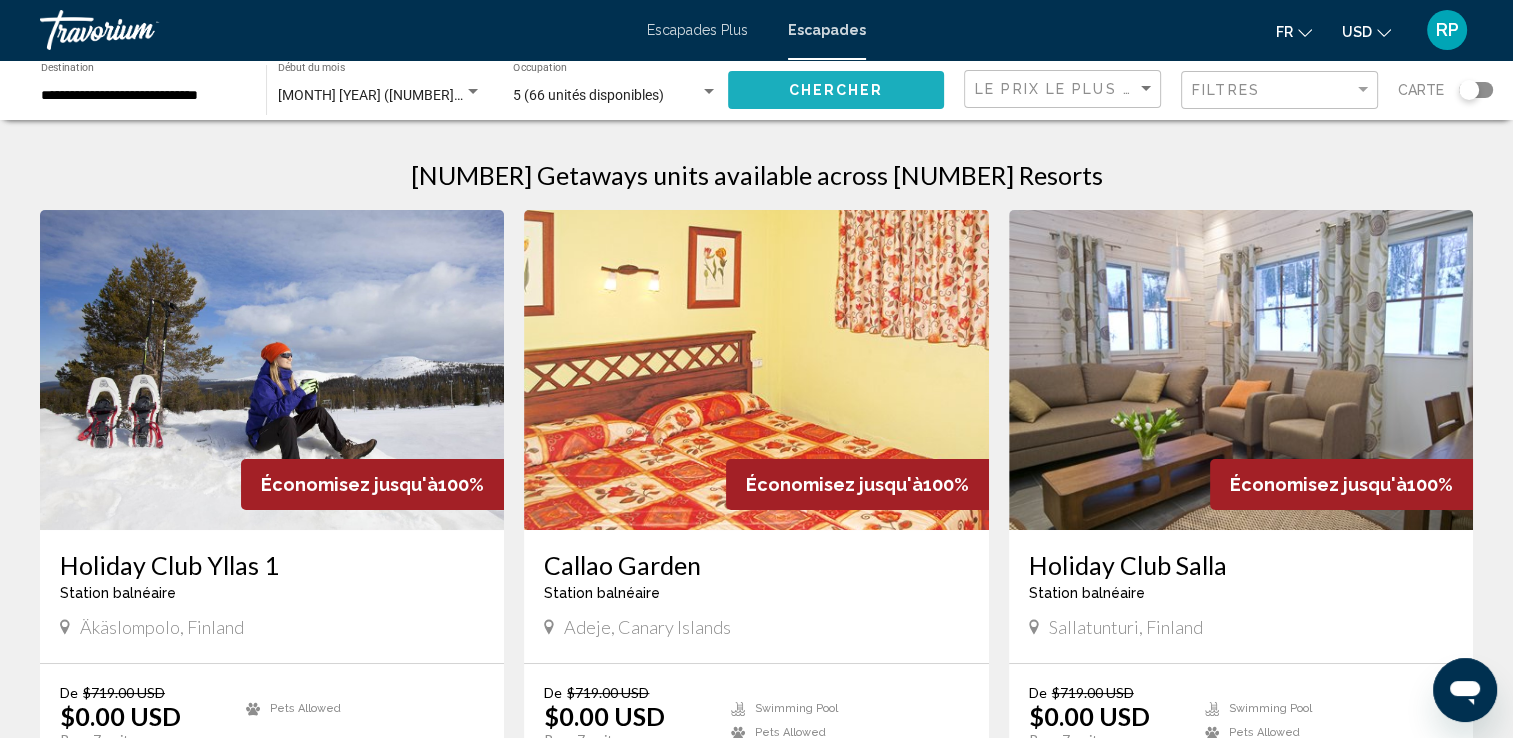 click on "Chercher" at bounding box center (836, 91) 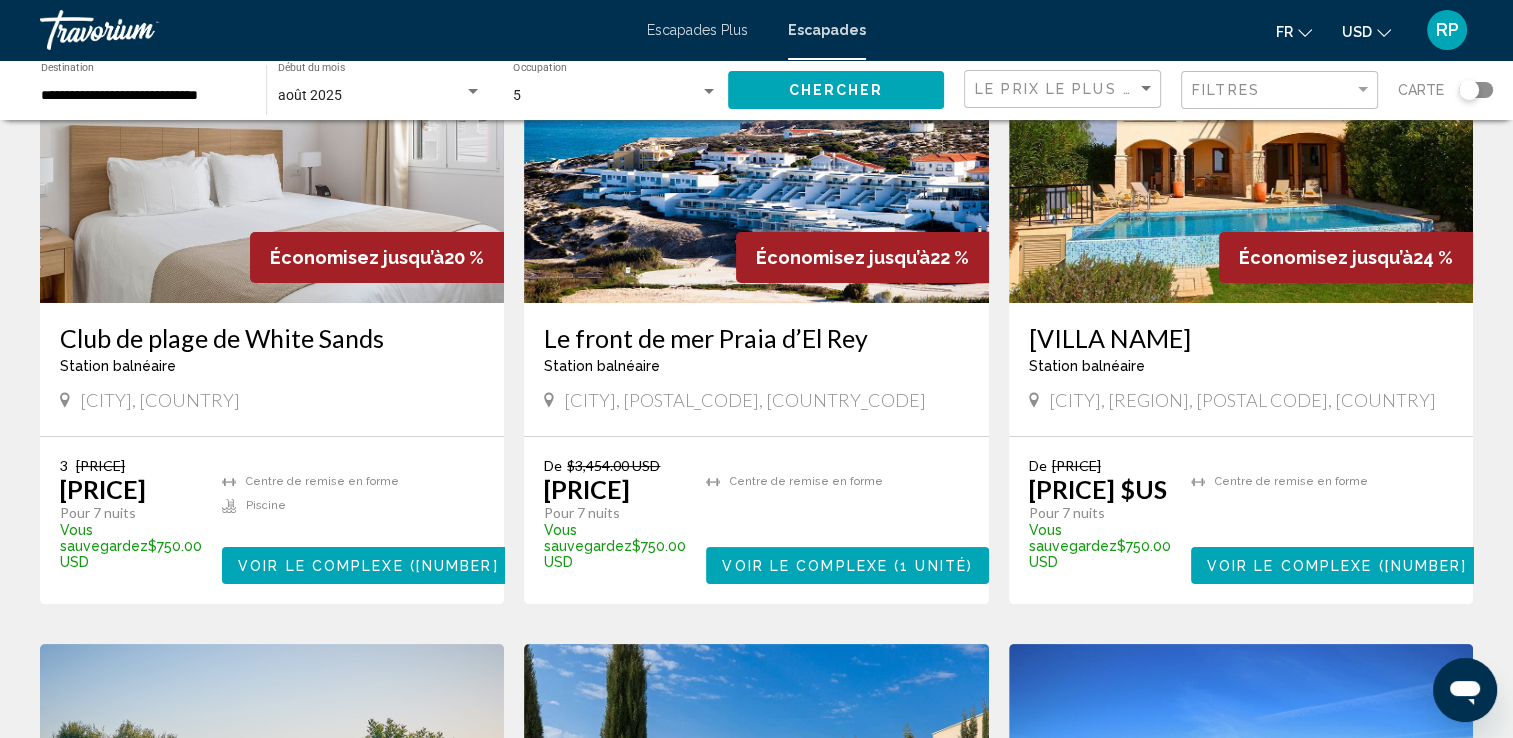 scroll, scrollTop: 240, scrollLeft: 0, axis: vertical 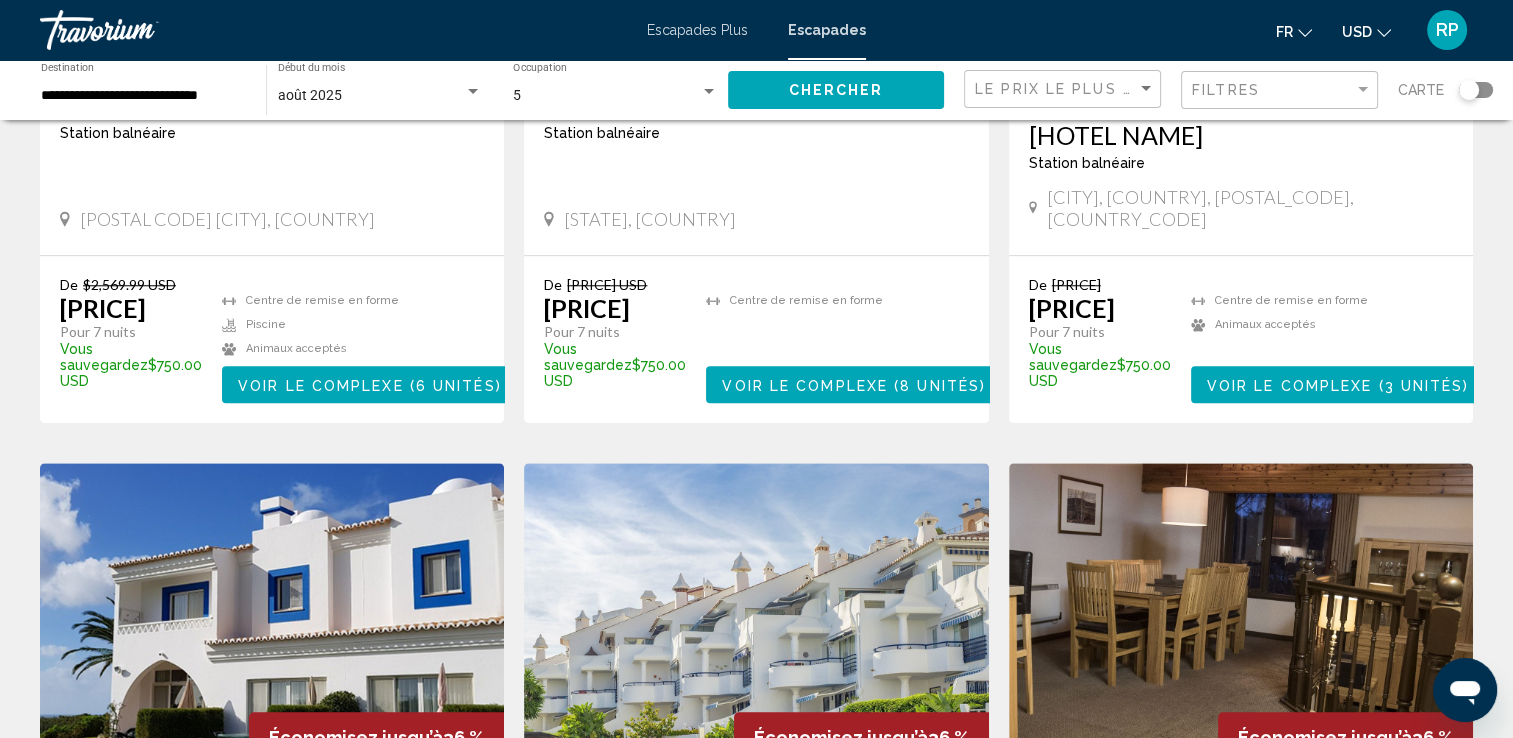 click on "Fr
English Español Français Italiano Português русский USD
USD ($) MXN (Mex$) CAD (Can$) GBP (£) EUR (€) AUD (A$) NZD (NZ$) CNY (CN¥) RP Se connecter" at bounding box center [1179, 30] 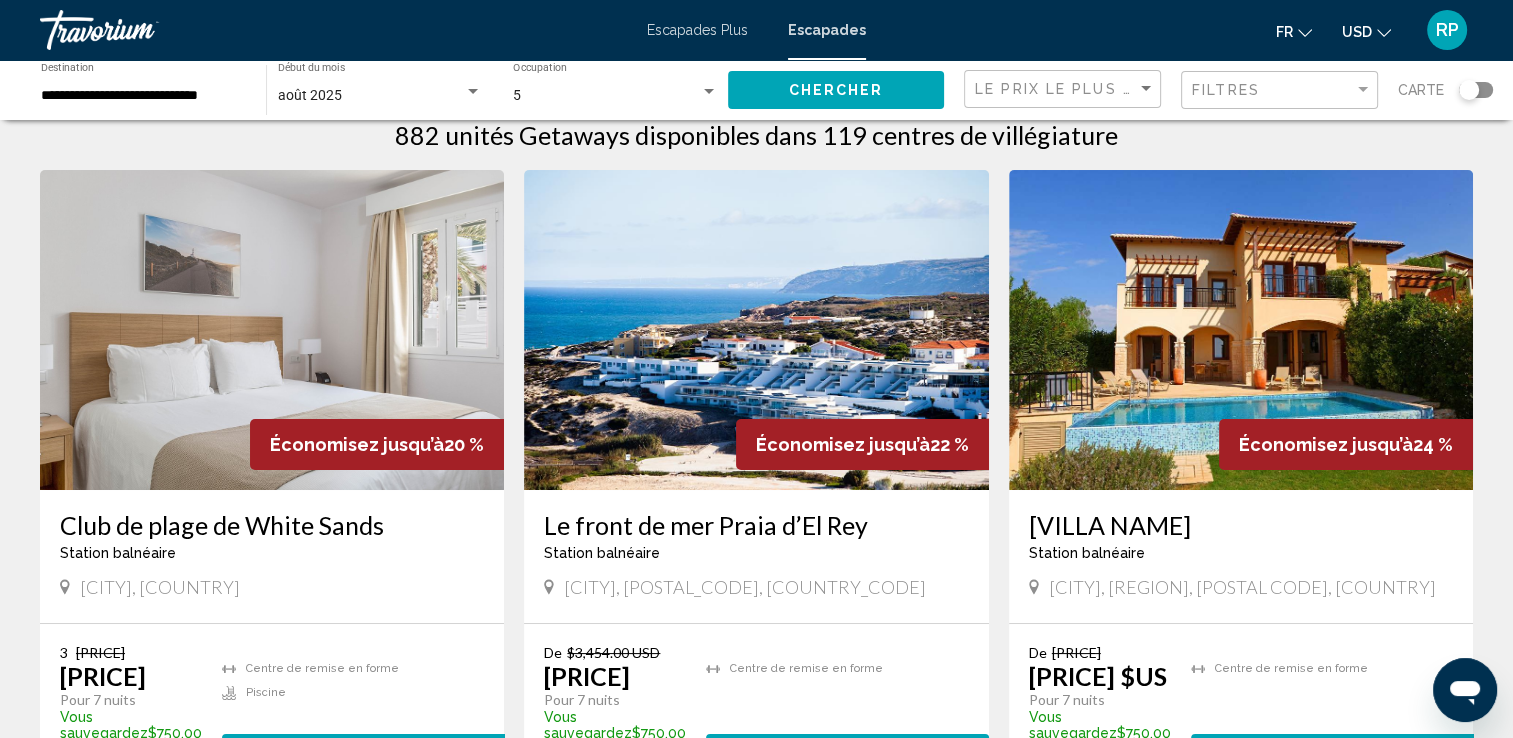 scroll, scrollTop: 0, scrollLeft: 0, axis: both 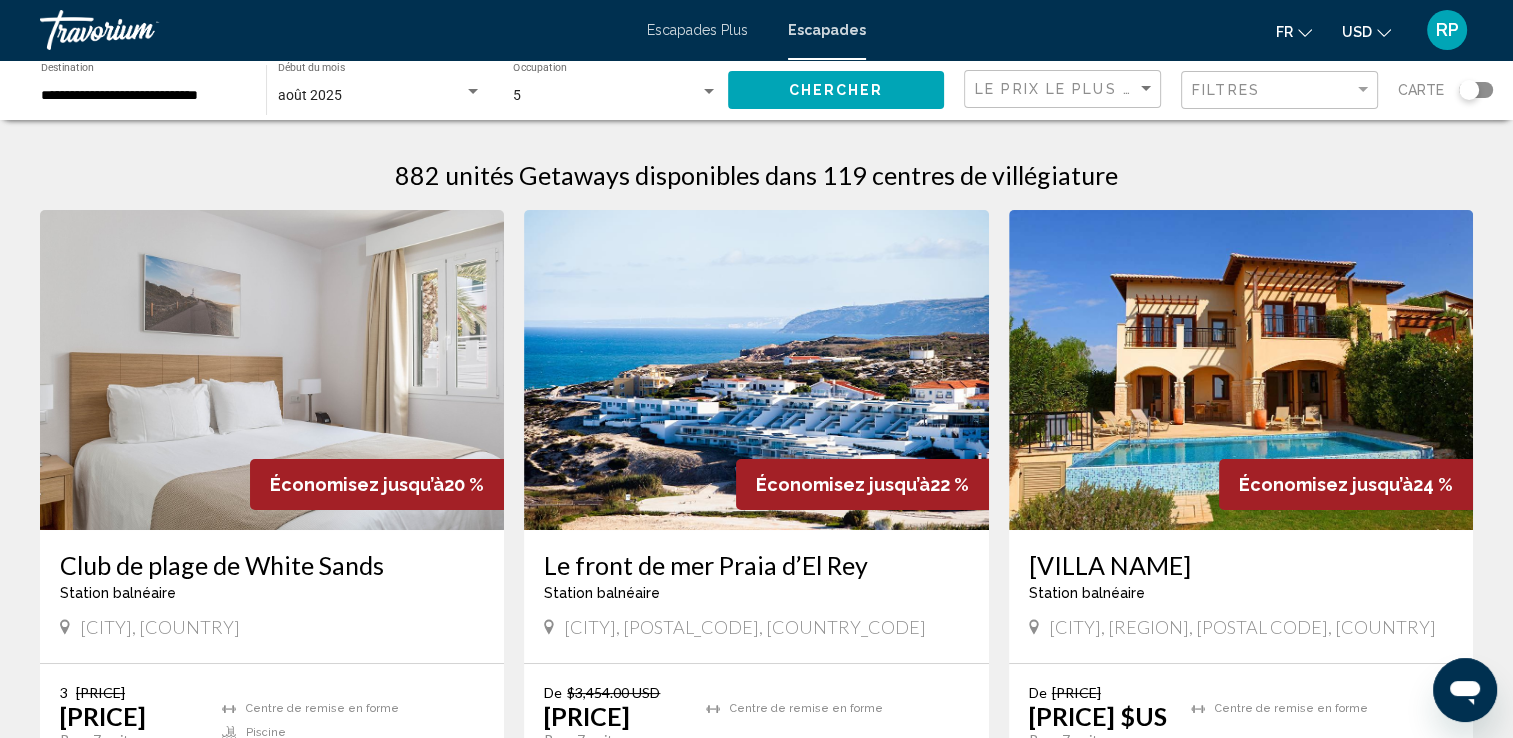 click on "**********" at bounding box center [143, 96] 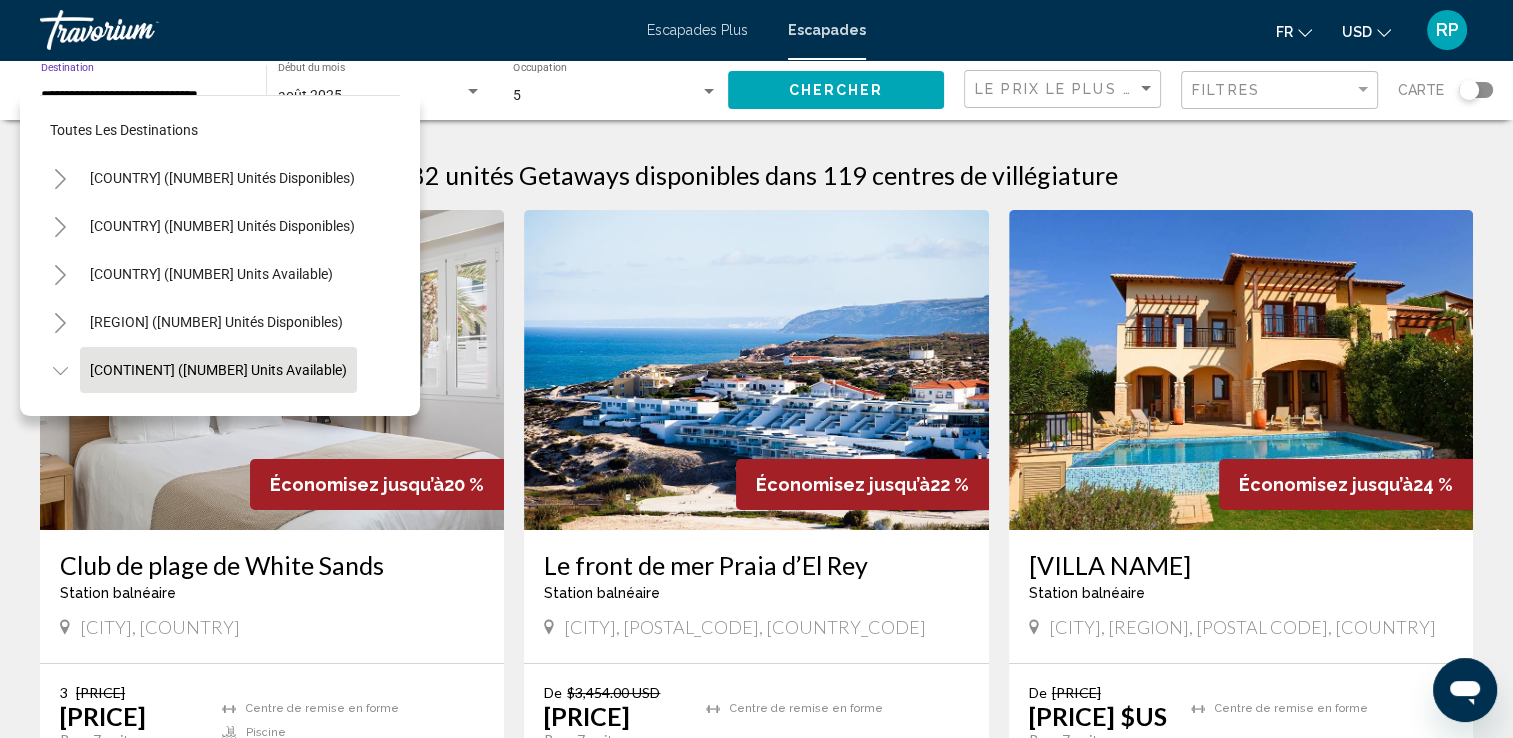 scroll, scrollTop: 126, scrollLeft: 0, axis: vertical 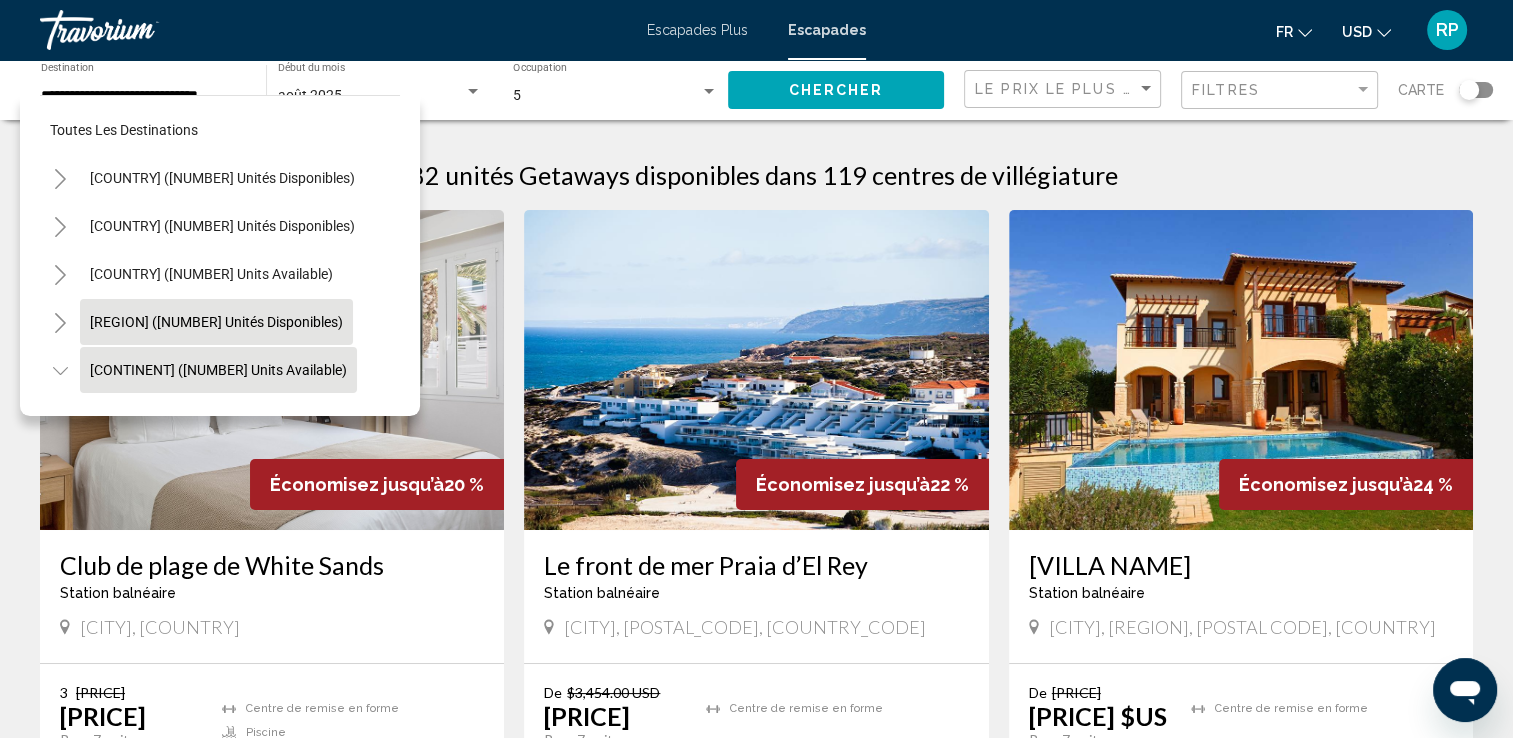 click on "Caraïbes et îles de l’Atlantique (47 617 unités disponibles)" at bounding box center [222, 178] 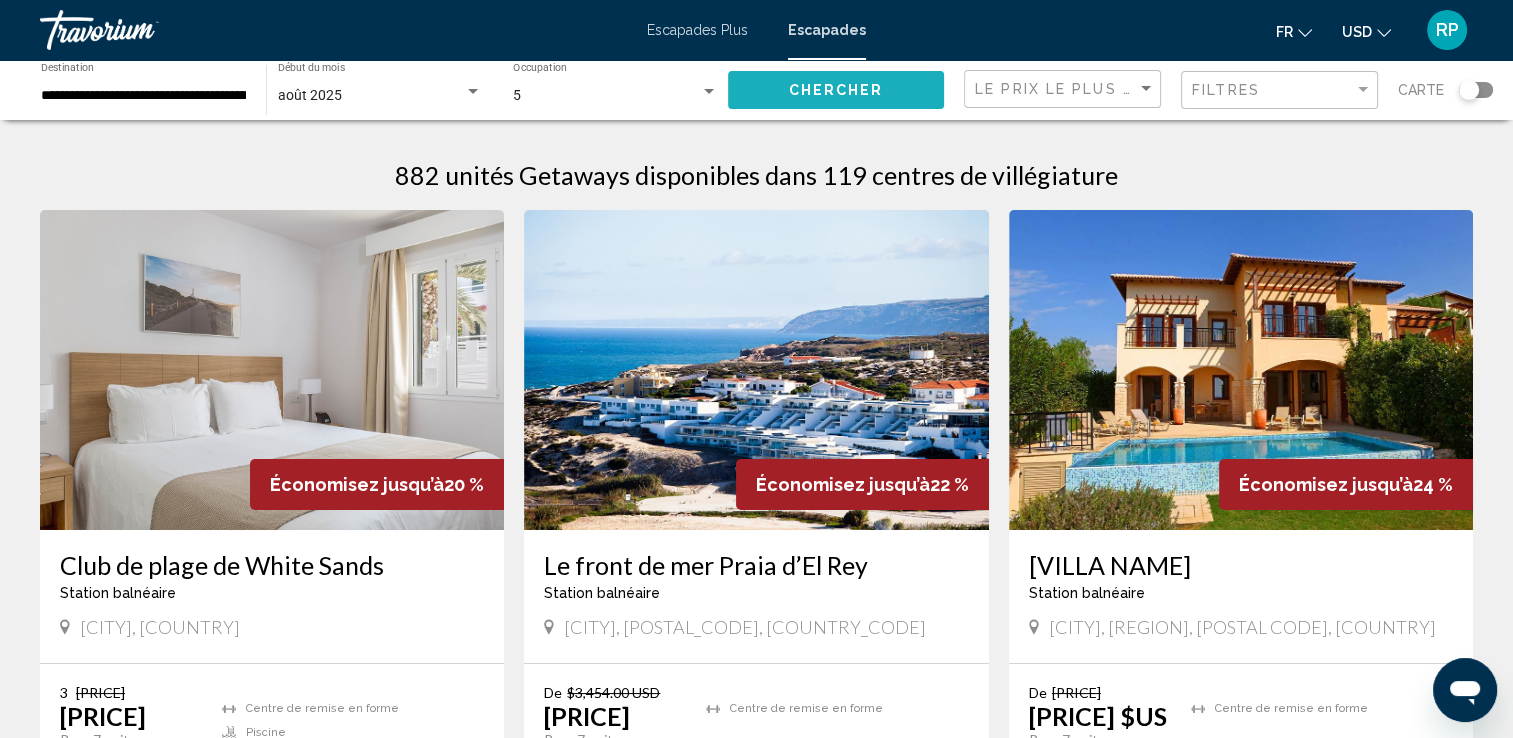 click on "Chercher" at bounding box center (836, 91) 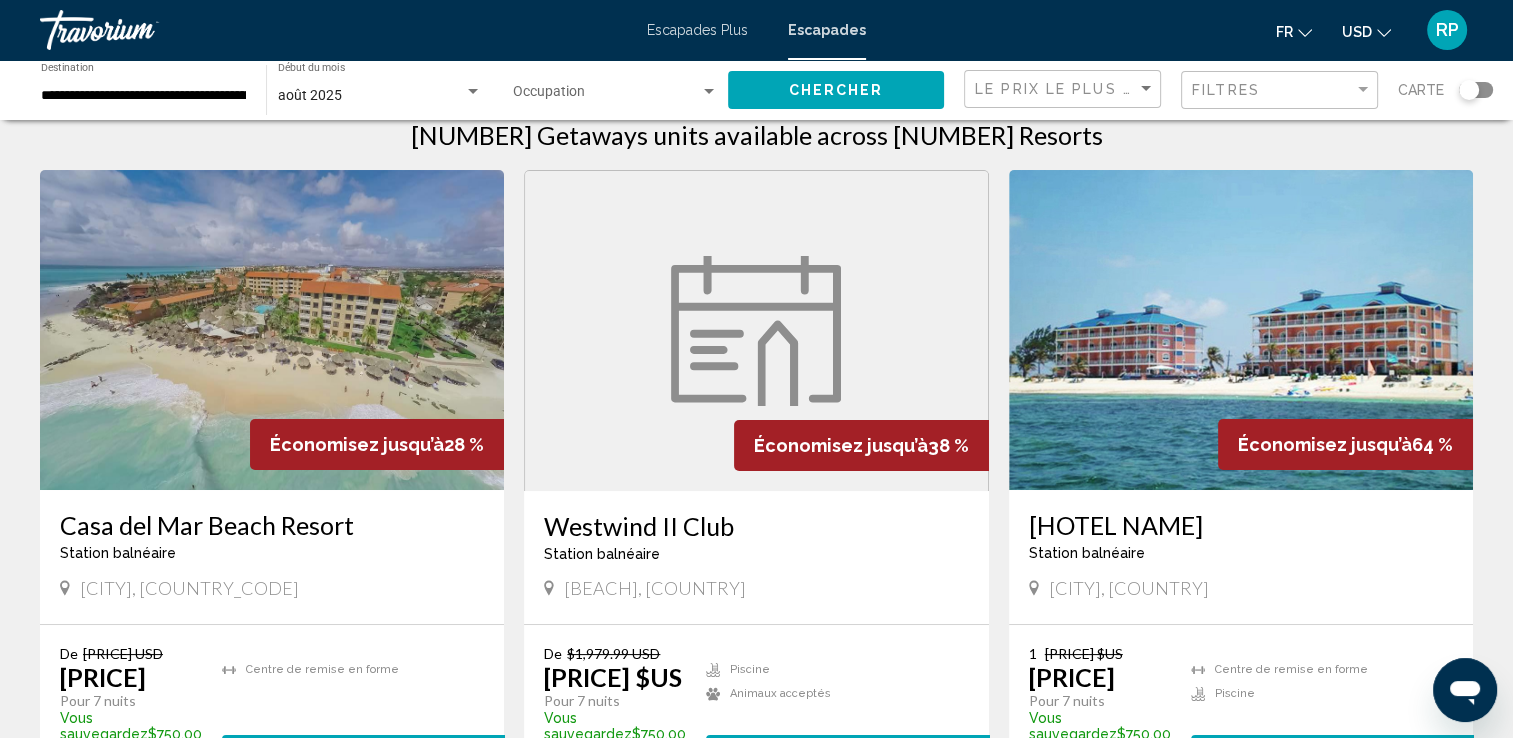 scroll, scrollTop: 160, scrollLeft: 0, axis: vertical 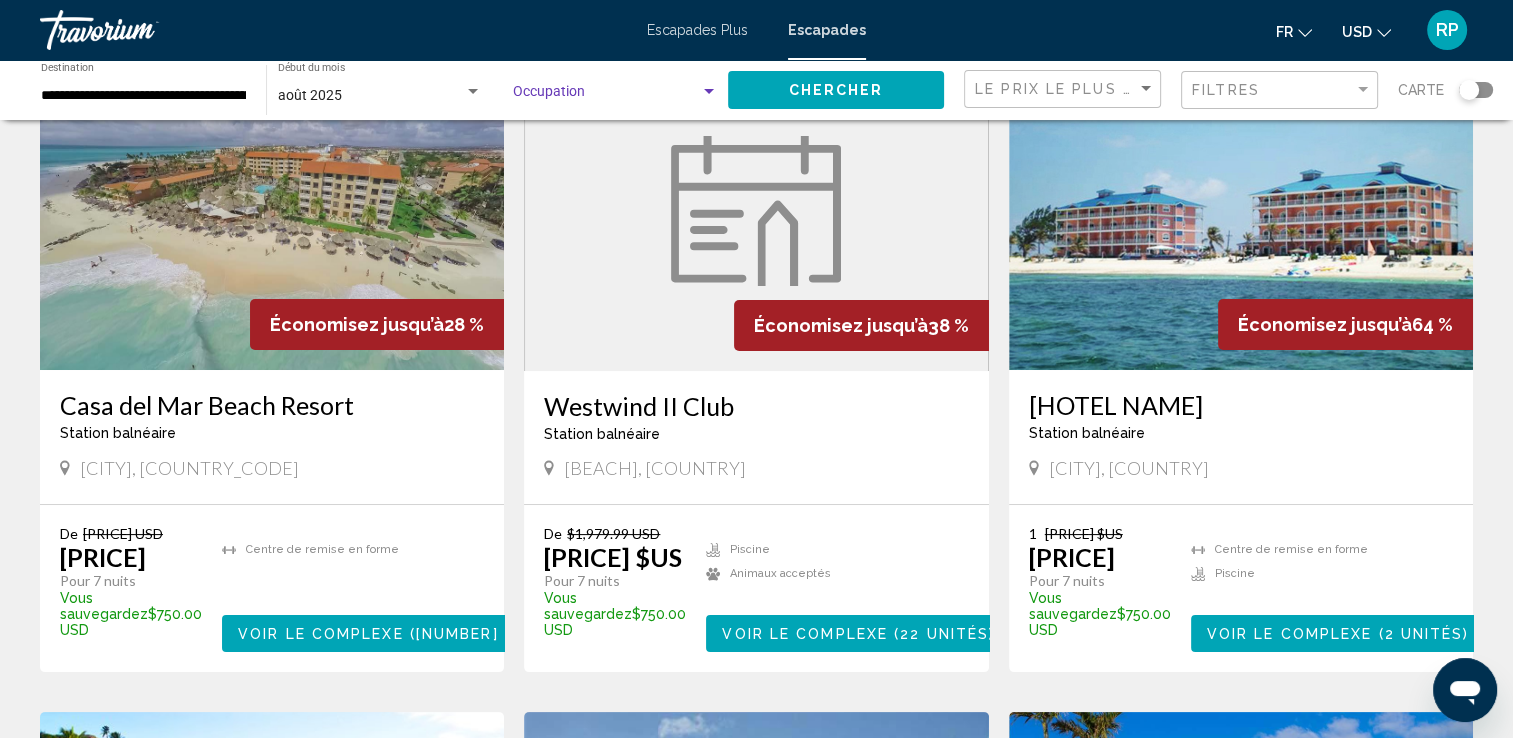 click at bounding box center (709, 92) 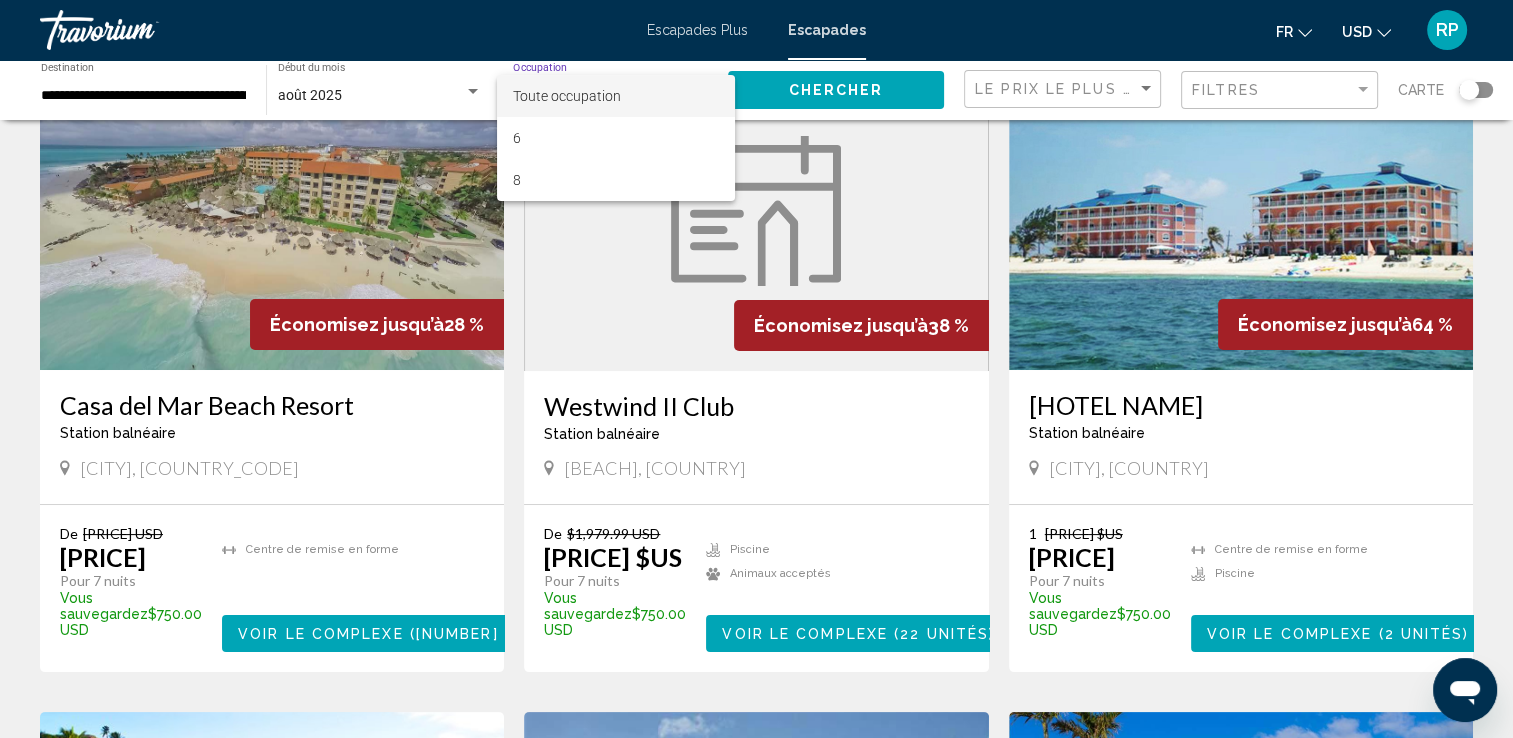 click on "Toute occupation" at bounding box center (615, 96) 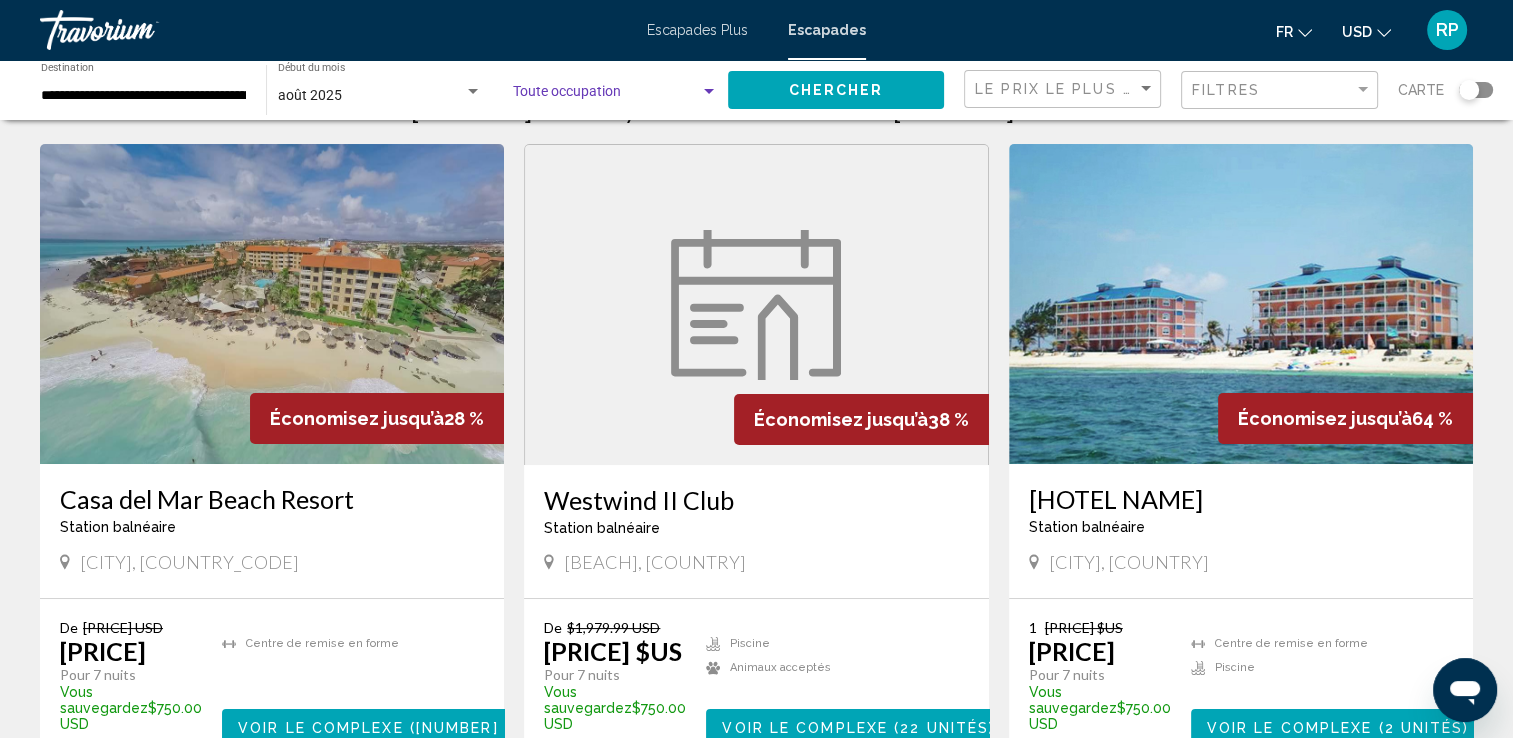 scroll, scrollTop: 0, scrollLeft: 0, axis: both 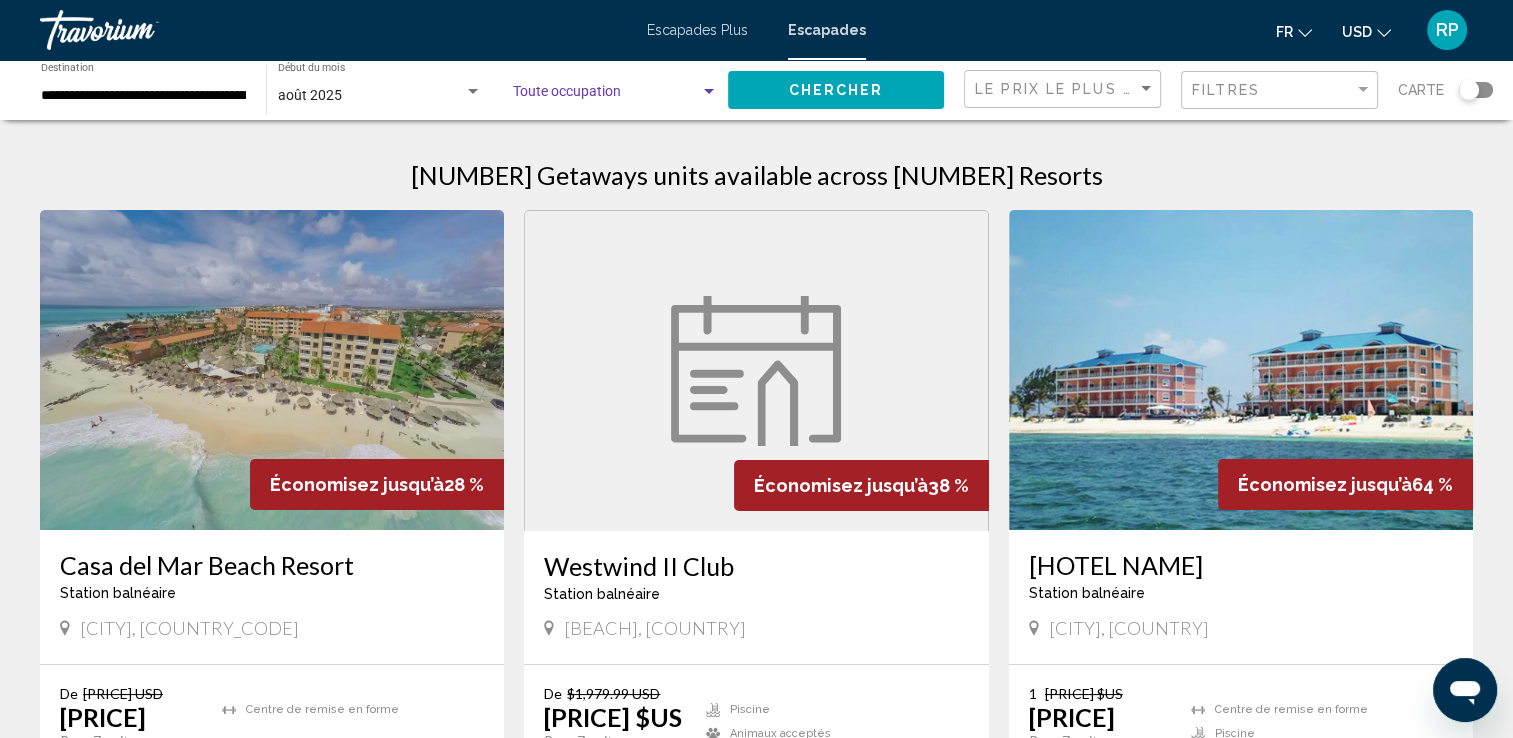 click on "**********" at bounding box center [143, 90] 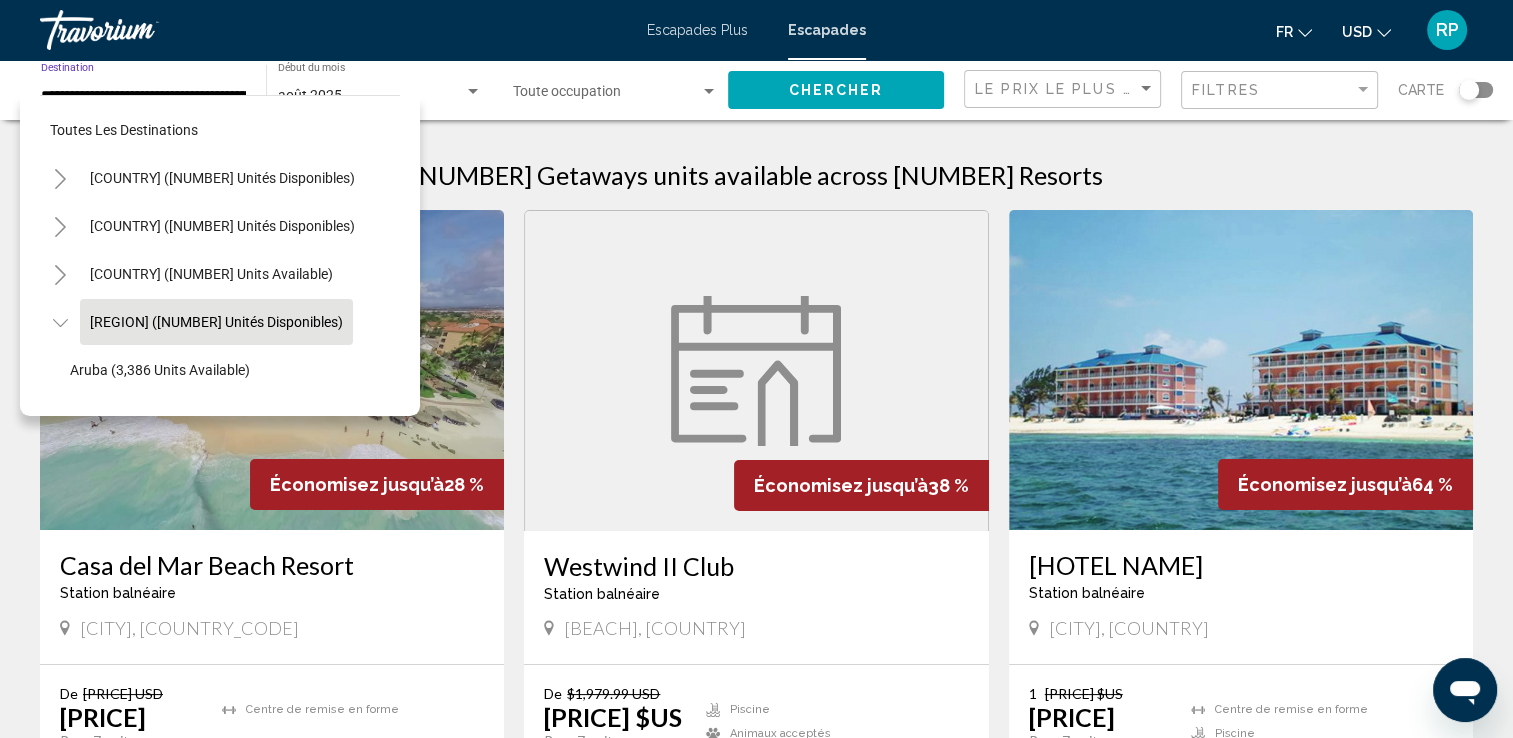 scroll, scrollTop: 0, scrollLeft: 117, axis: horizontal 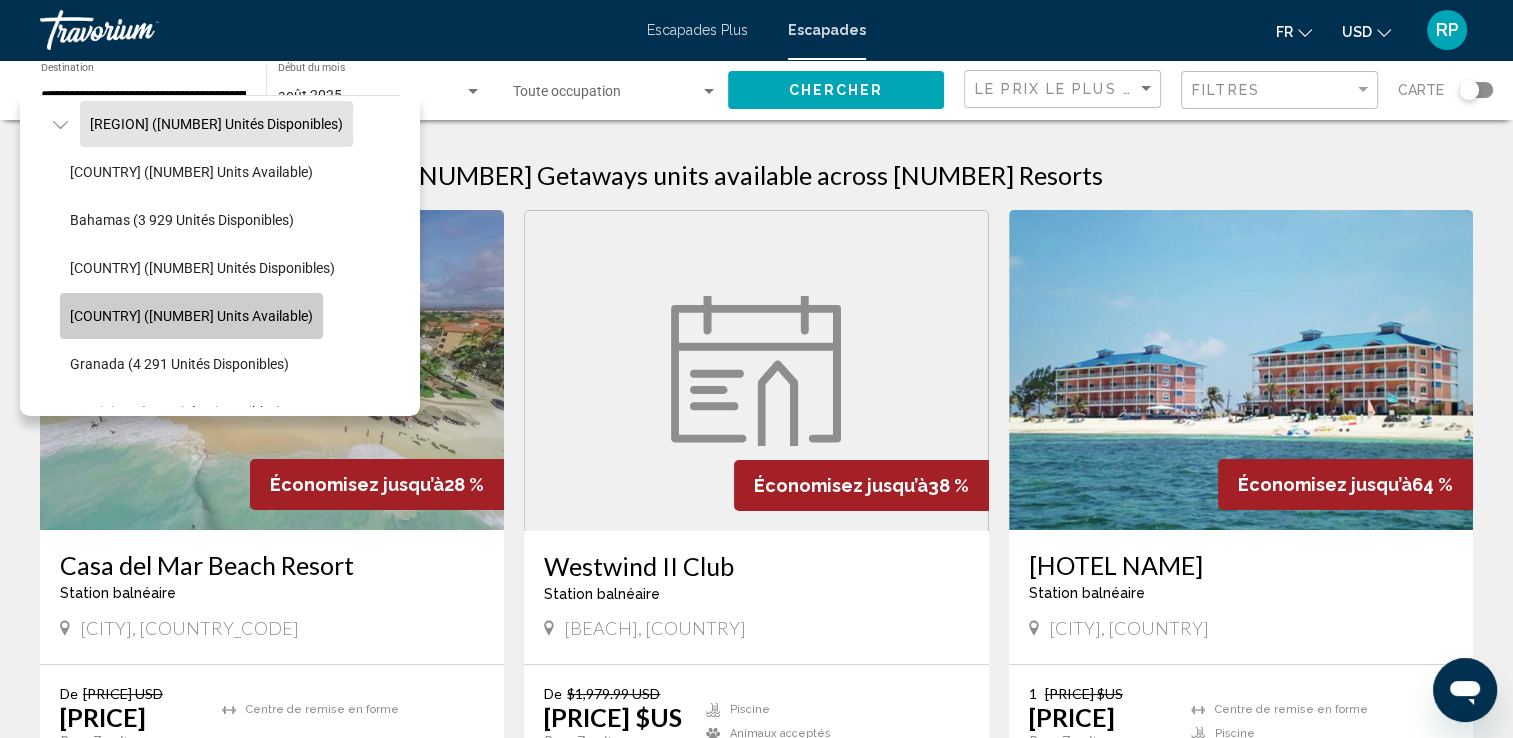 click on "République dominicaine (1 793 unités disponibles)" at bounding box center (191, 316) 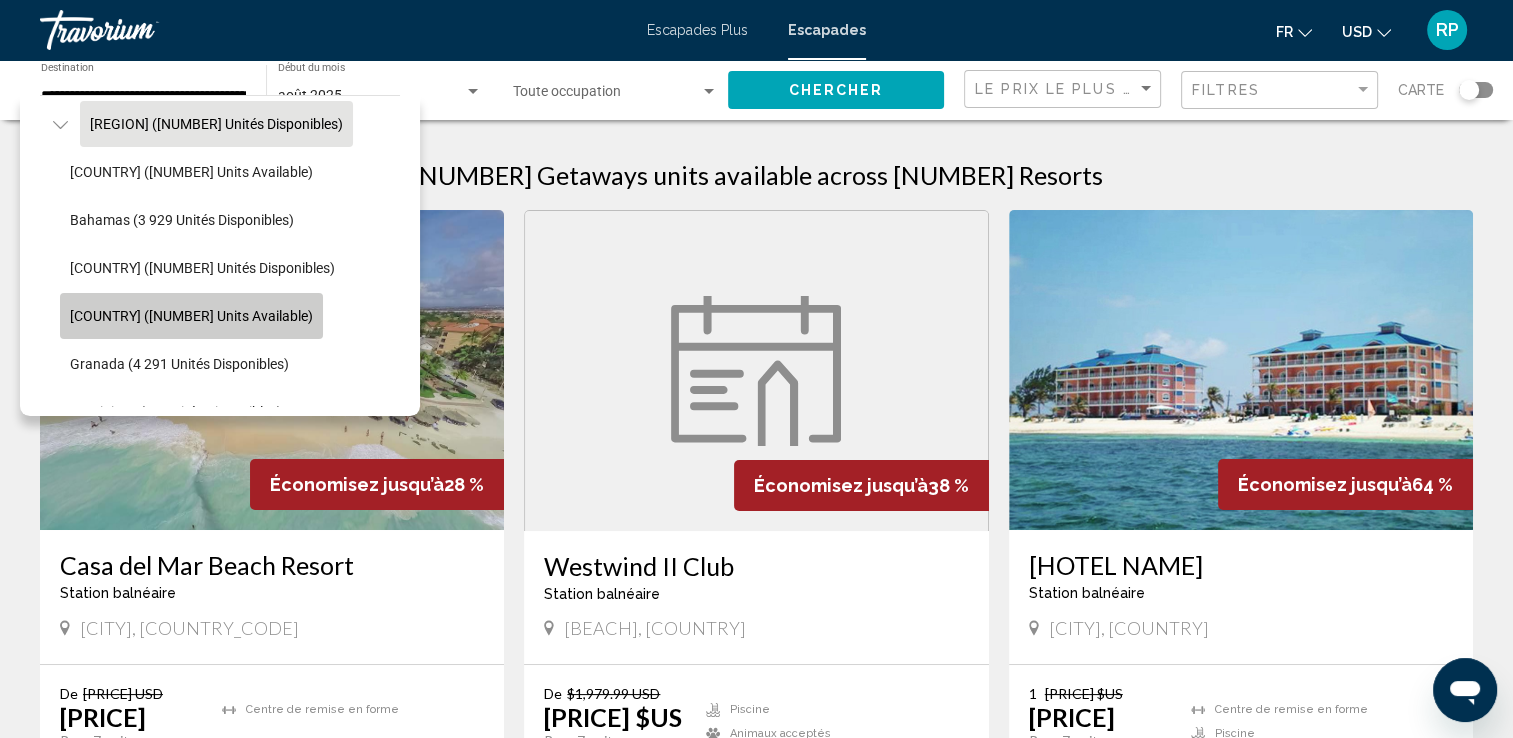 scroll, scrollTop: 0, scrollLeft: 58, axis: horizontal 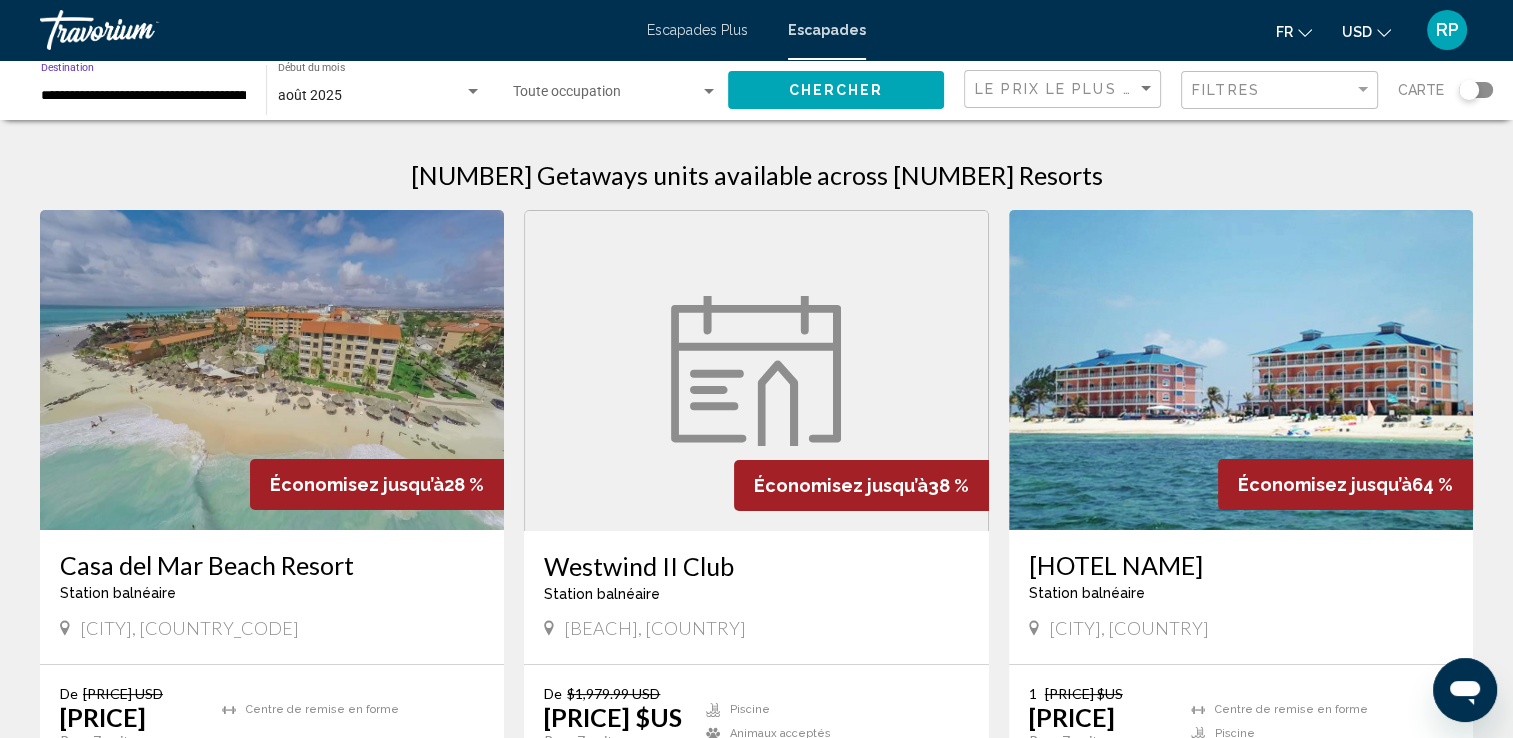 click on "Chercher" at bounding box center [836, 89] 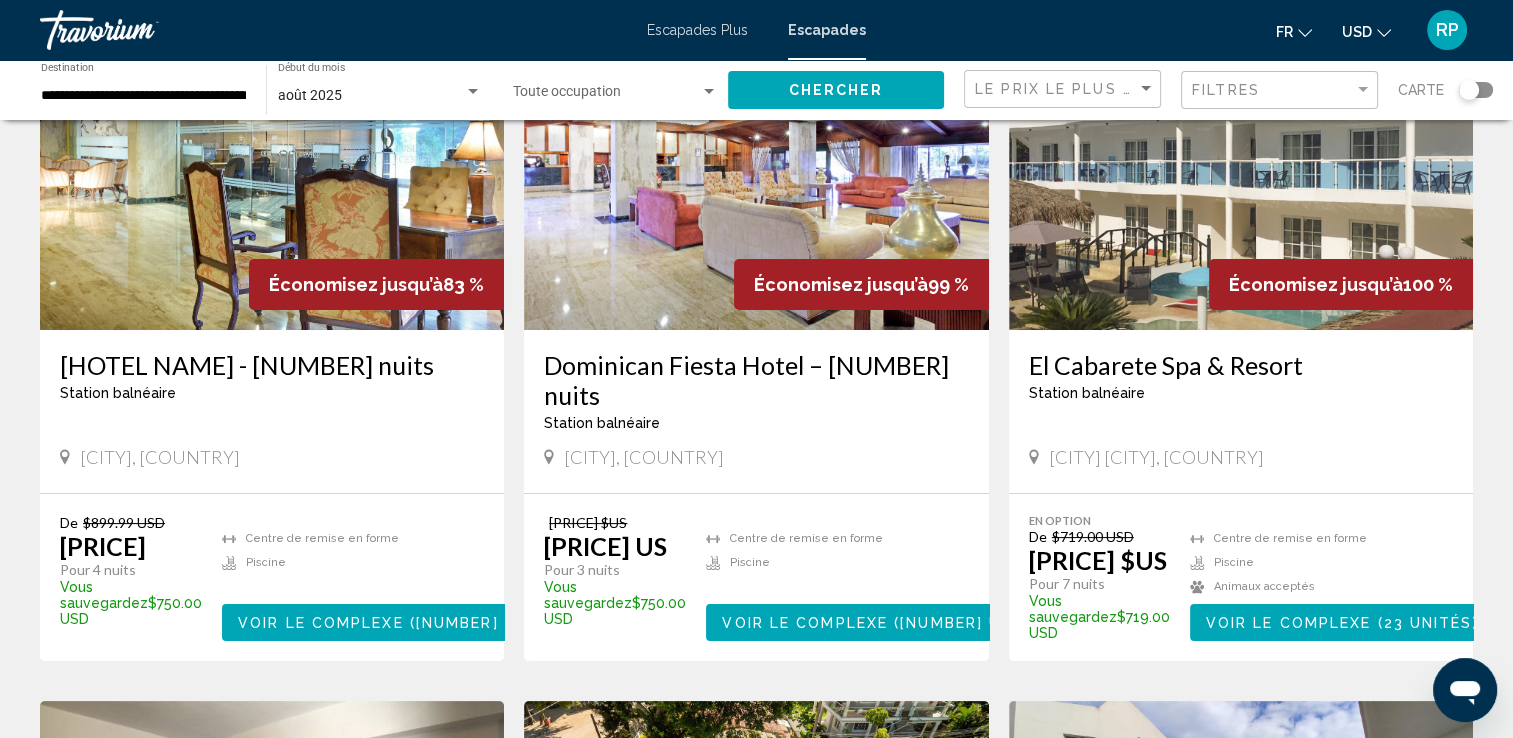 scroll, scrollTop: 280, scrollLeft: 0, axis: vertical 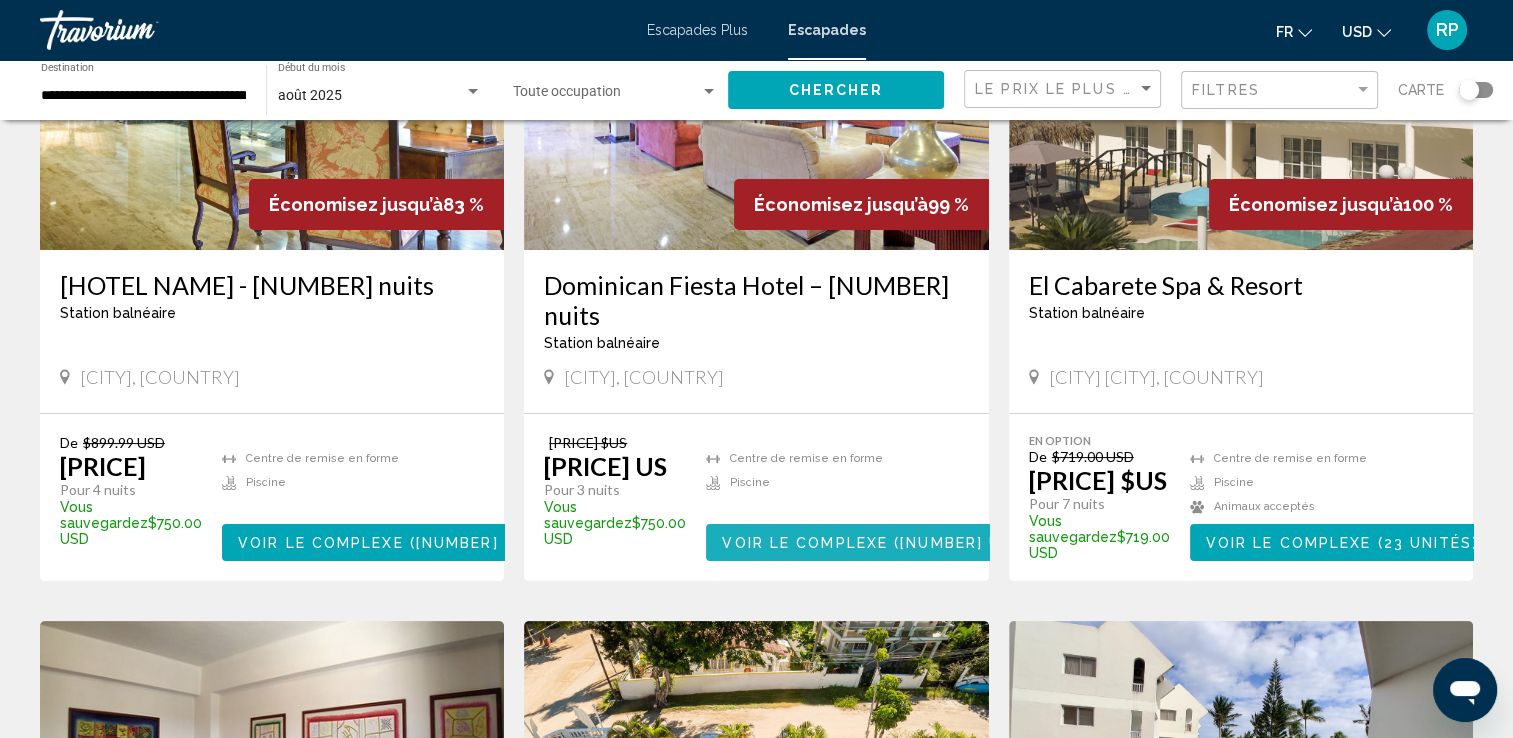 click on "Voir le complexe    ( 144 unités )" at bounding box center [889, 542] 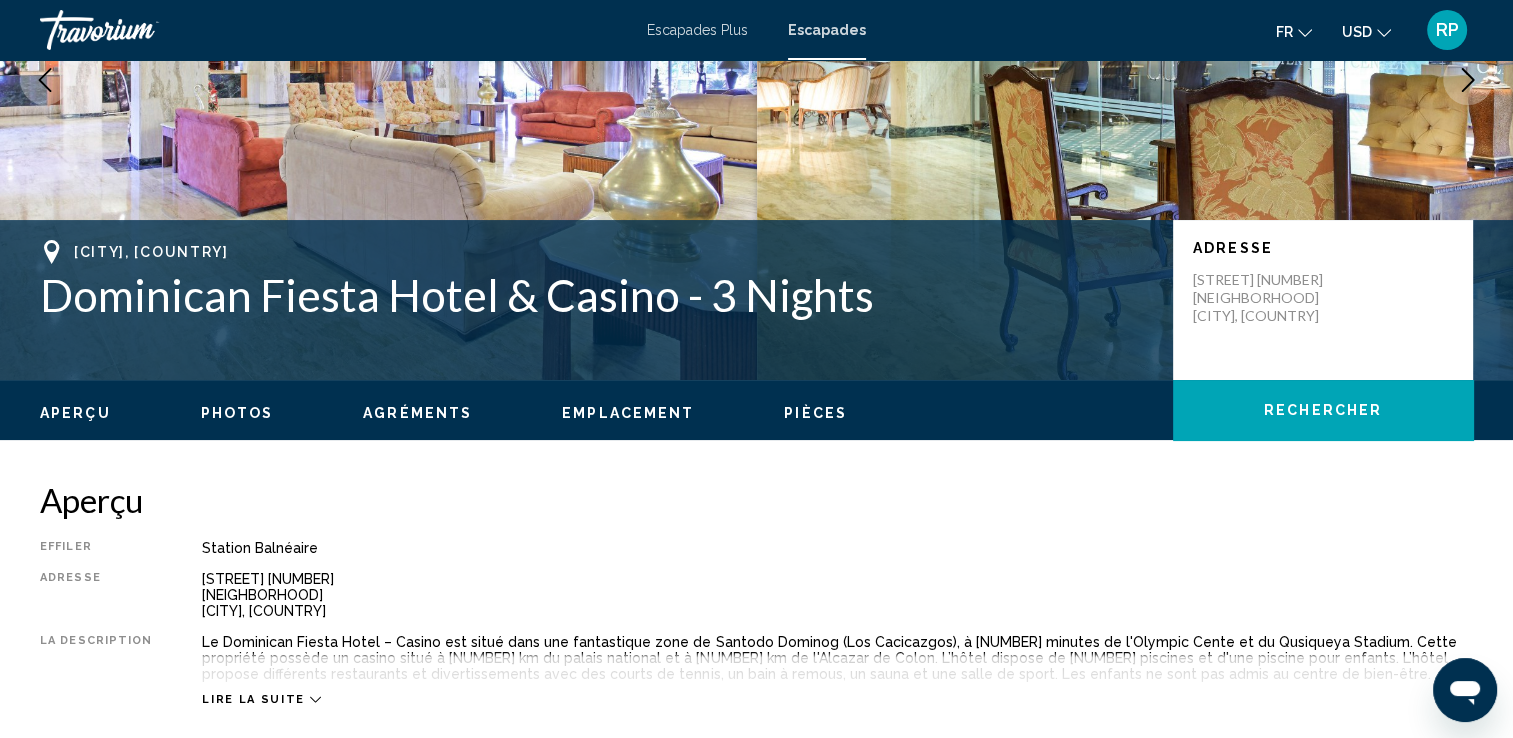 scroll, scrollTop: 0, scrollLeft: 0, axis: both 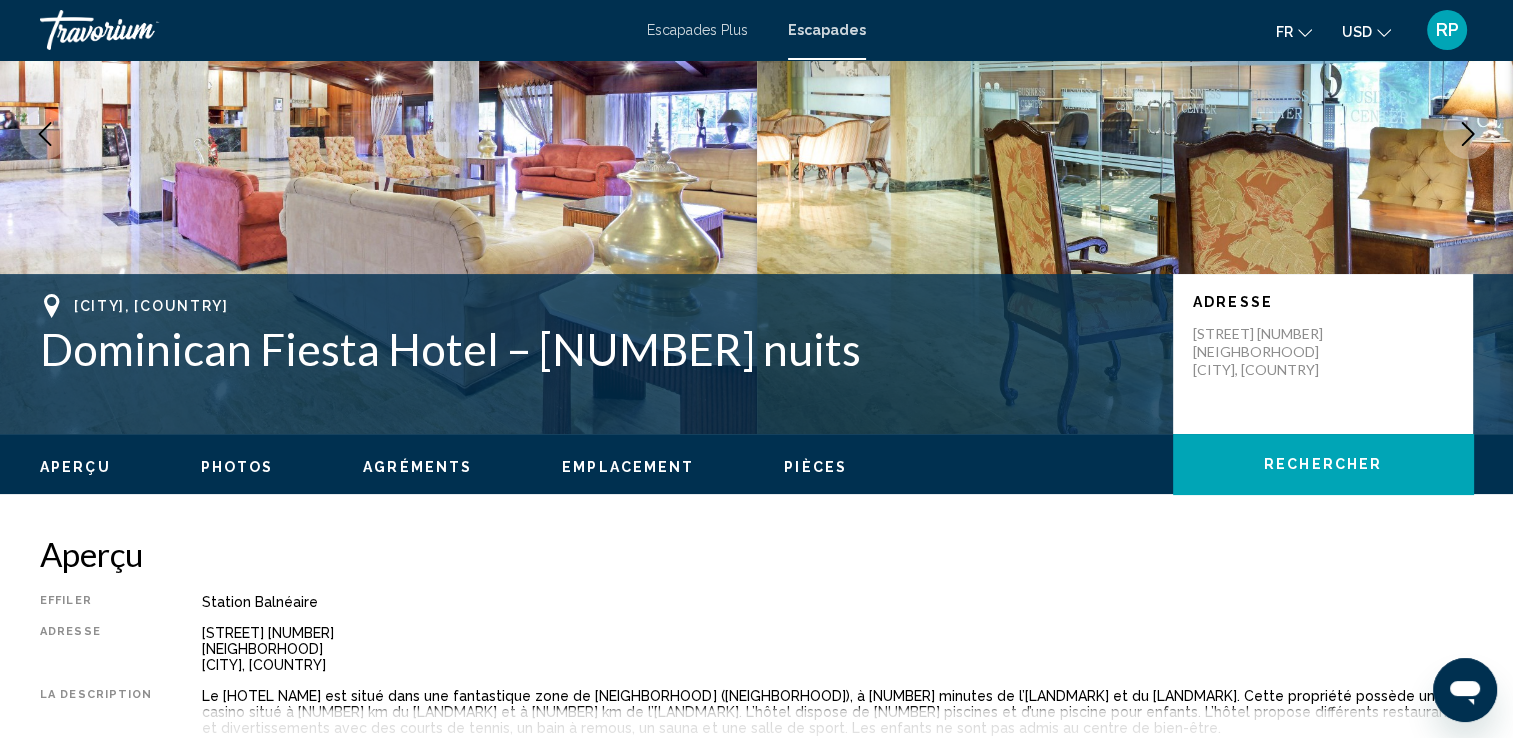 click on "Pièces" at bounding box center [815, 467] 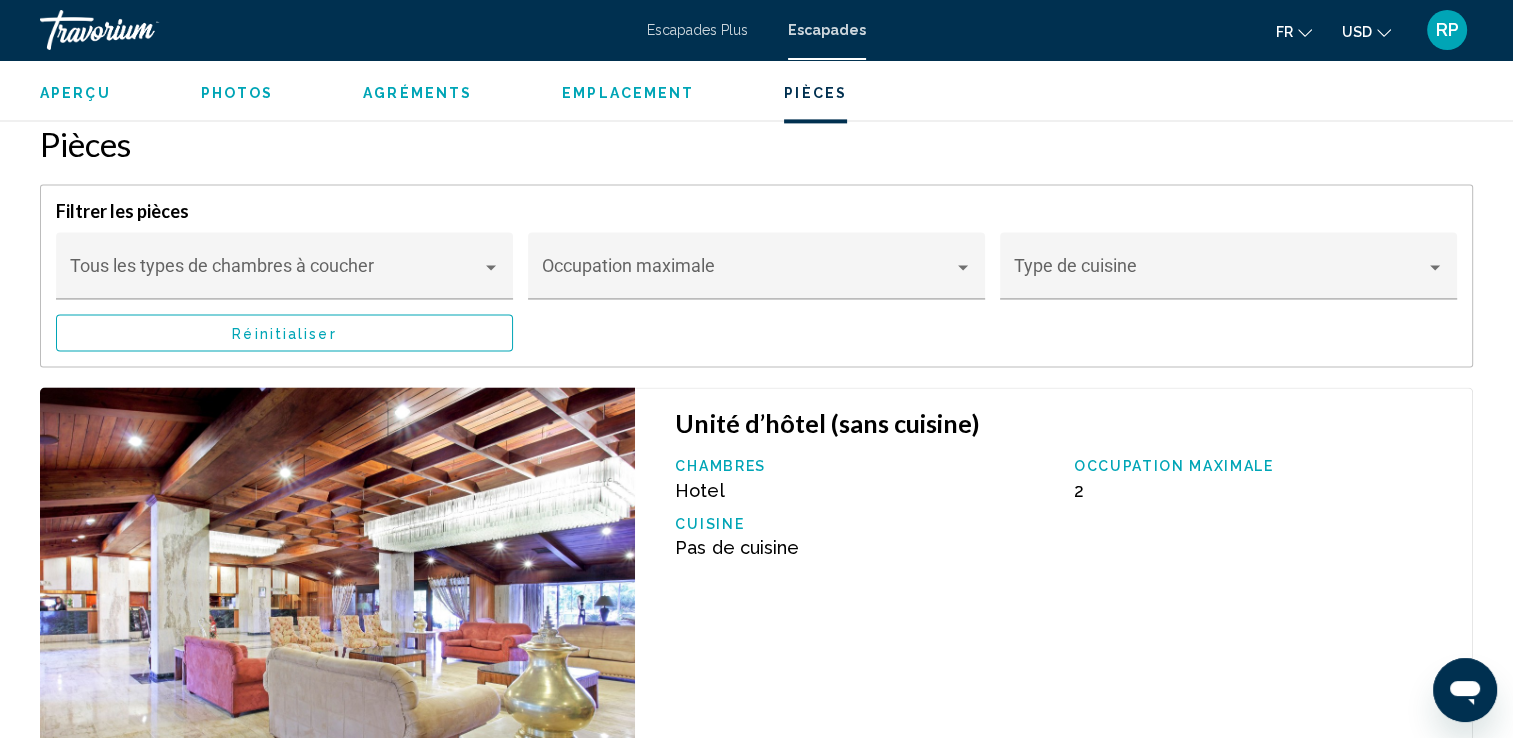 scroll, scrollTop: 2798, scrollLeft: 0, axis: vertical 